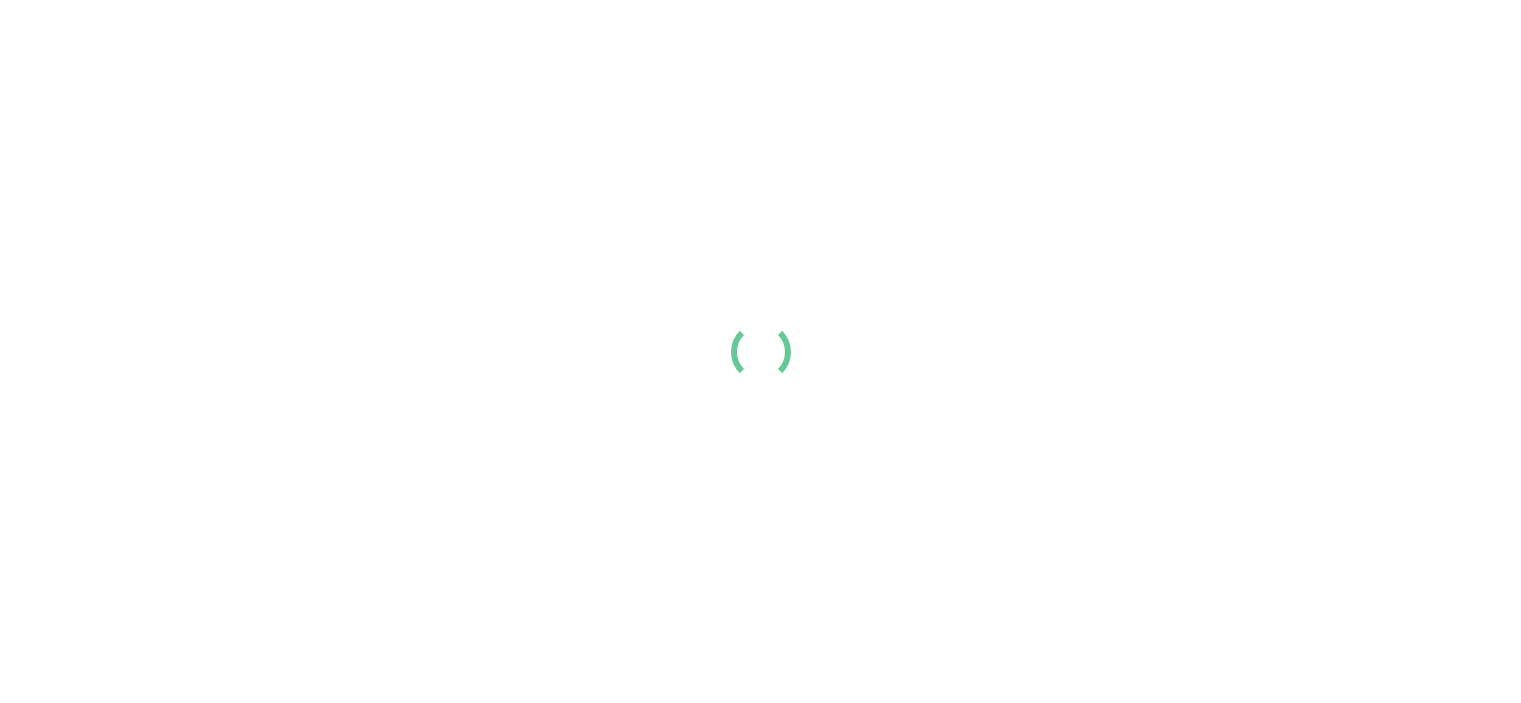 scroll, scrollTop: 0, scrollLeft: 0, axis: both 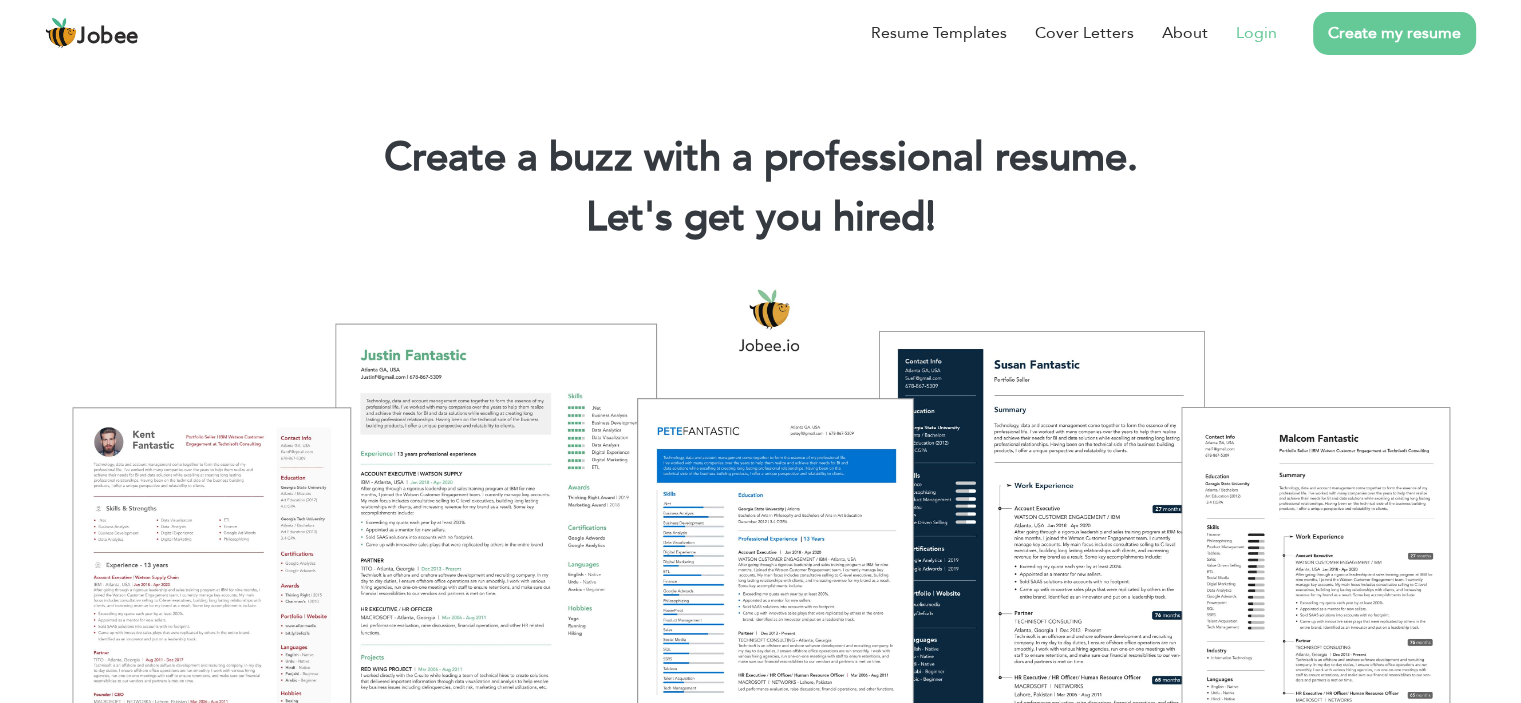 click on "Login" at bounding box center [1256, 33] 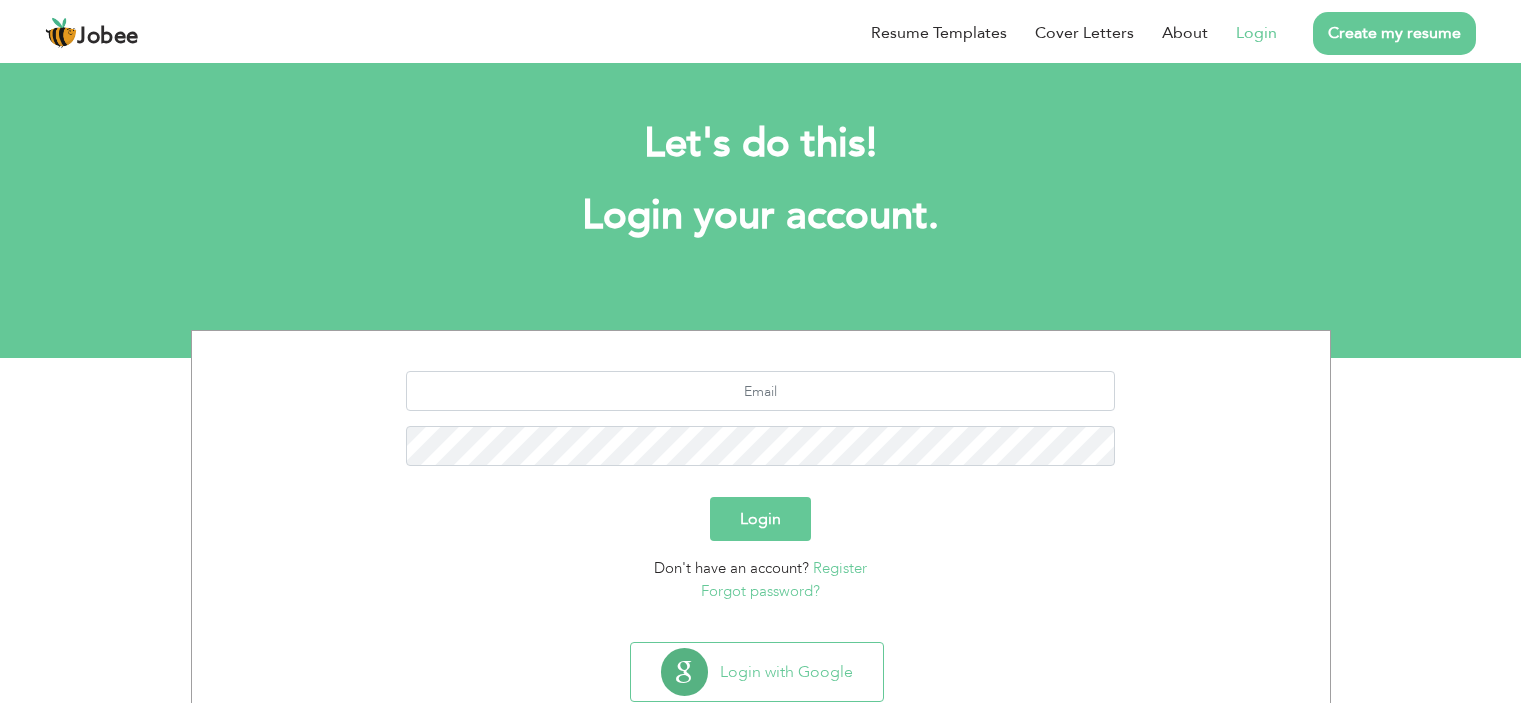 scroll, scrollTop: 0, scrollLeft: 0, axis: both 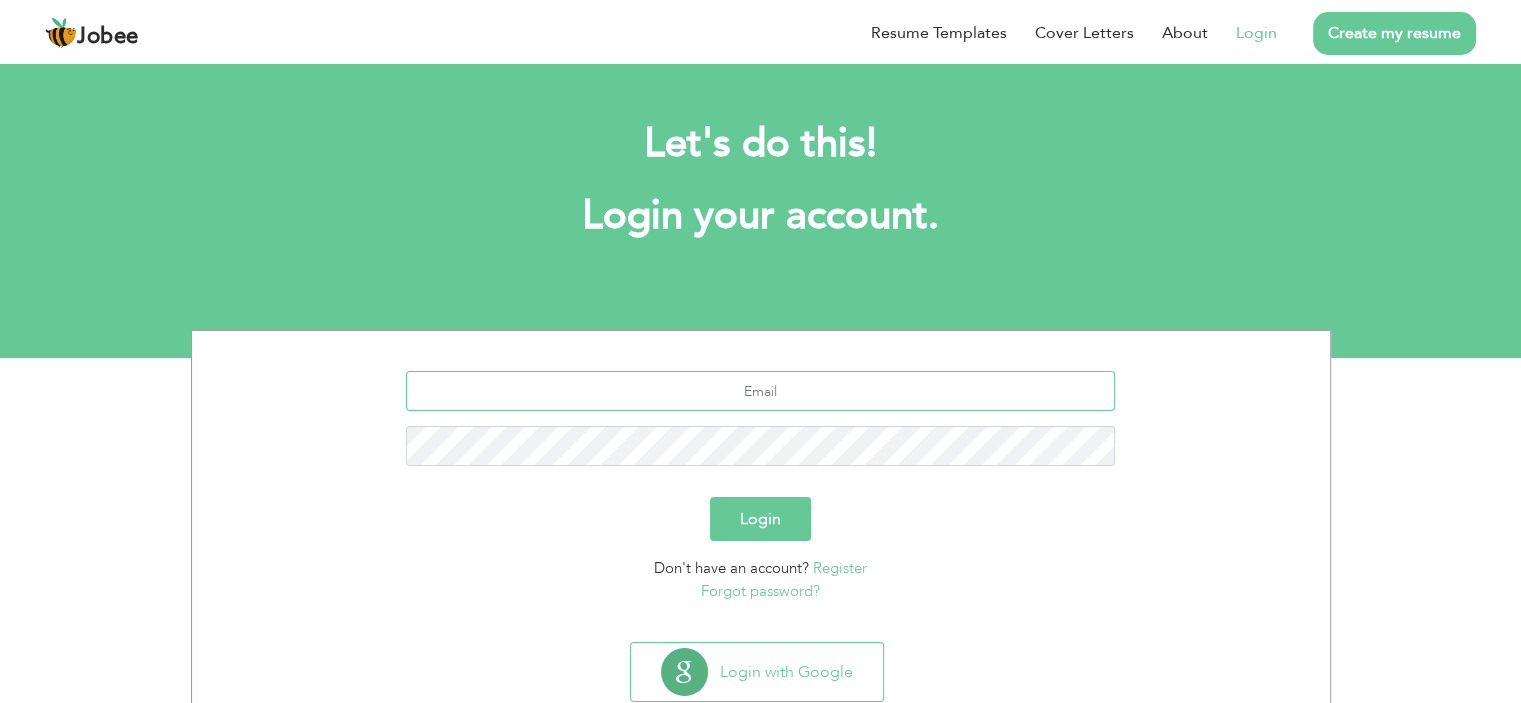 click at bounding box center (760, 391) 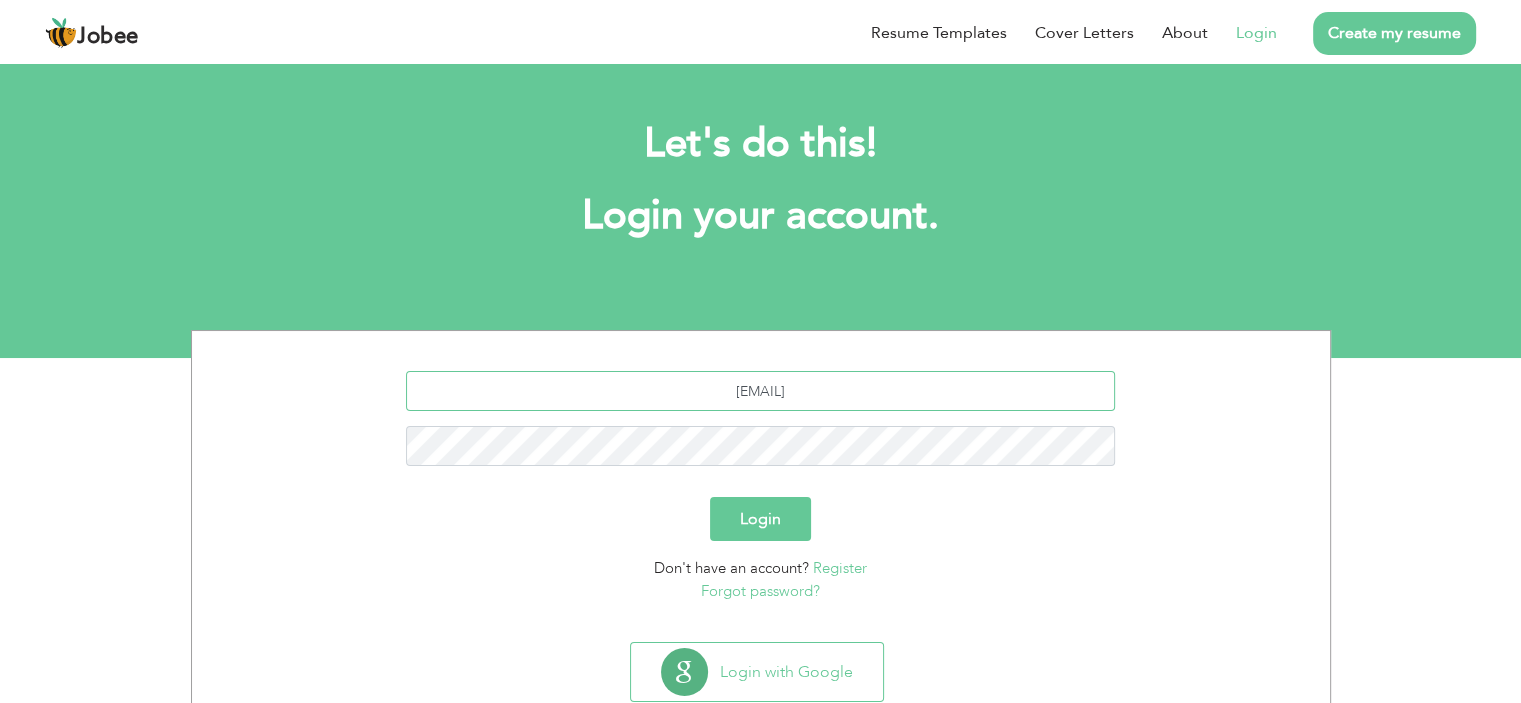 type on "mohsinasad89@gmail.com" 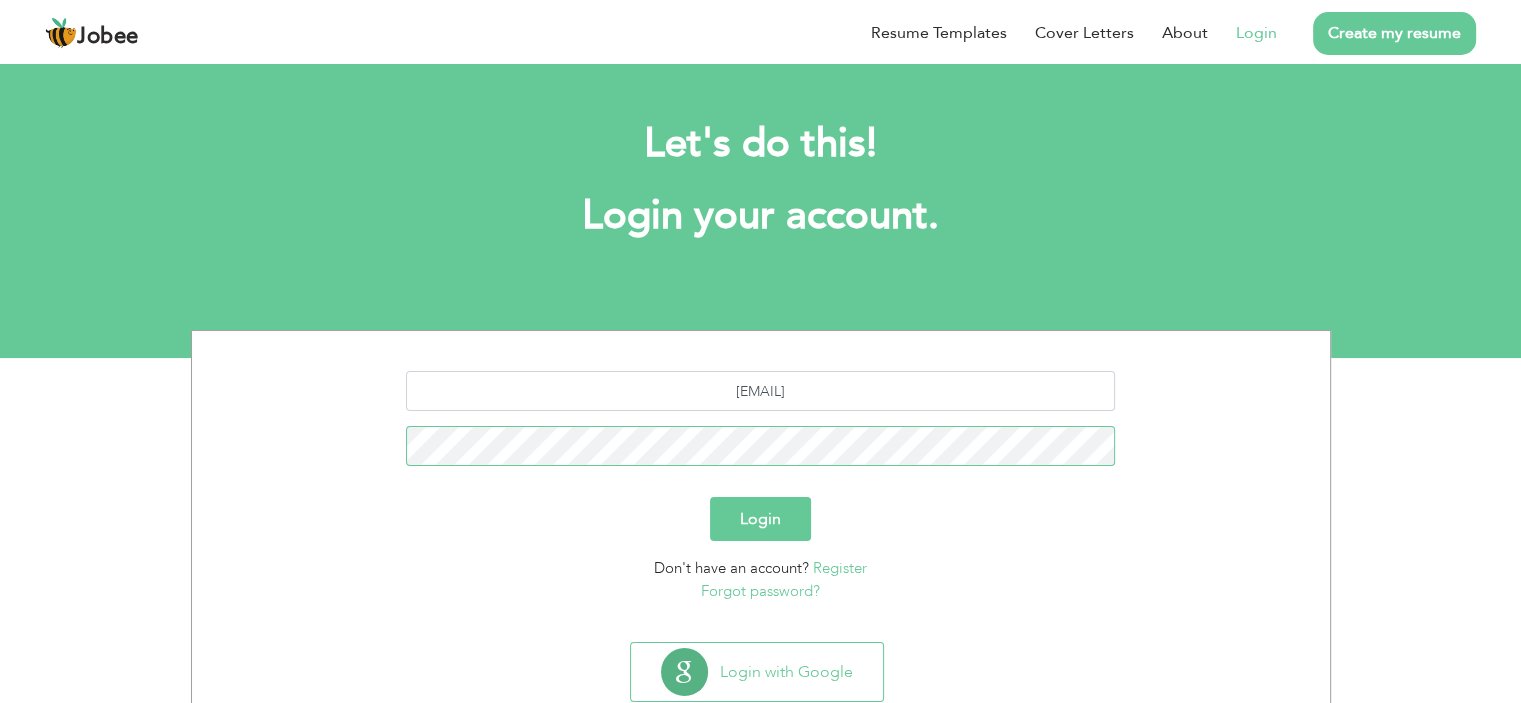 click on "Login" at bounding box center [760, 519] 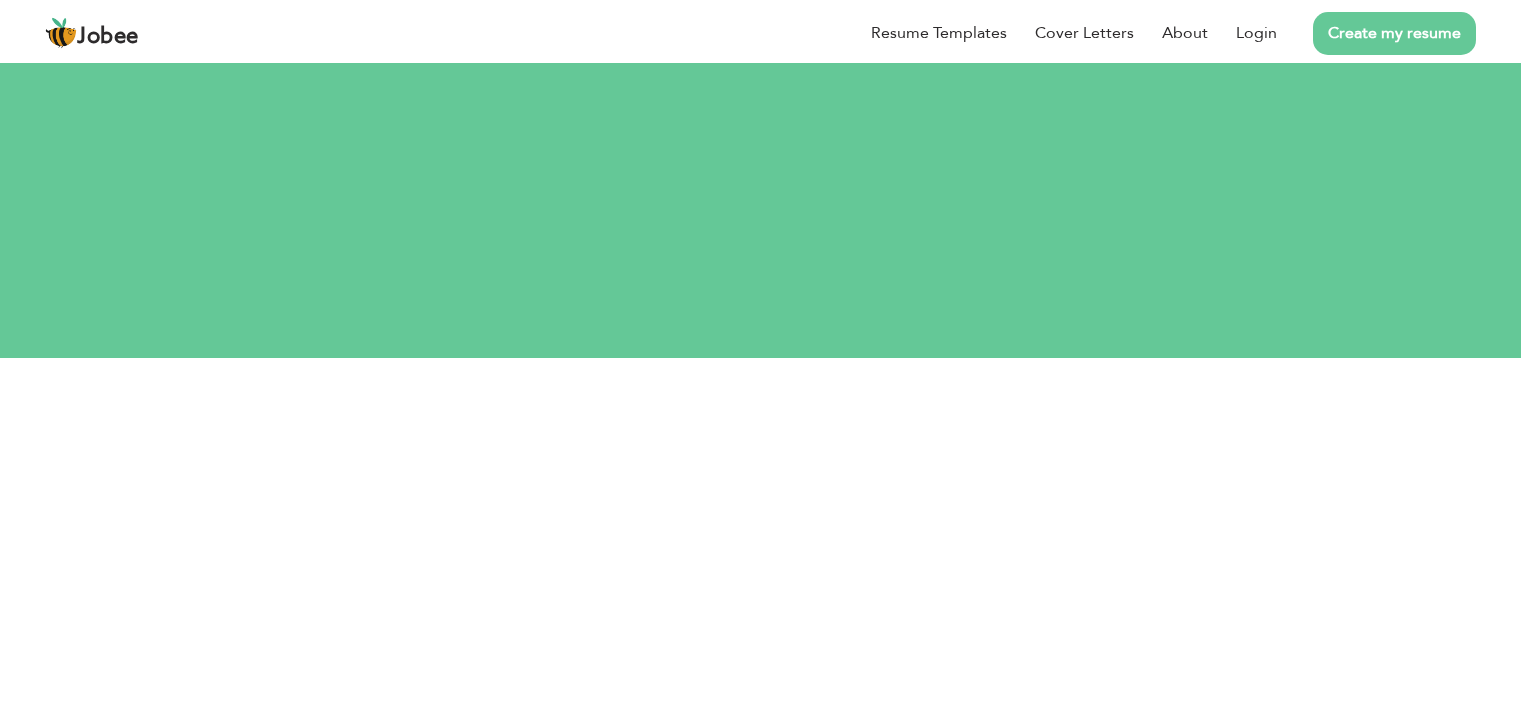 scroll, scrollTop: 0, scrollLeft: 0, axis: both 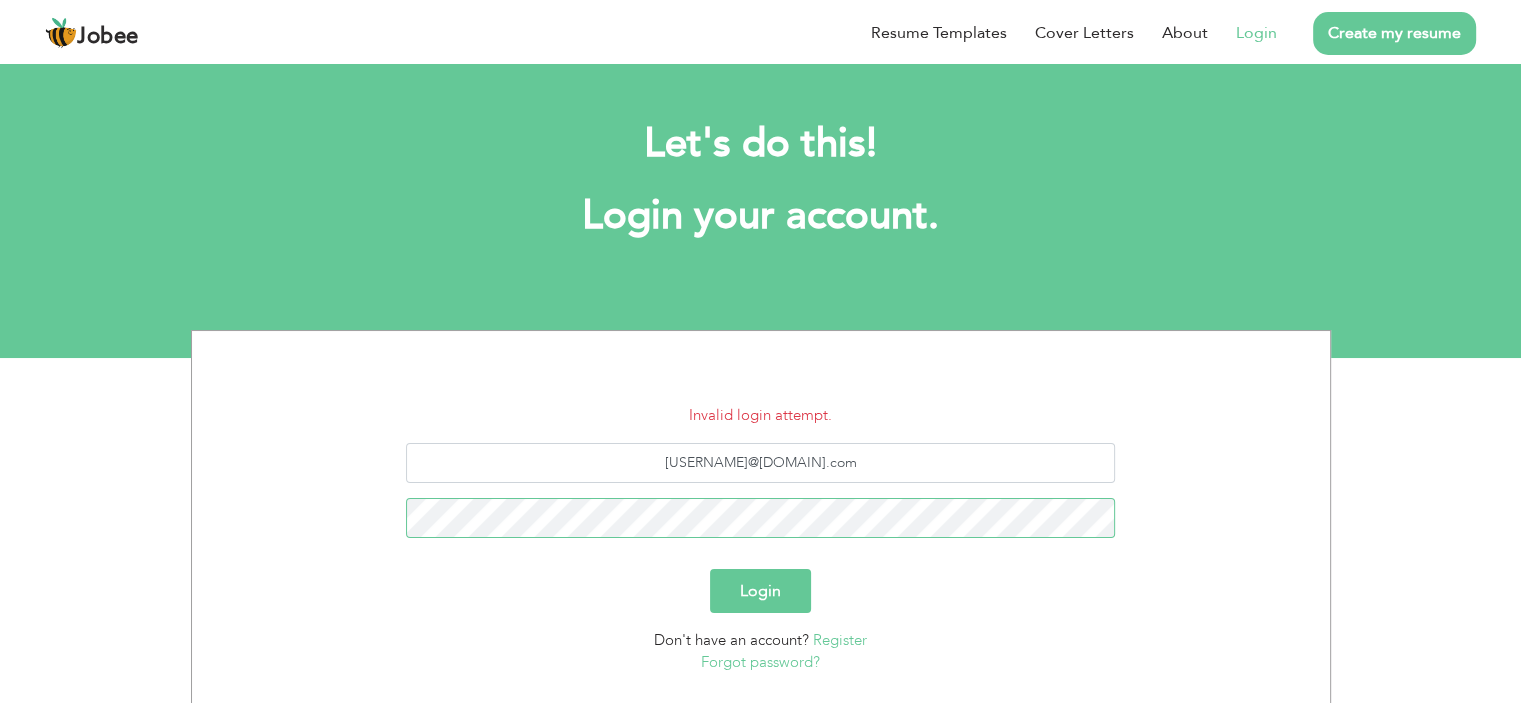 click on "Login" at bounding box center (760, 591) 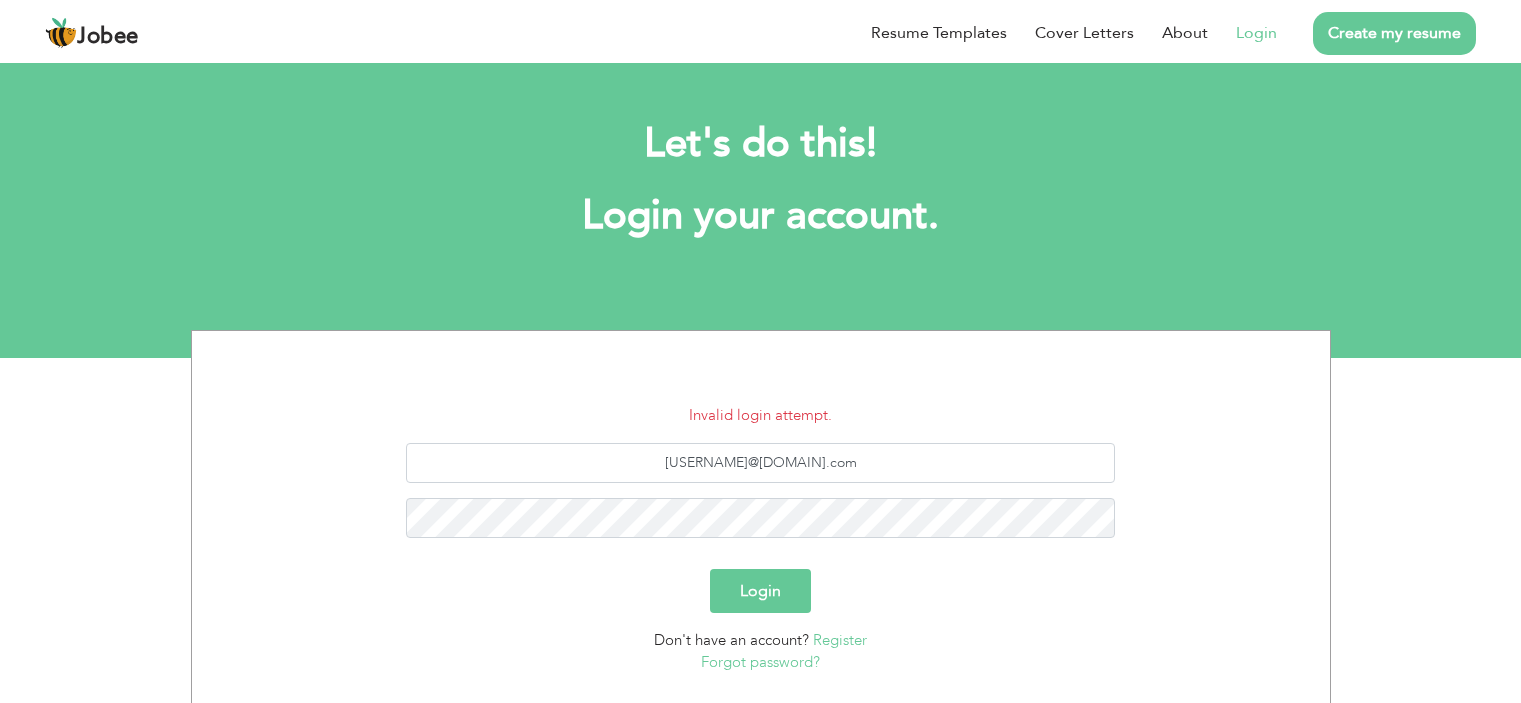 scroll, scrollTop: 0, scrollLeft: 0, axis: both 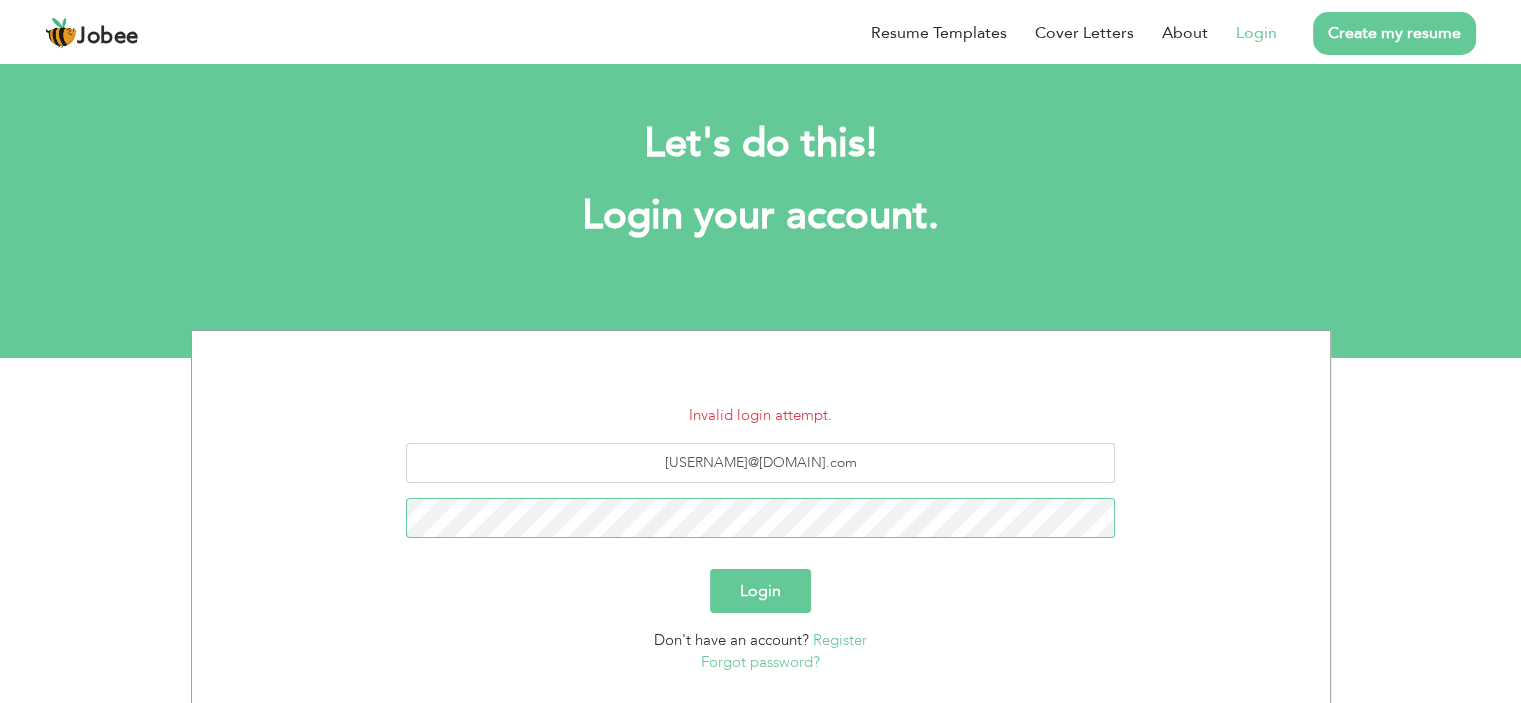 click on "Login" at bounding box center (760, 591) 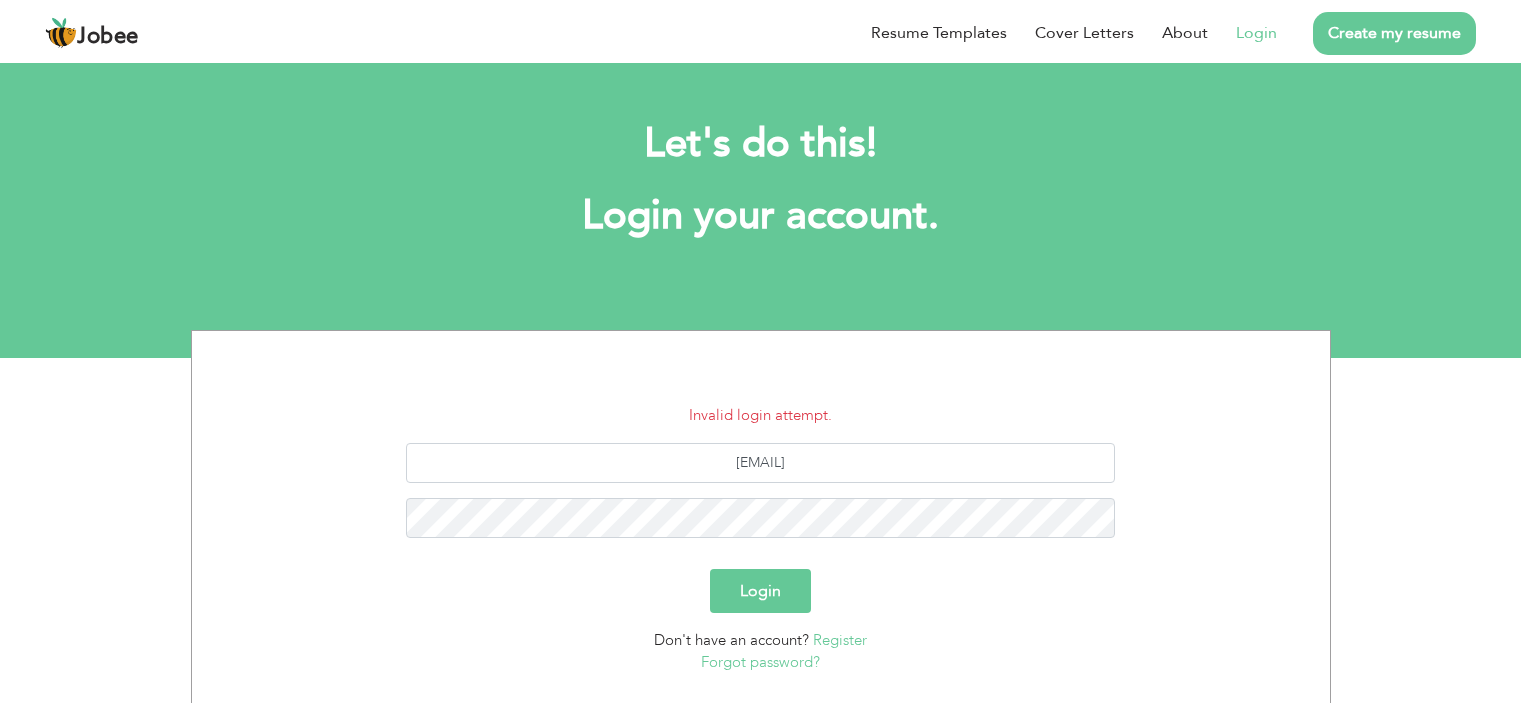 scroll, scrollTop: 0, scrollLeft: 0, axis: both 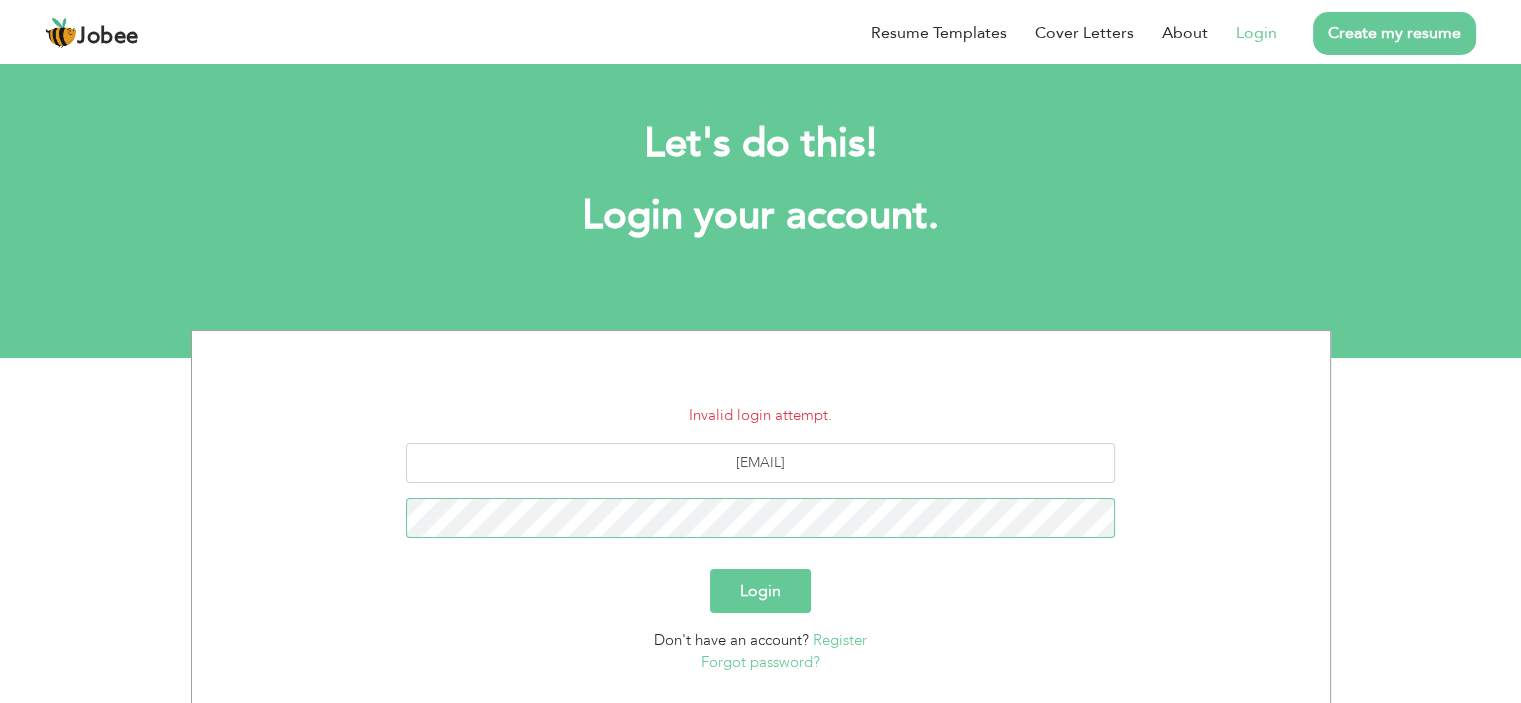 click on "Login" at bounding box center (760, 591) 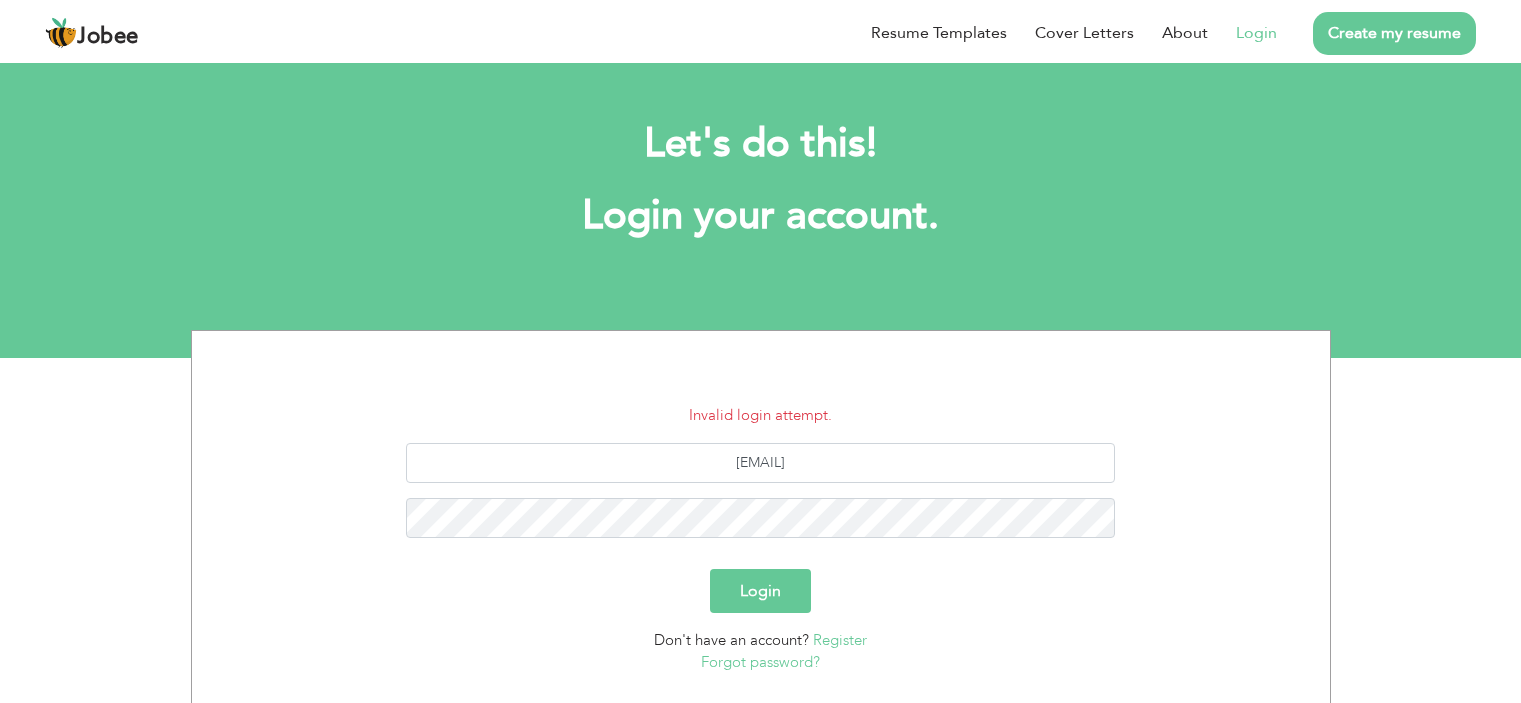 scroll, scrollTop: 0, scrollLeft: 0, axis: both 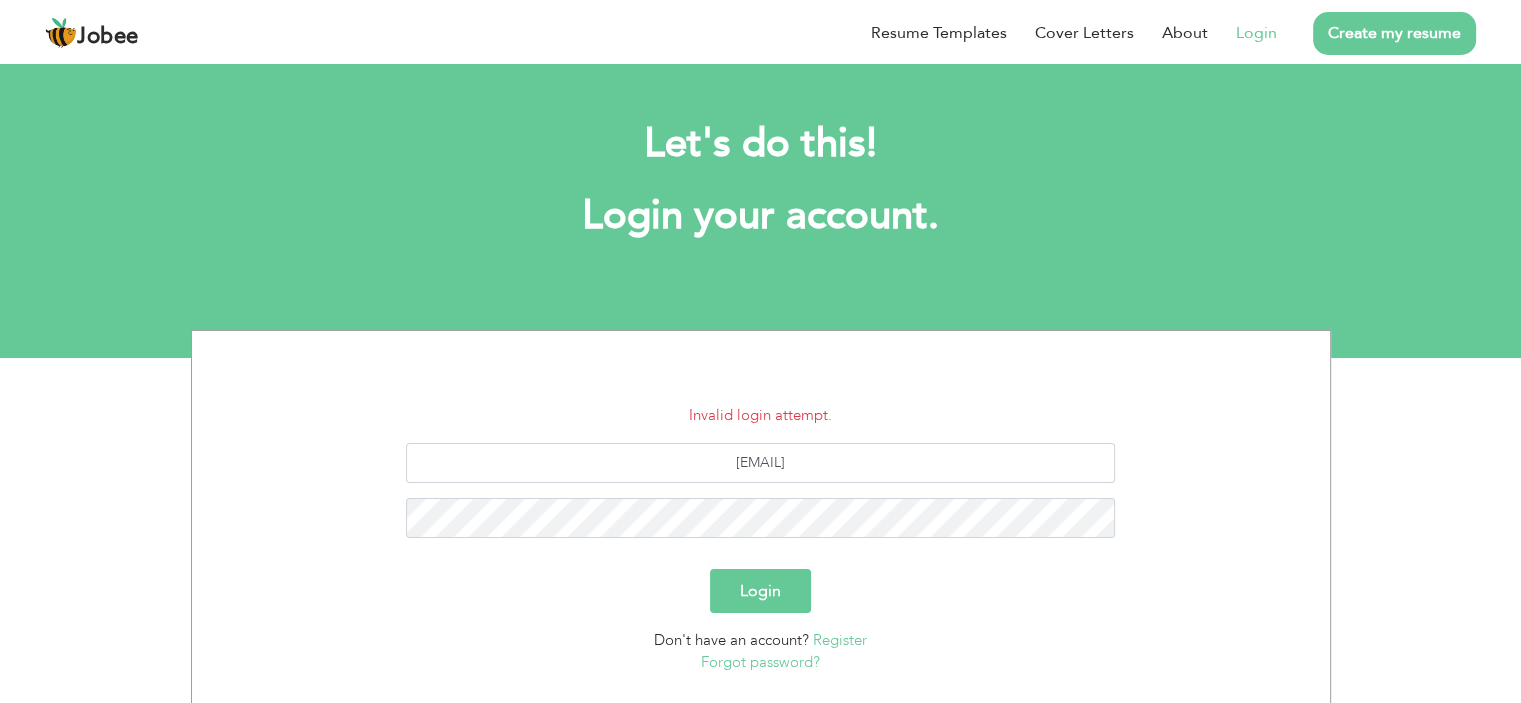 click on "Forgot password?" at bounding box center (760, 662) 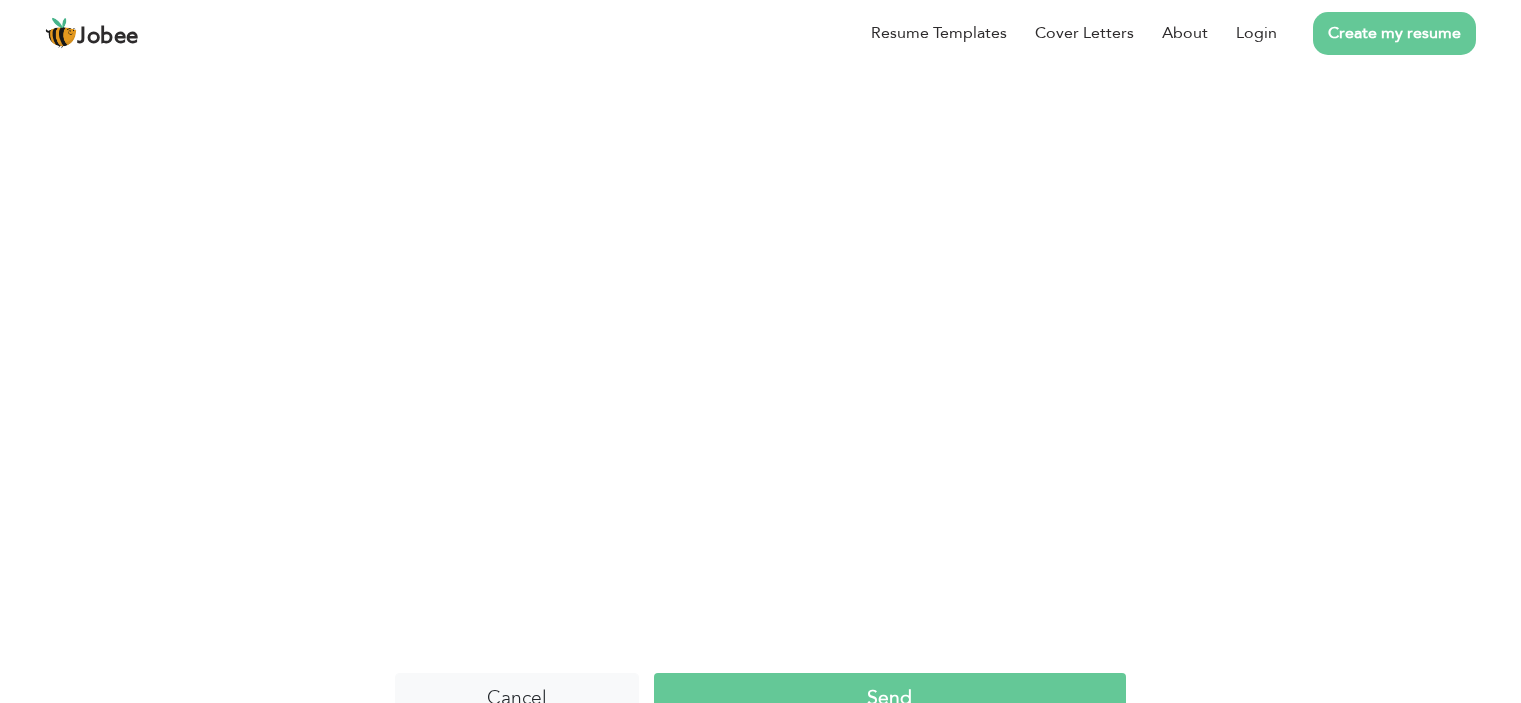 scroll, scrollTop: 0, scrollLeft: 0, axis: both 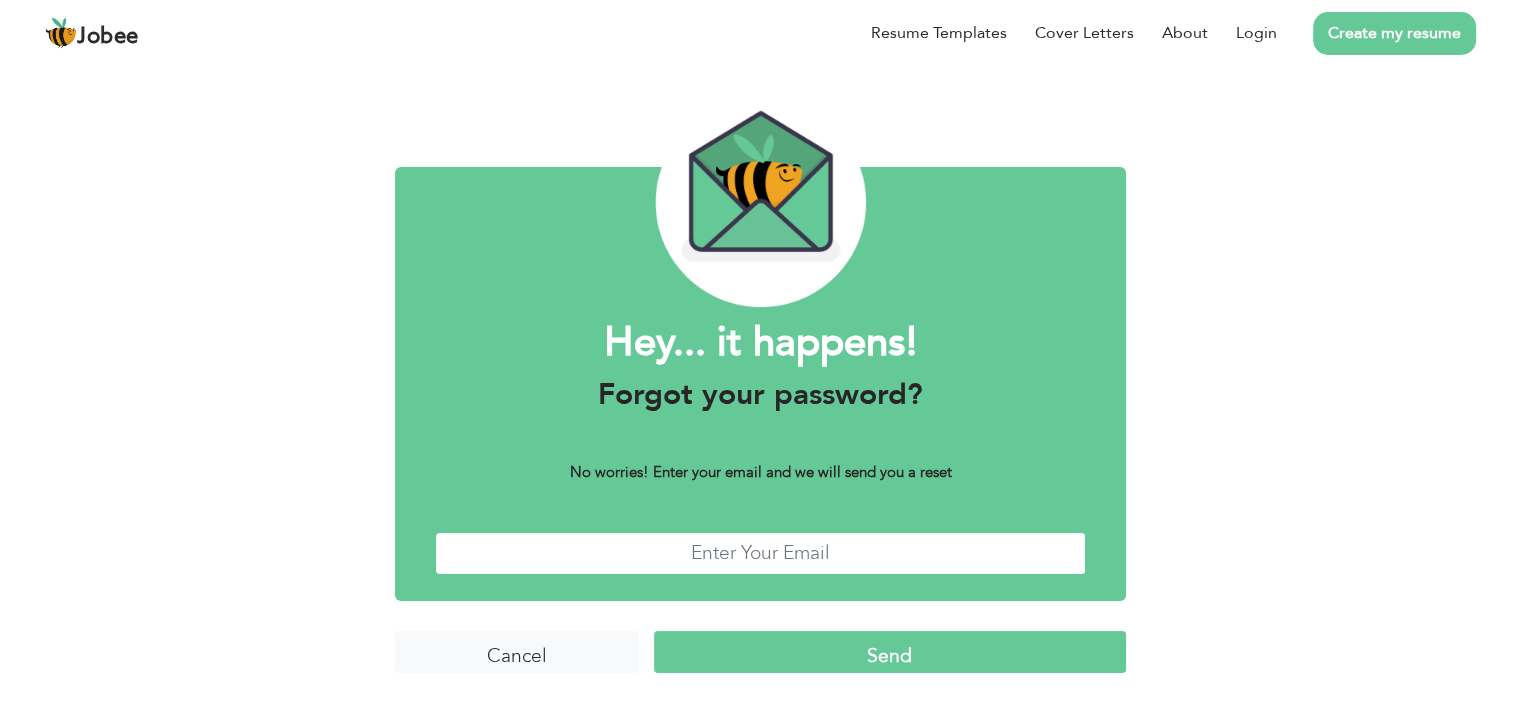 click at bounding box center (760, 553) 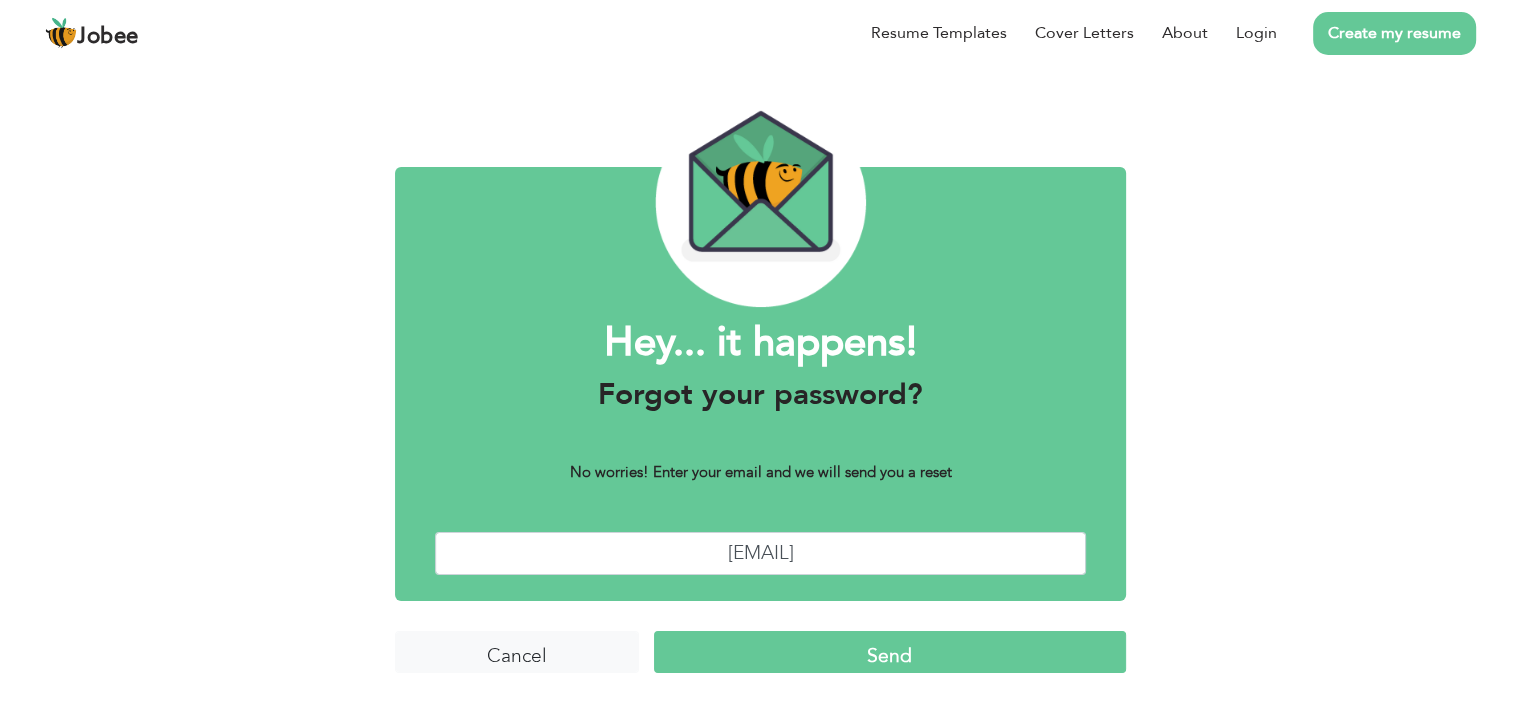 click on "Send" at bounding box center [890, 652] 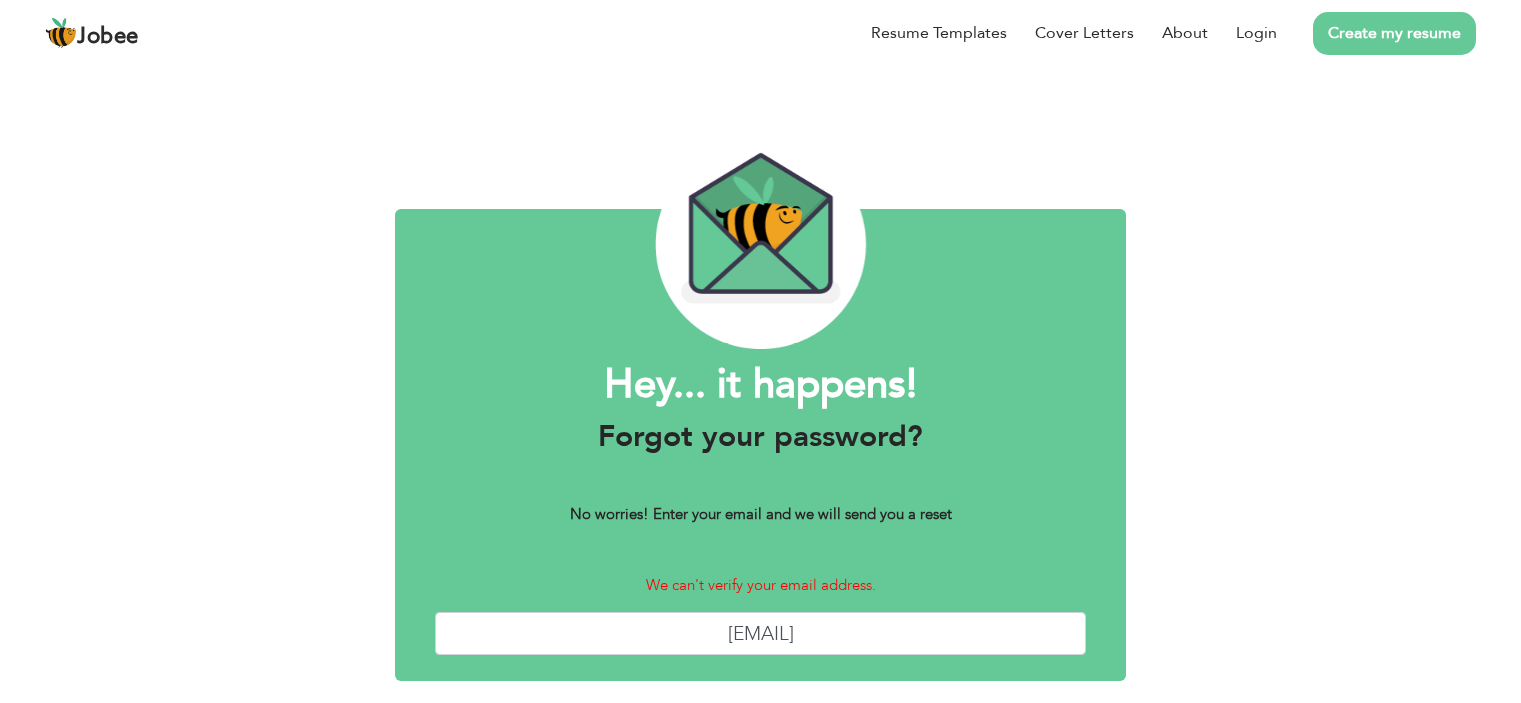 scroll, scrollTop: 0, scrollLeft: 0, axis: both 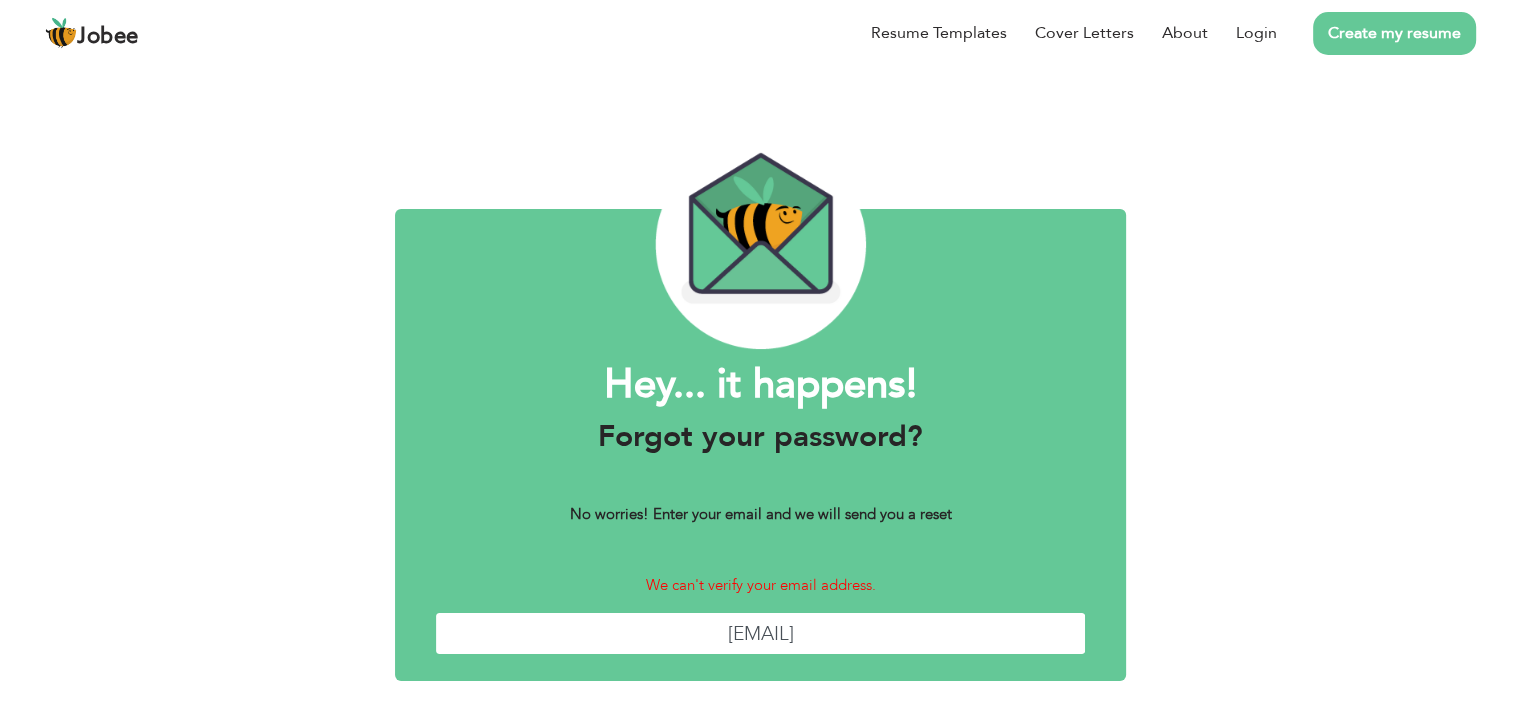 drag, startPoint x: 767, startPoint y: 638, endPoint x: 652, endPoint y: 634, distance: 115.06954 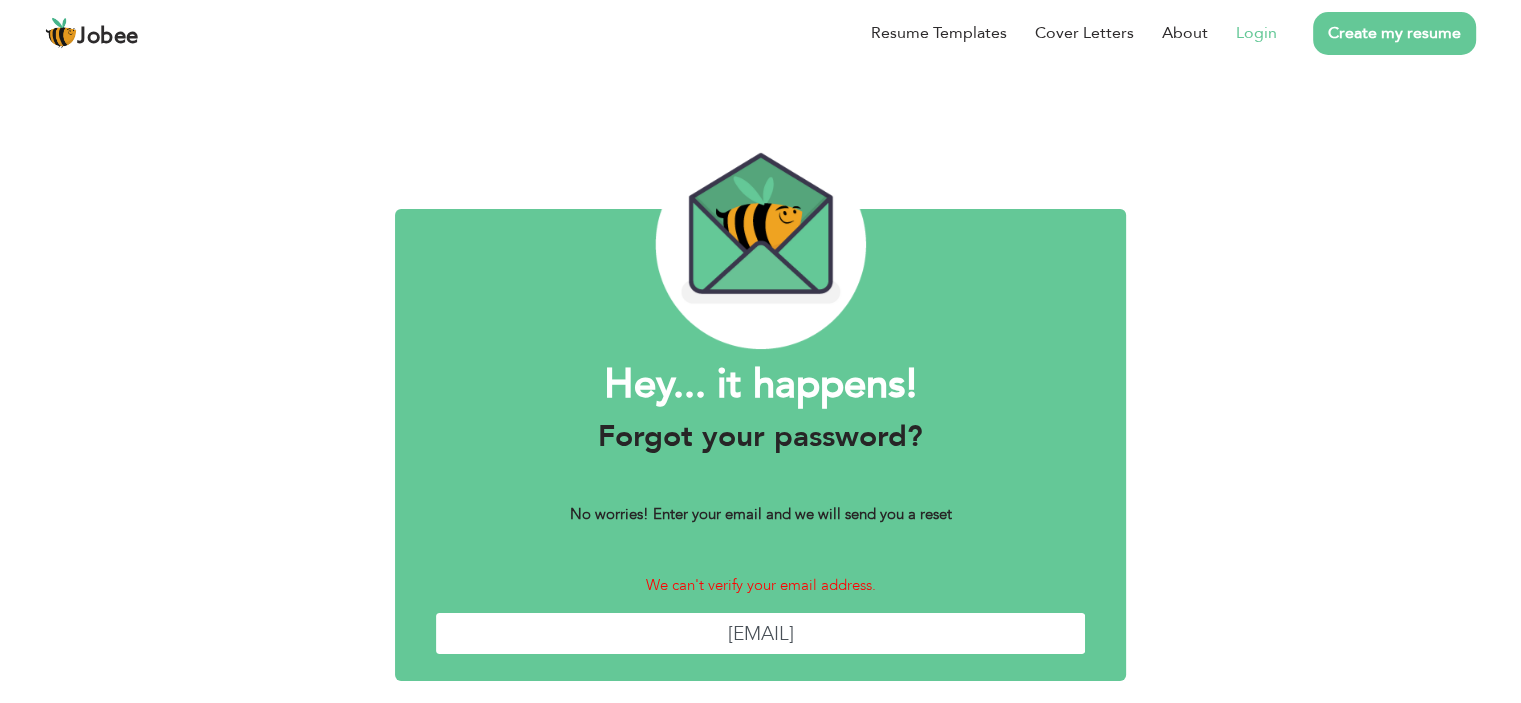 type on "[EMAIL]" 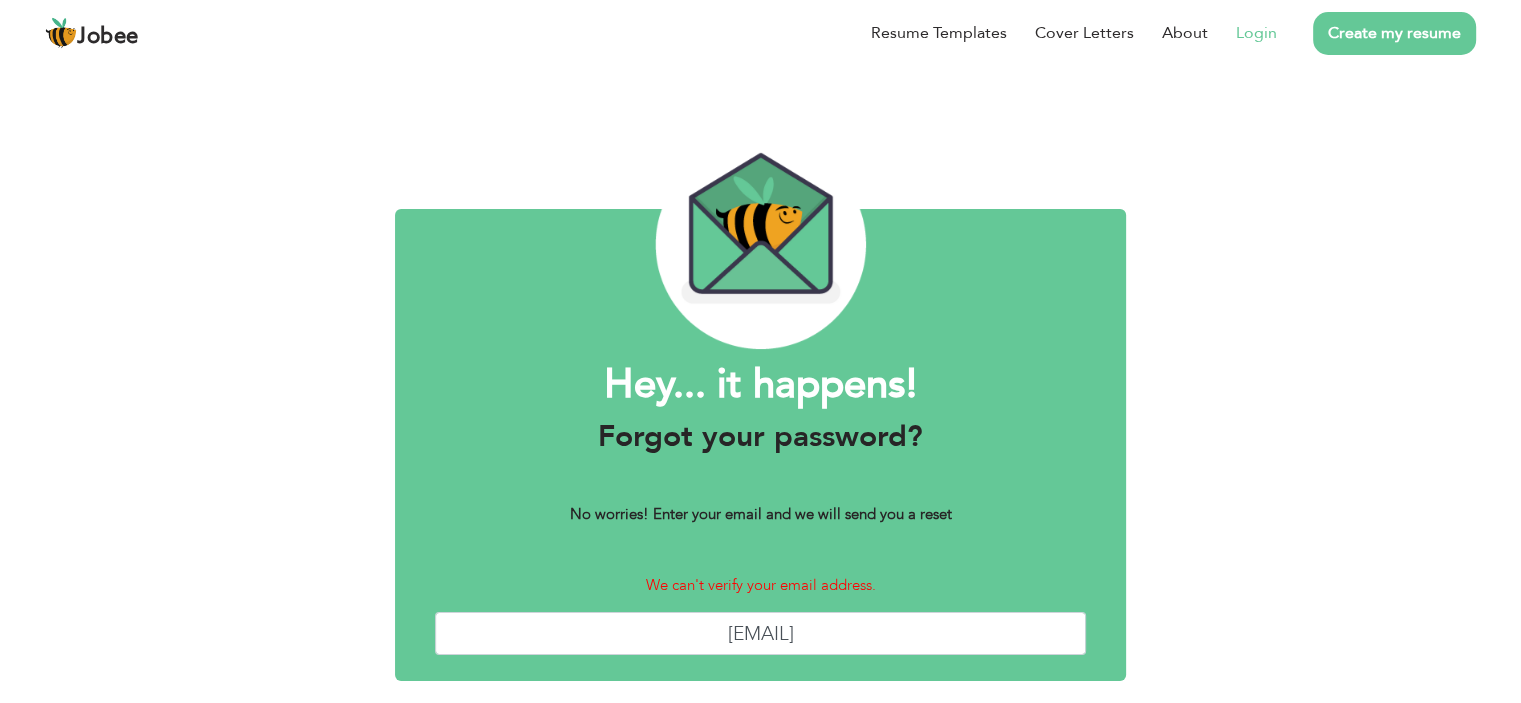 click on "Login" at bounding box center (1256, 33) 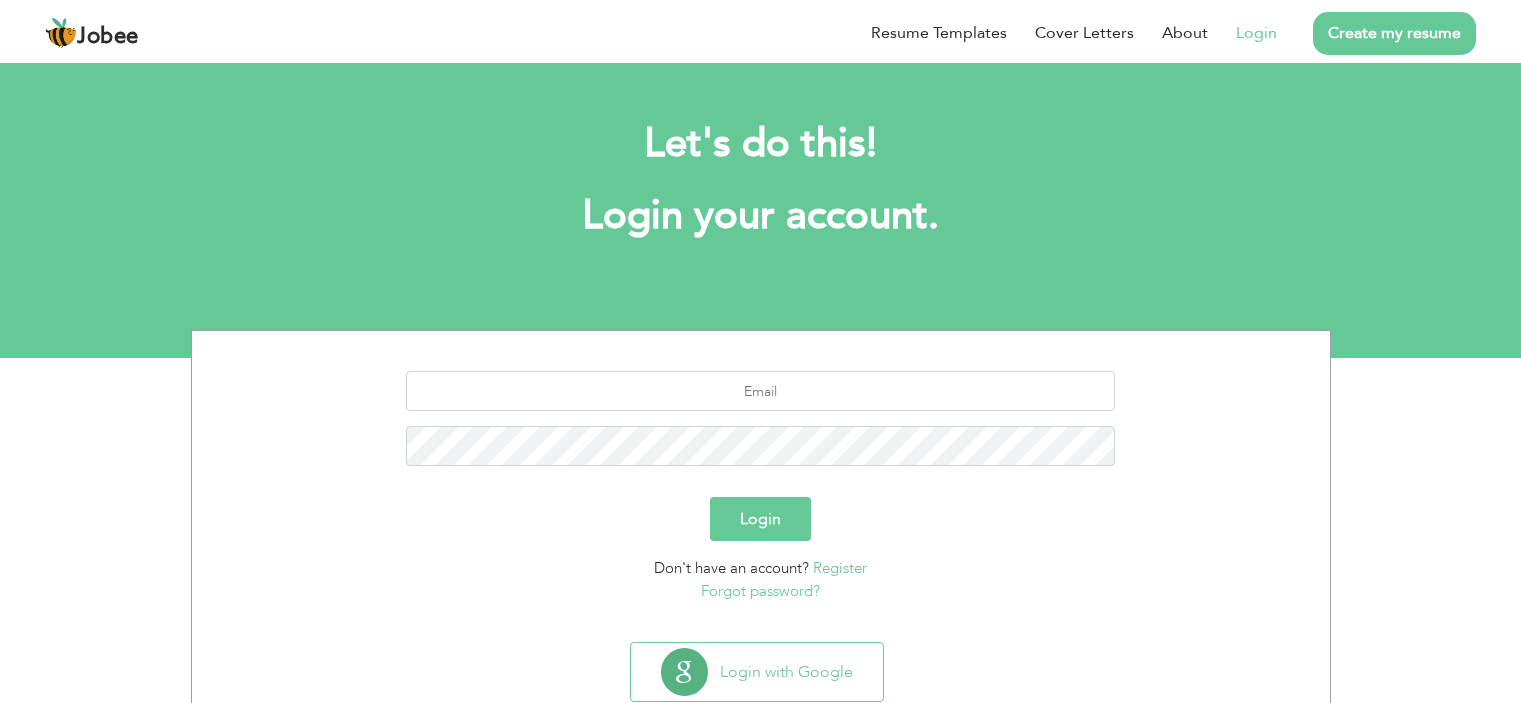 scroll, scrollTop: 0, scrollLeft: 0, axis: both 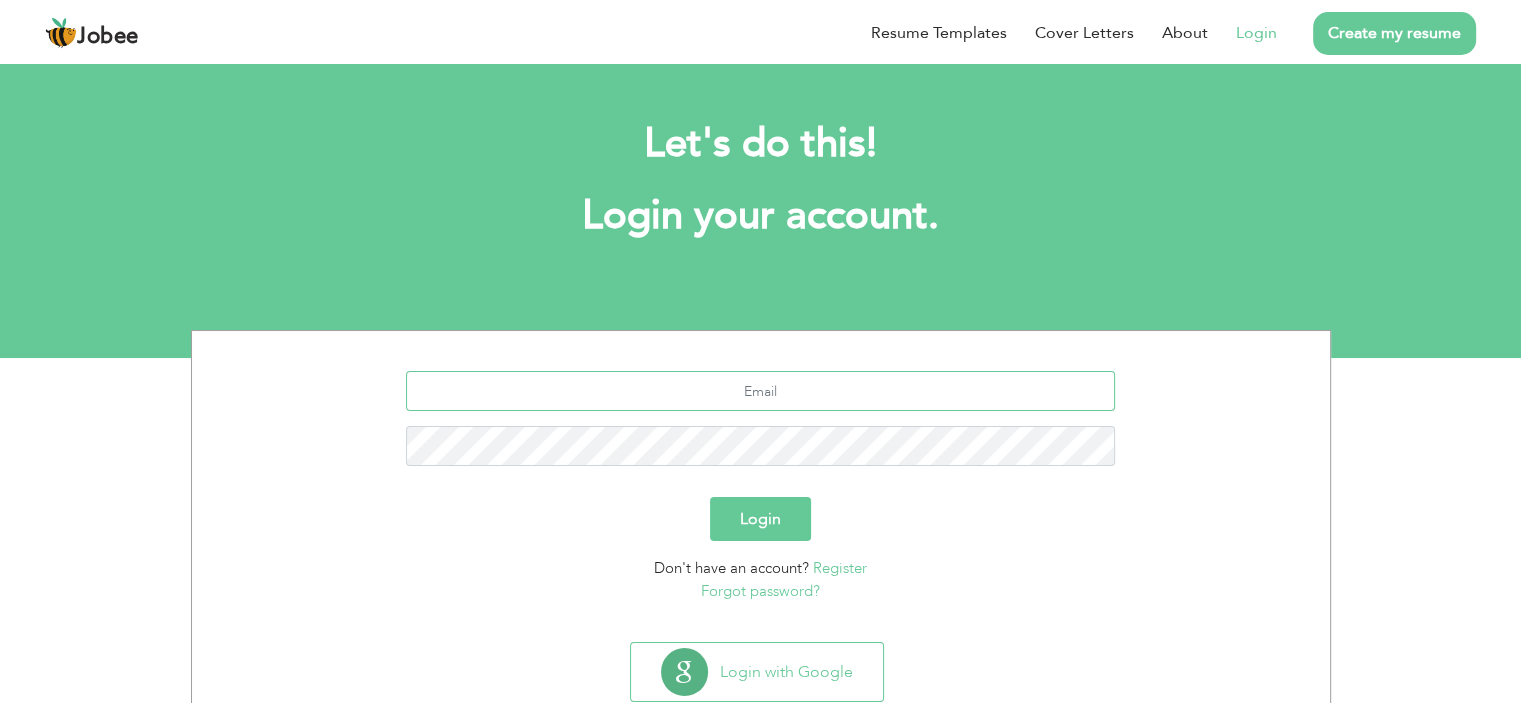 click at bounding box center [760, 391] 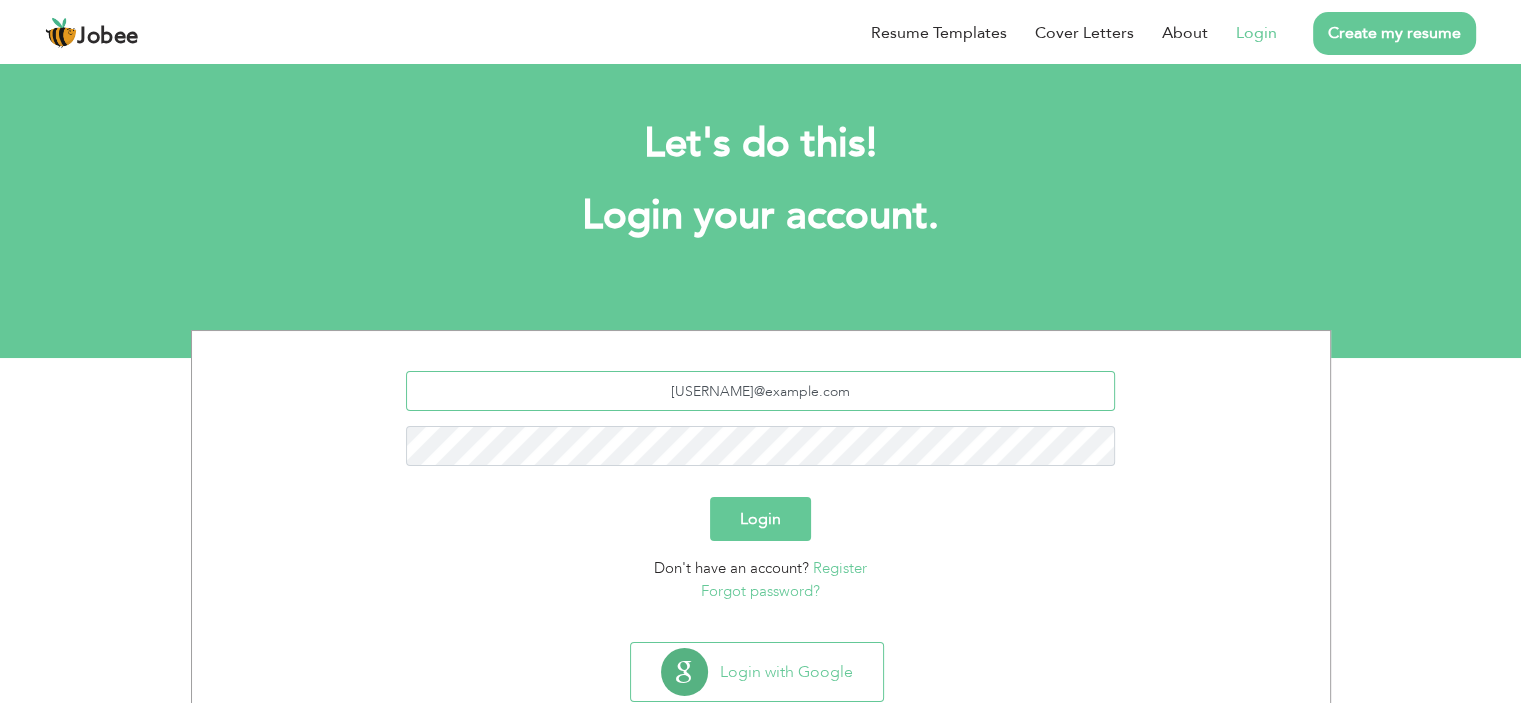 type on "[USERNAME]@example.com" 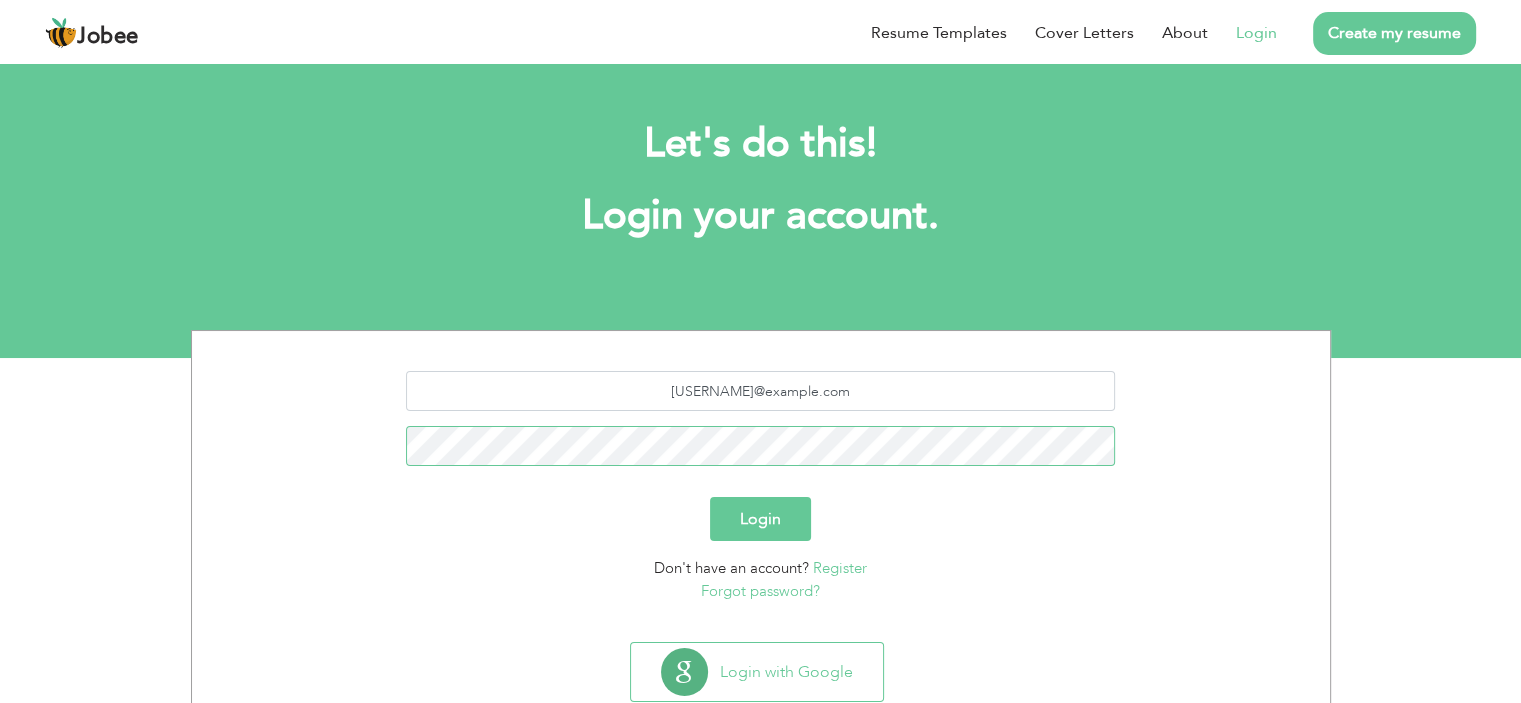 click on "Login" at bounding box center (760, 519) 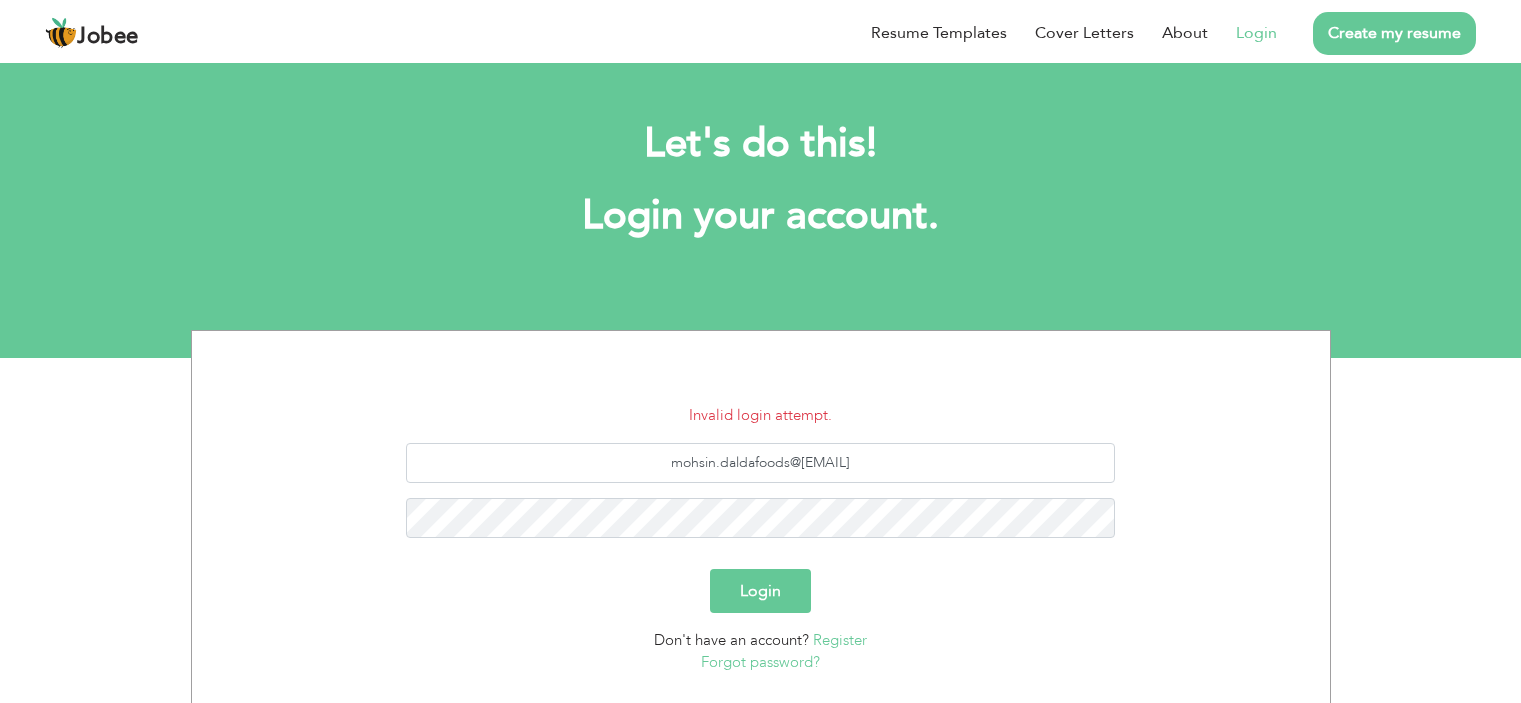 scroll, scrollTop: 0, scrollLeft: 0, axis: both 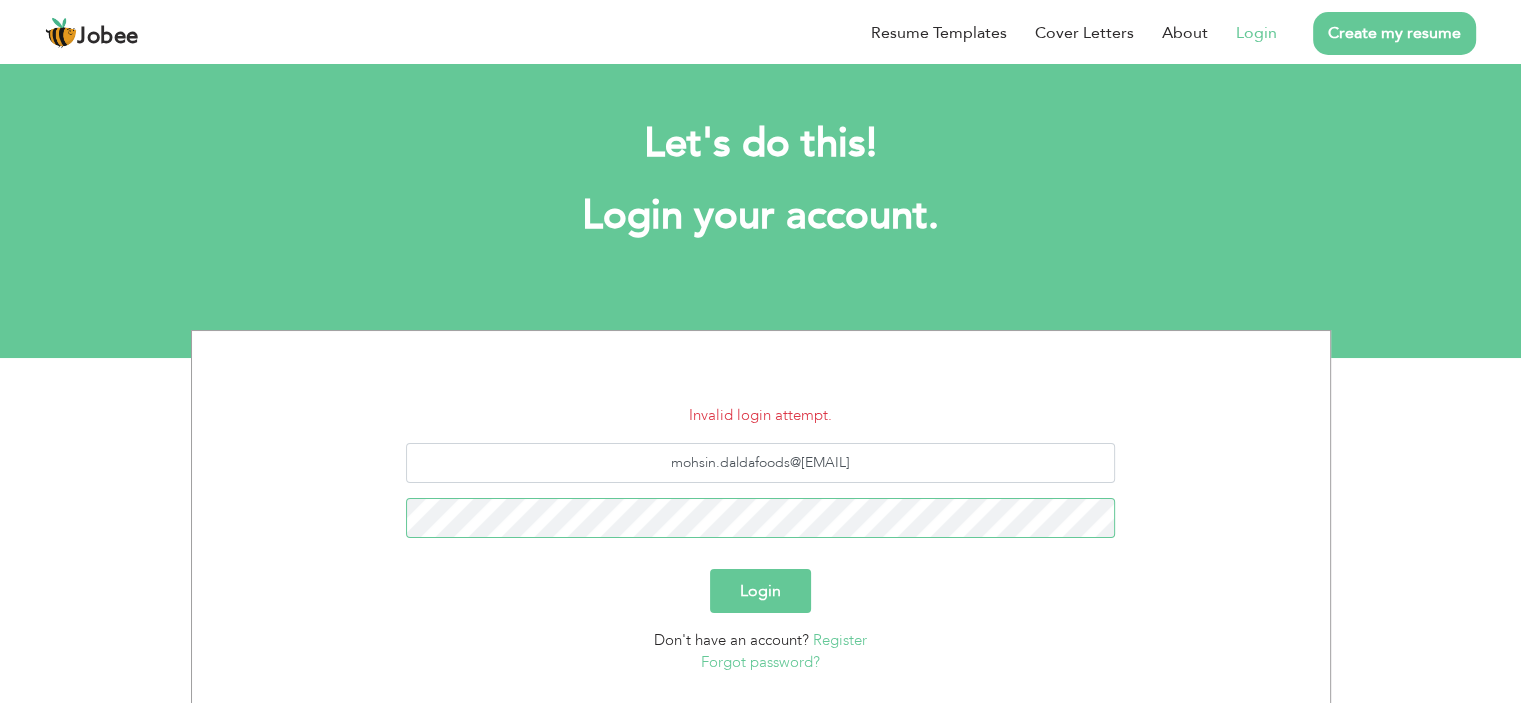 click on "Login" at bounding box center [760, 591] 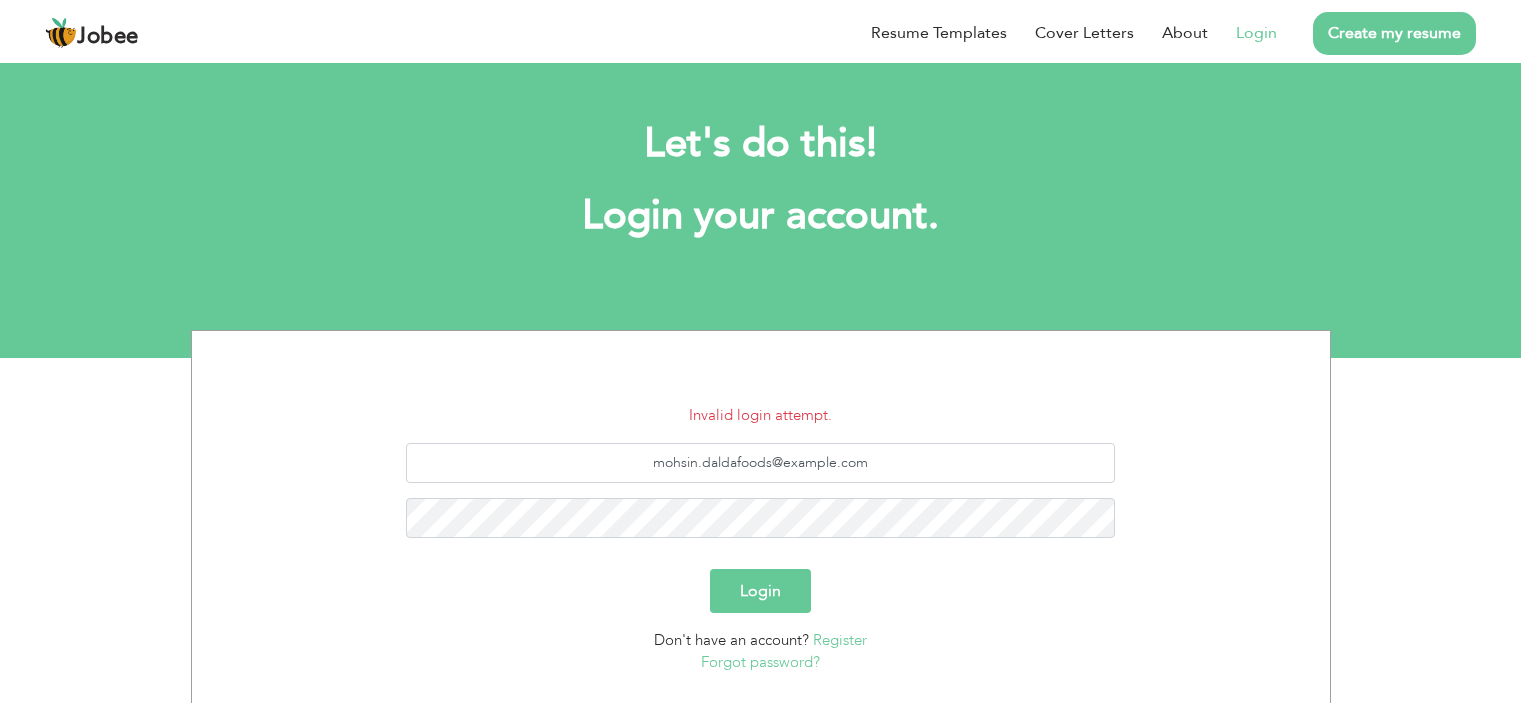 scroll, scrollTop: 0, scrollLeft: 0, axis: both 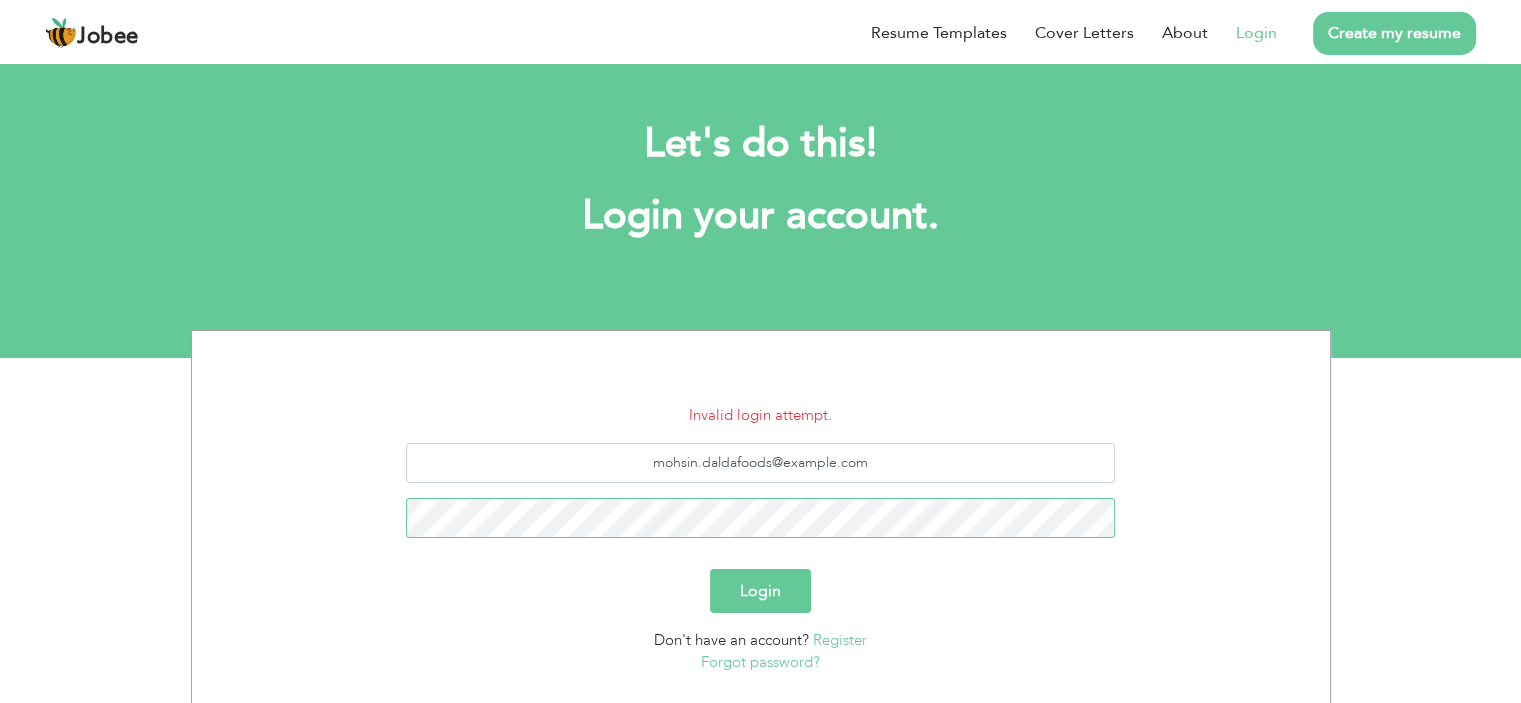 click on "Login" at bounding box center [760, 591] 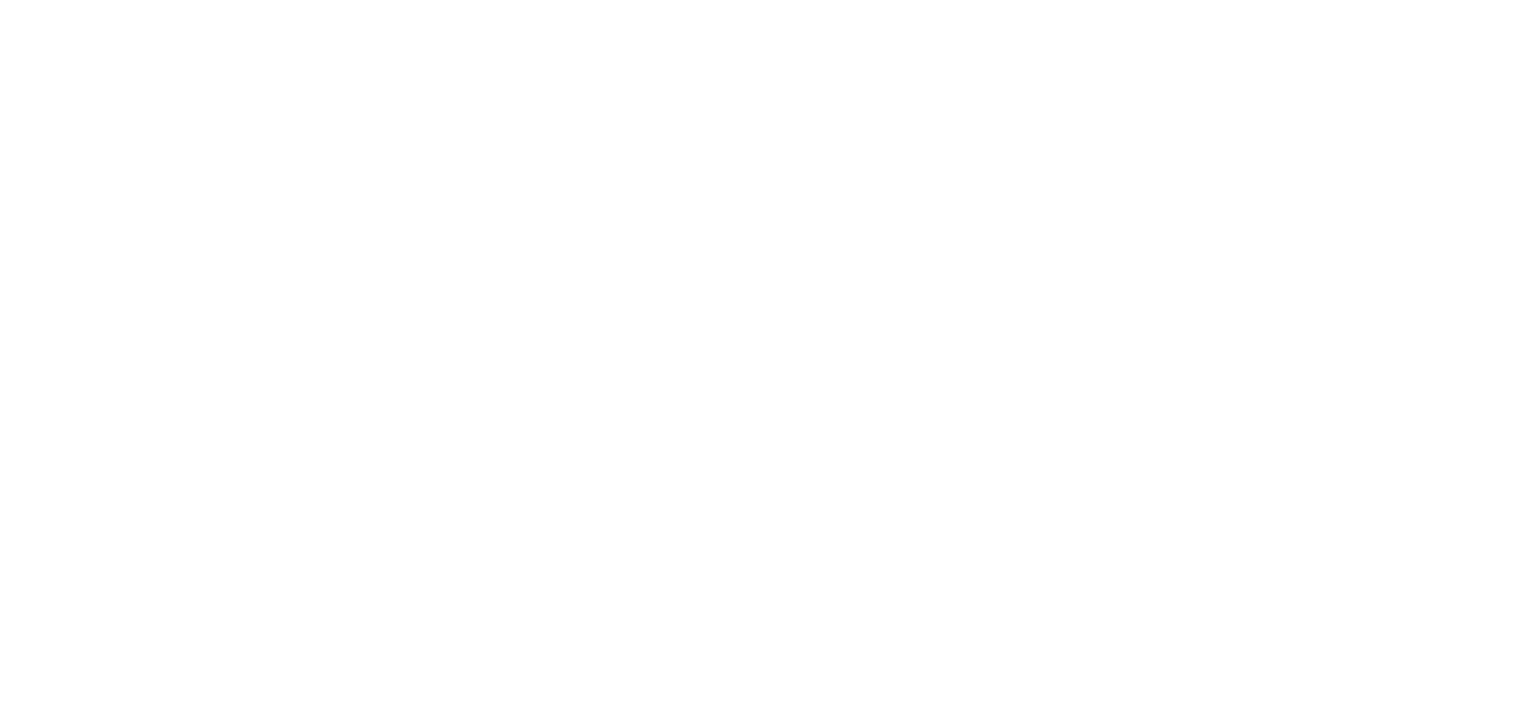 scroll, scrollTop: 0, scrollLeft: 0, axis: both 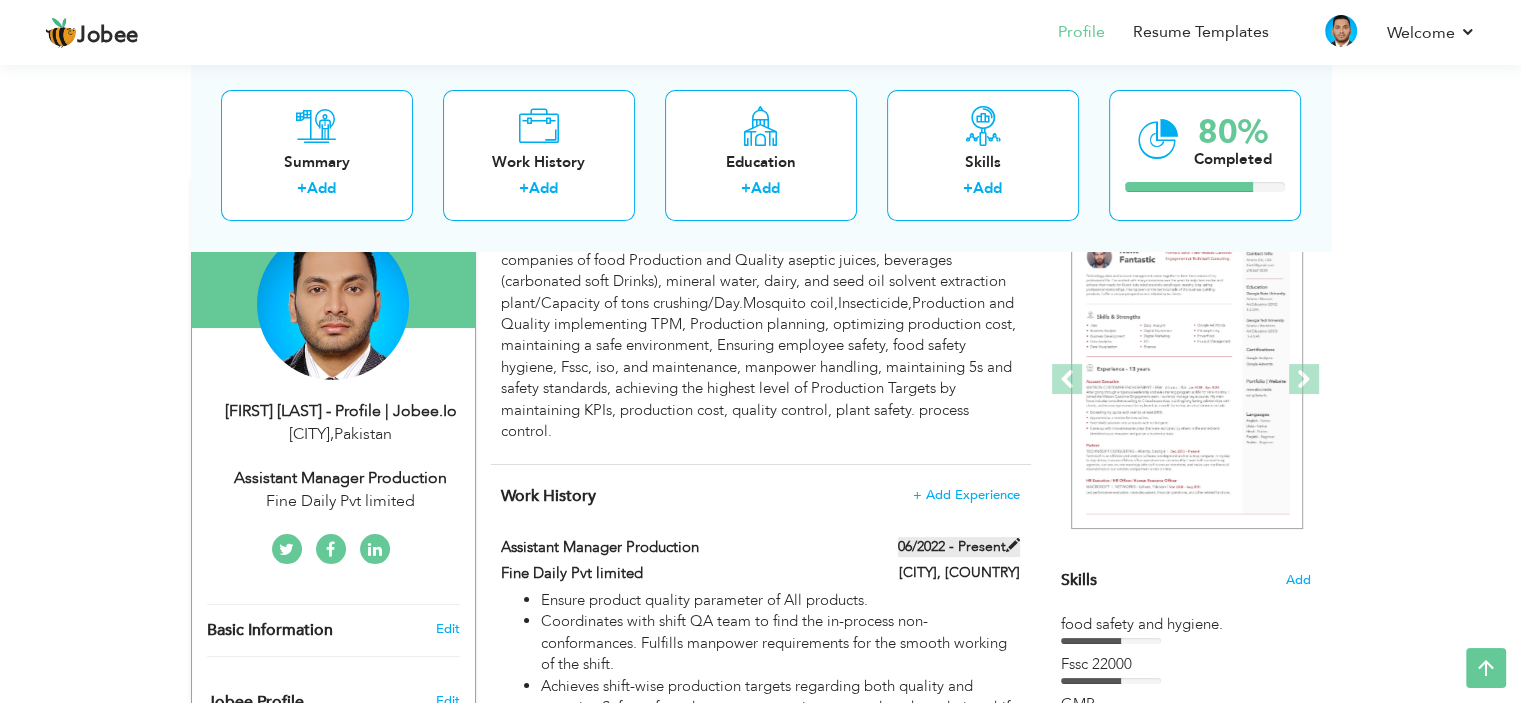click at bounding box center [1013, 545] 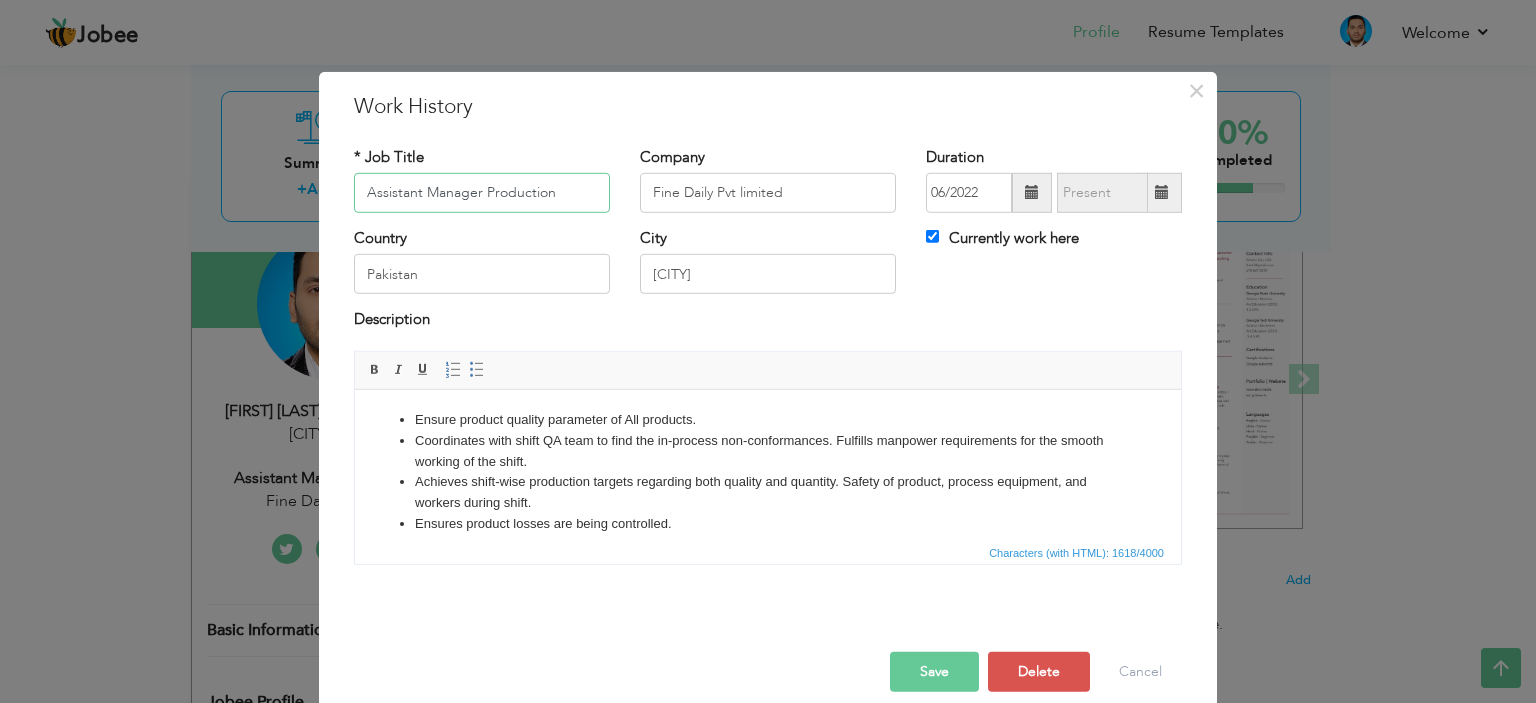scroll, scrollTop: 22, scrollLeft: 0, axis: vertical 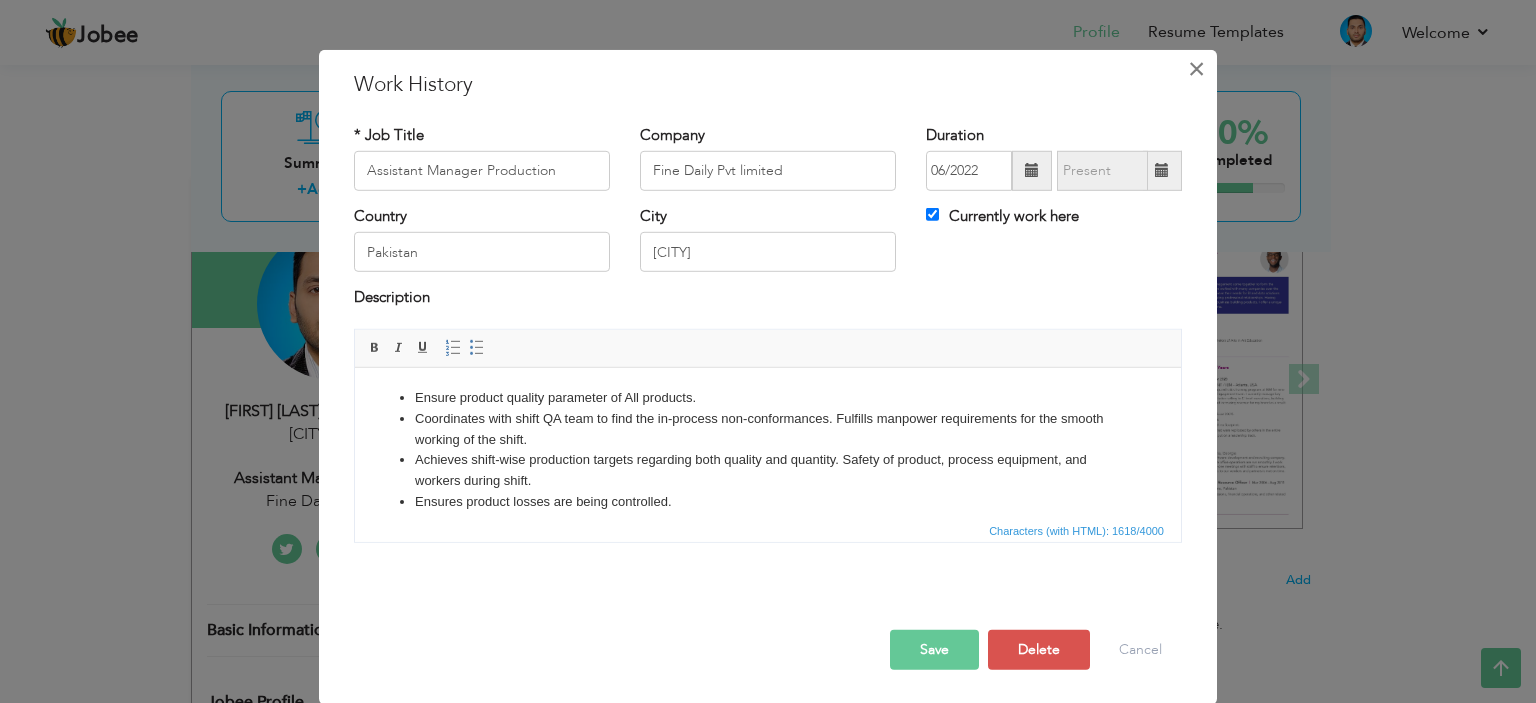 click on "×" at bounding box center (1196, 68) 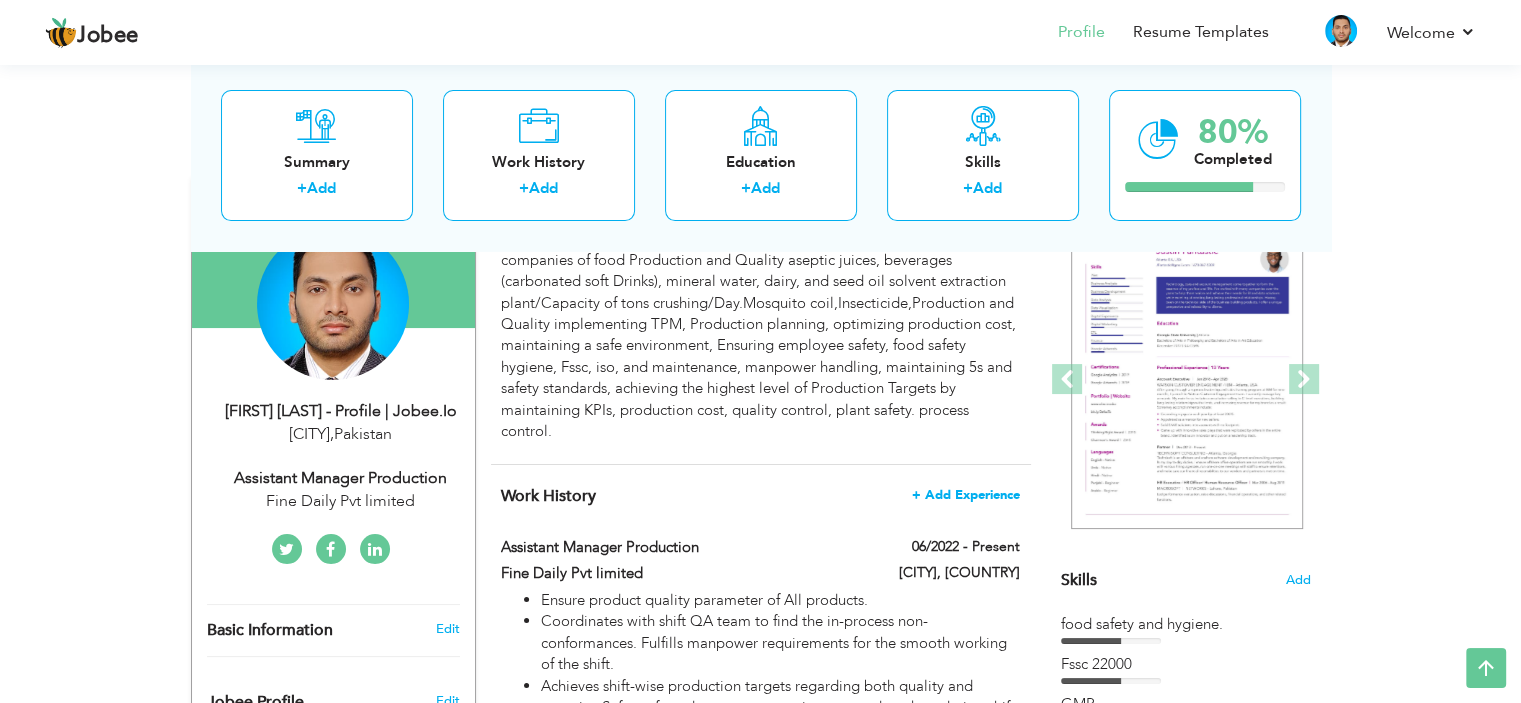click on "+ Add Experience" at bounding box center [966, 495] 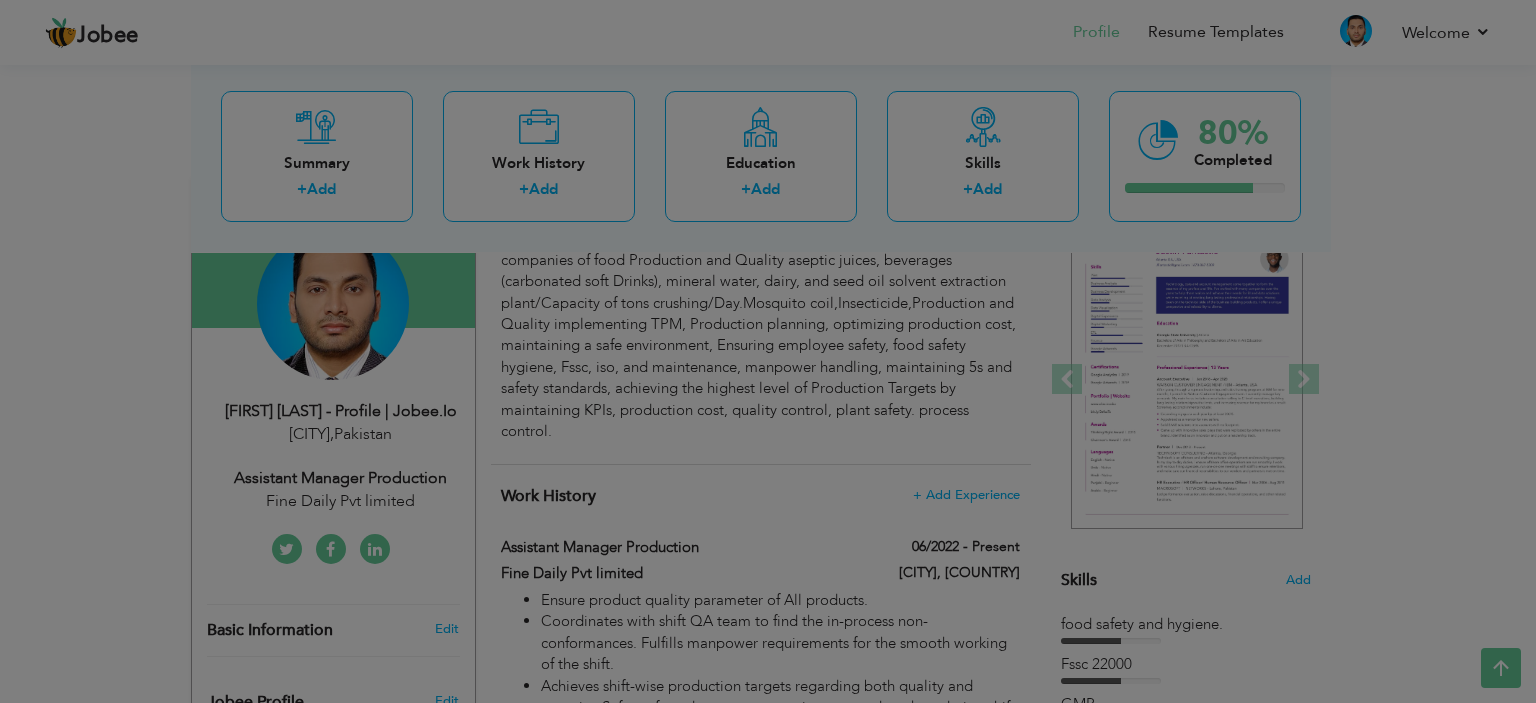 scroll, scrollTop: 0, scrollLeft: 0, axis: both 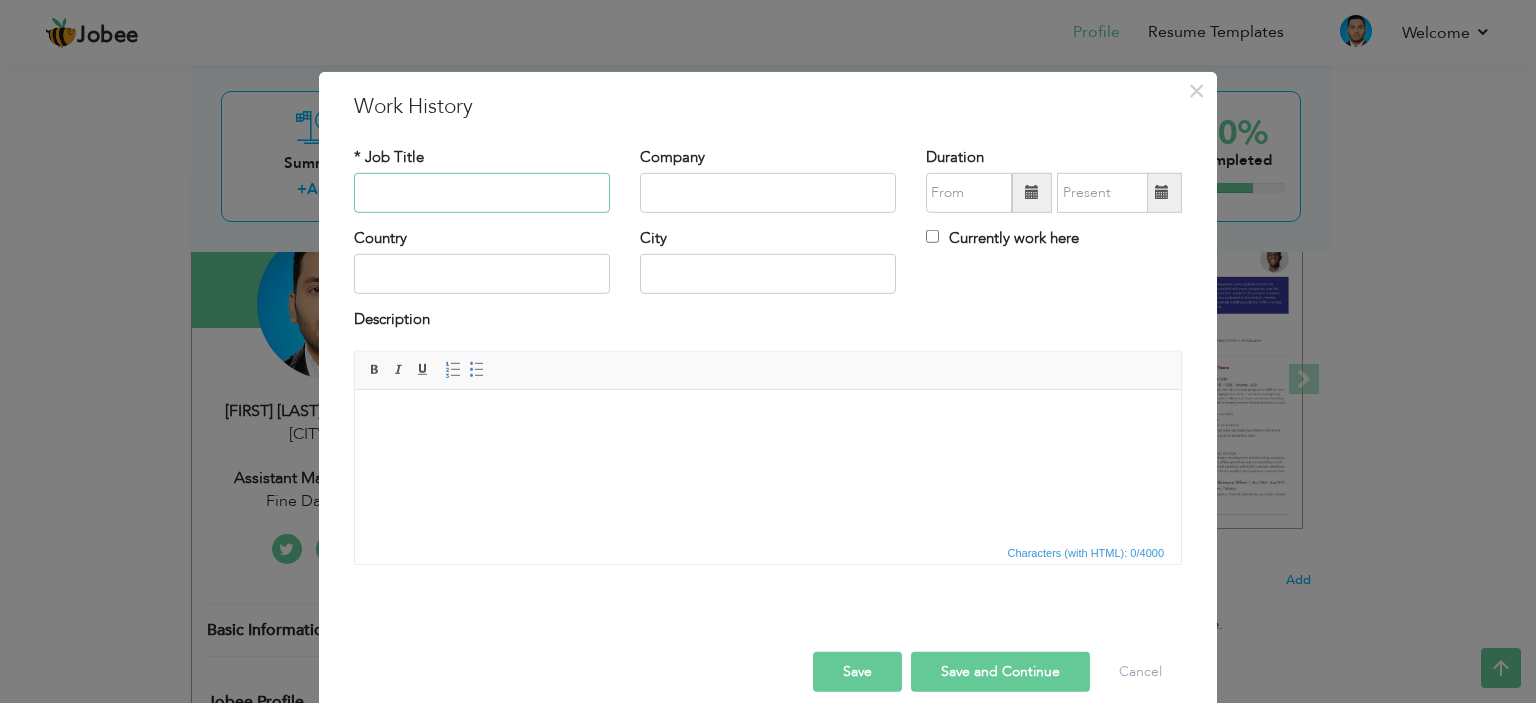 click at bounding box center [482, 193] 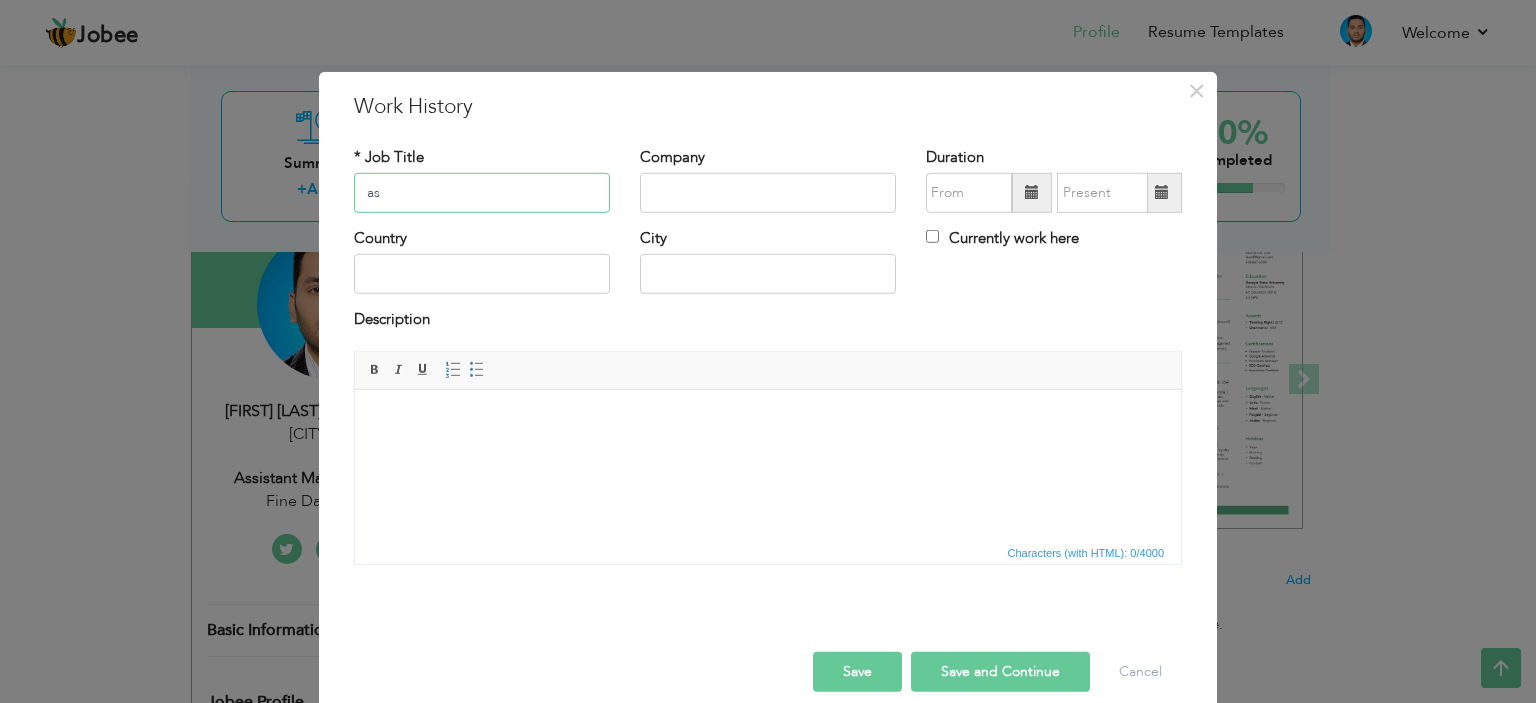 type on "a" 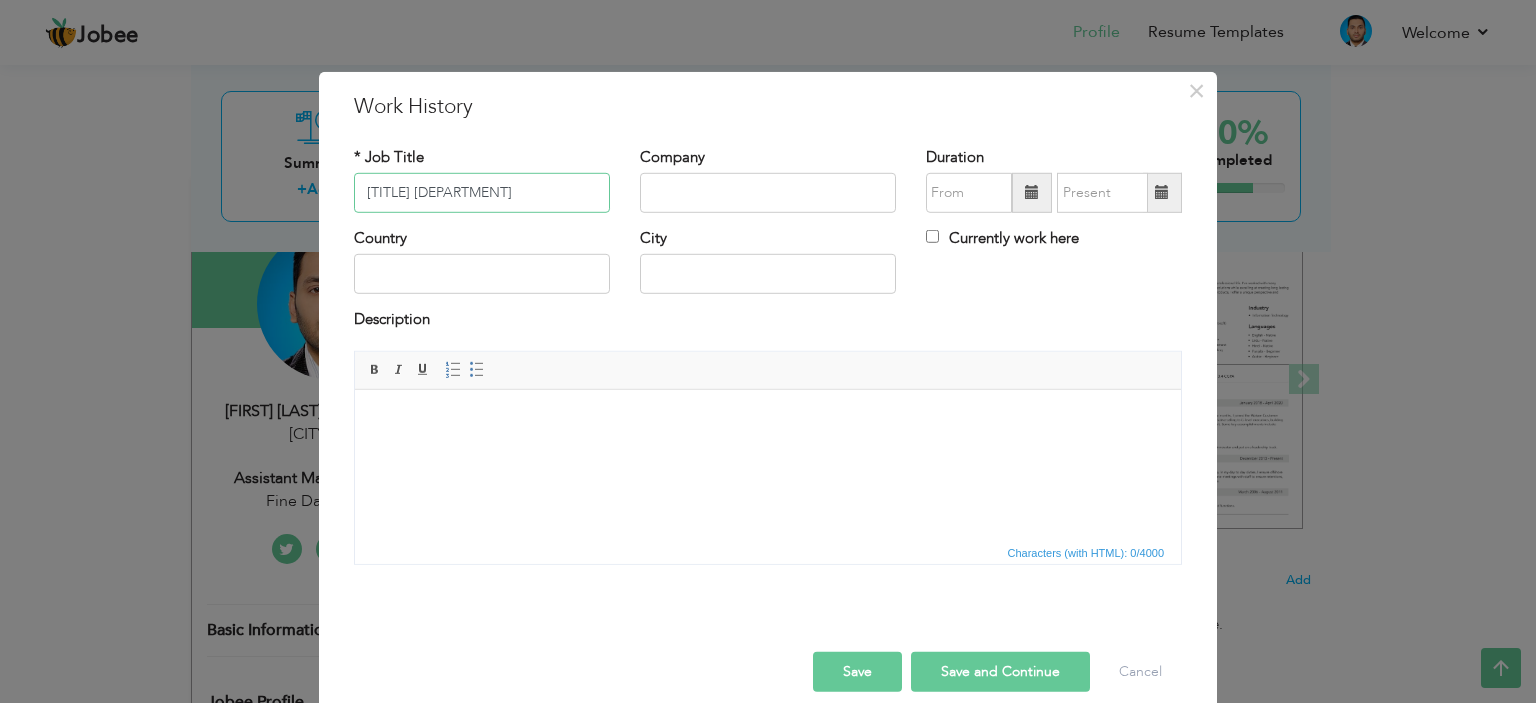 type on "Assistant Manager Quality Control" 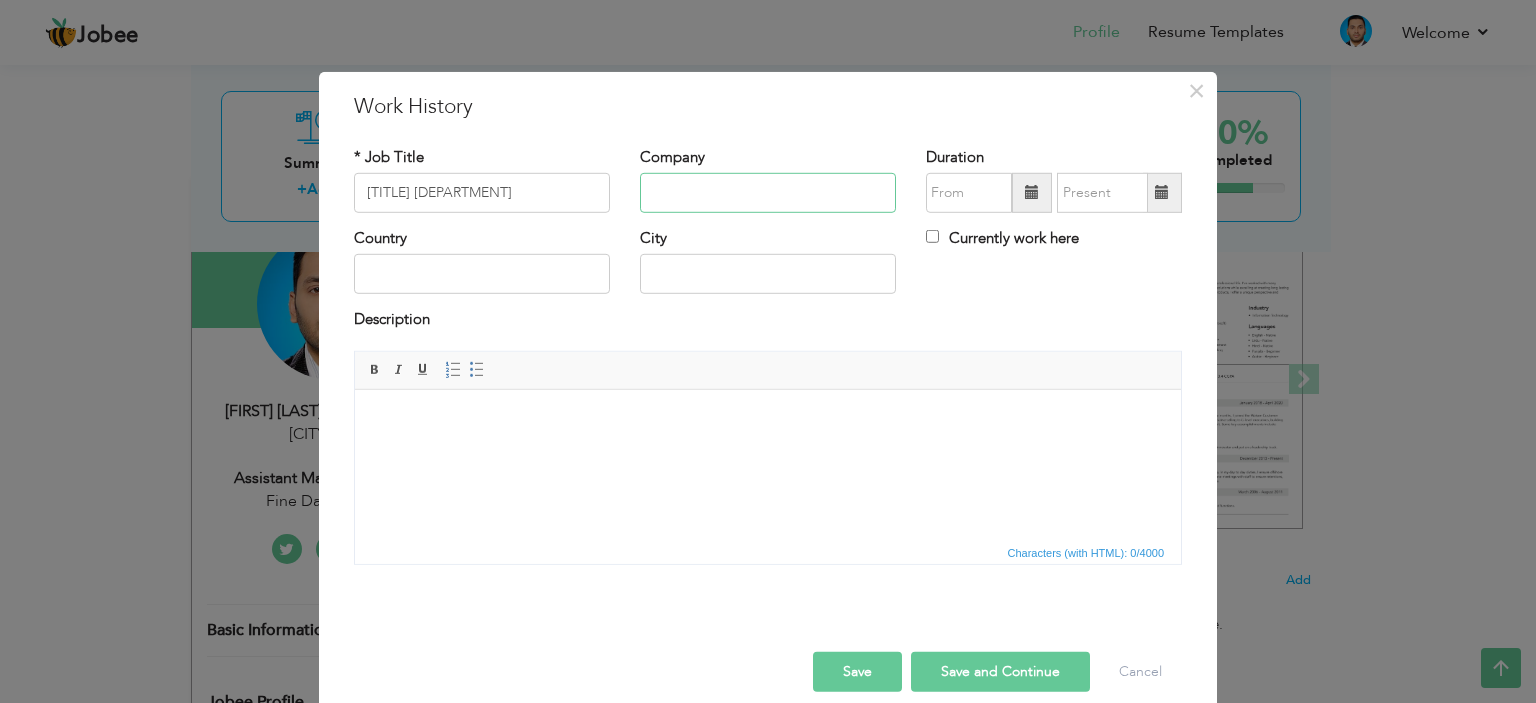 click at bounding box center [768, 193] 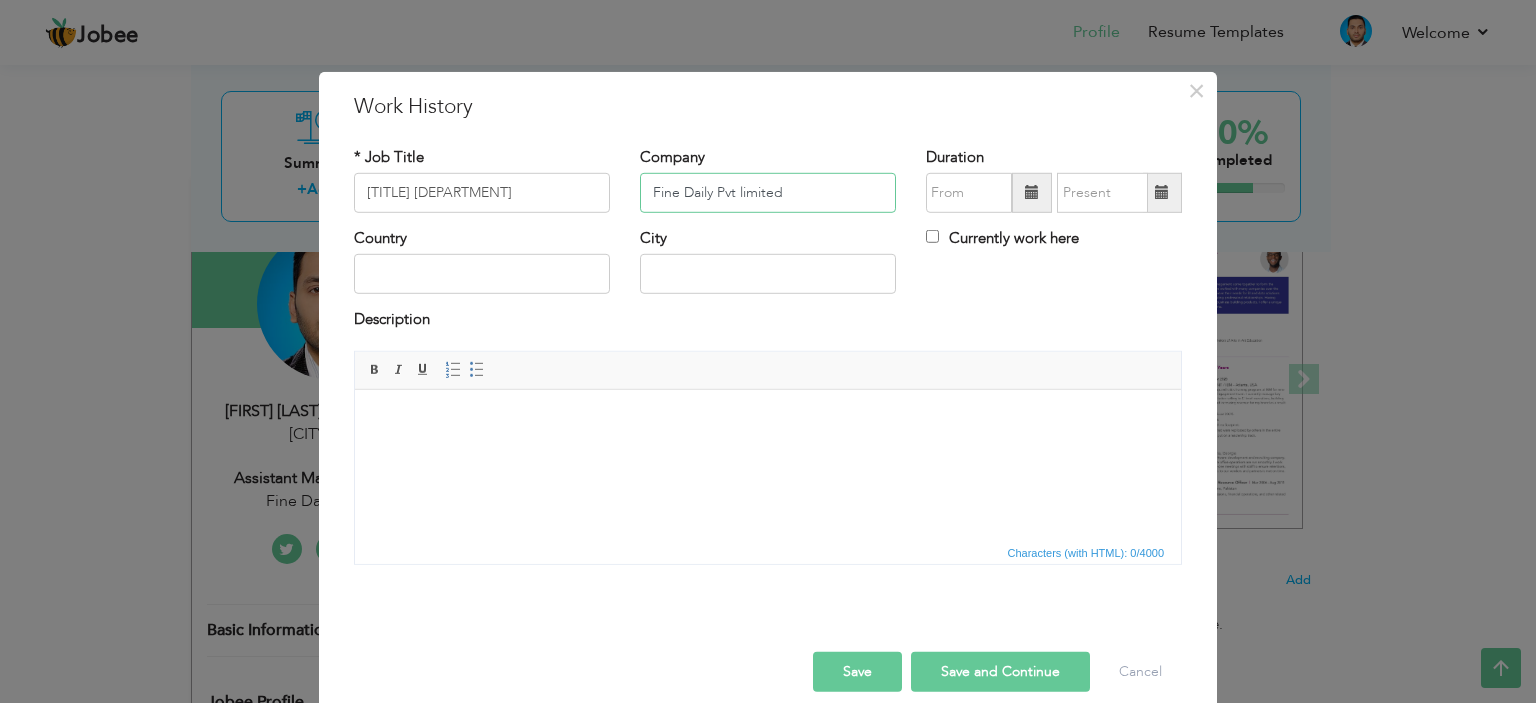 type on "Fine Daily Pvt limited" 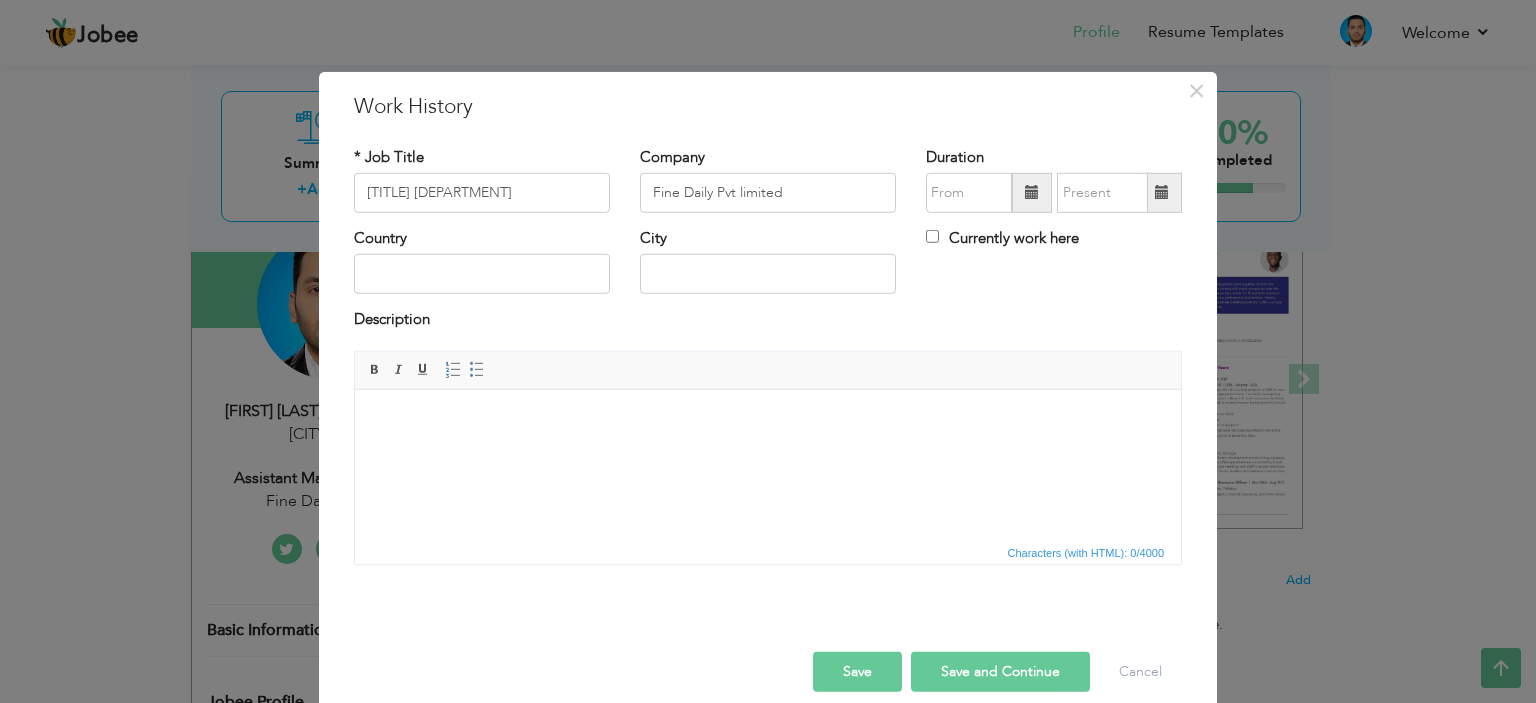 click at bounding box center [1032, 193] 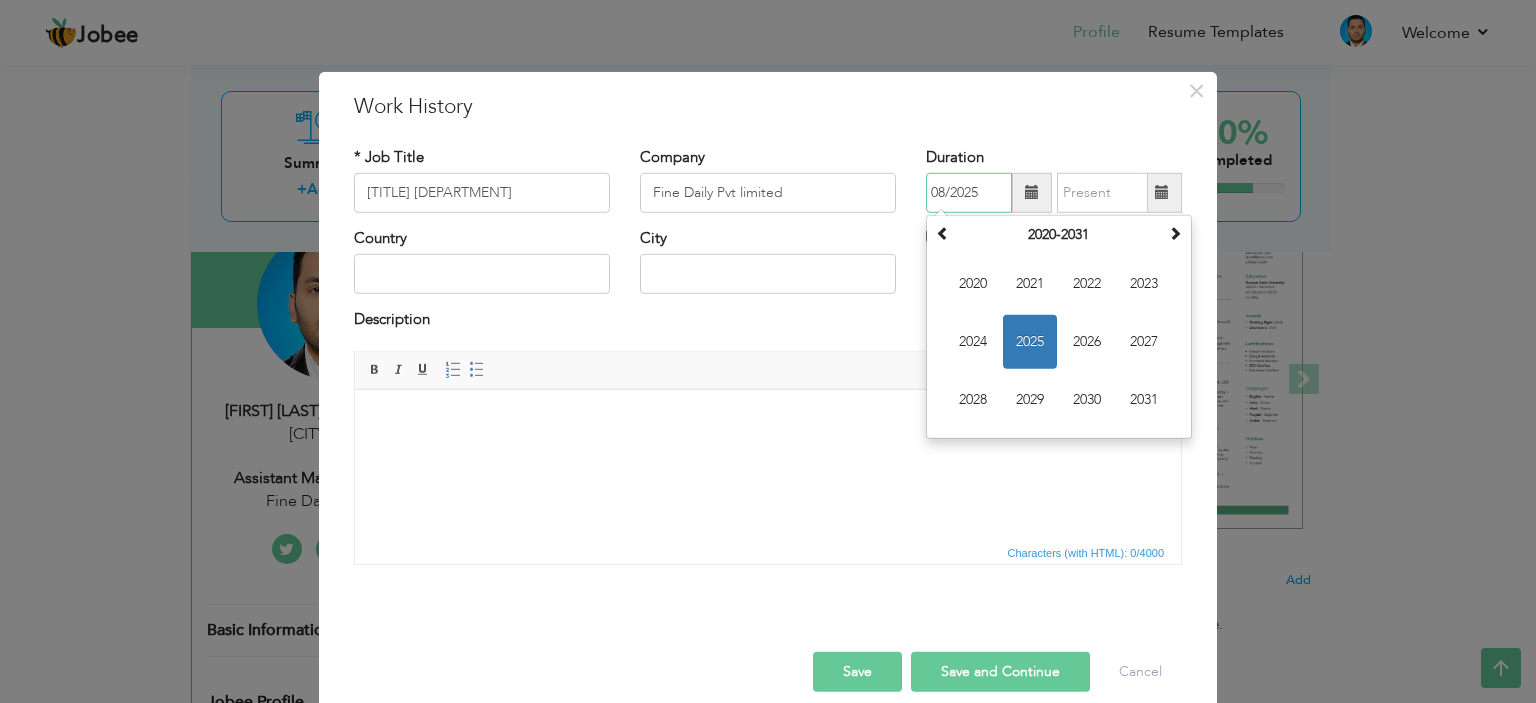 click on "2024" at bounding box center (973, 342) 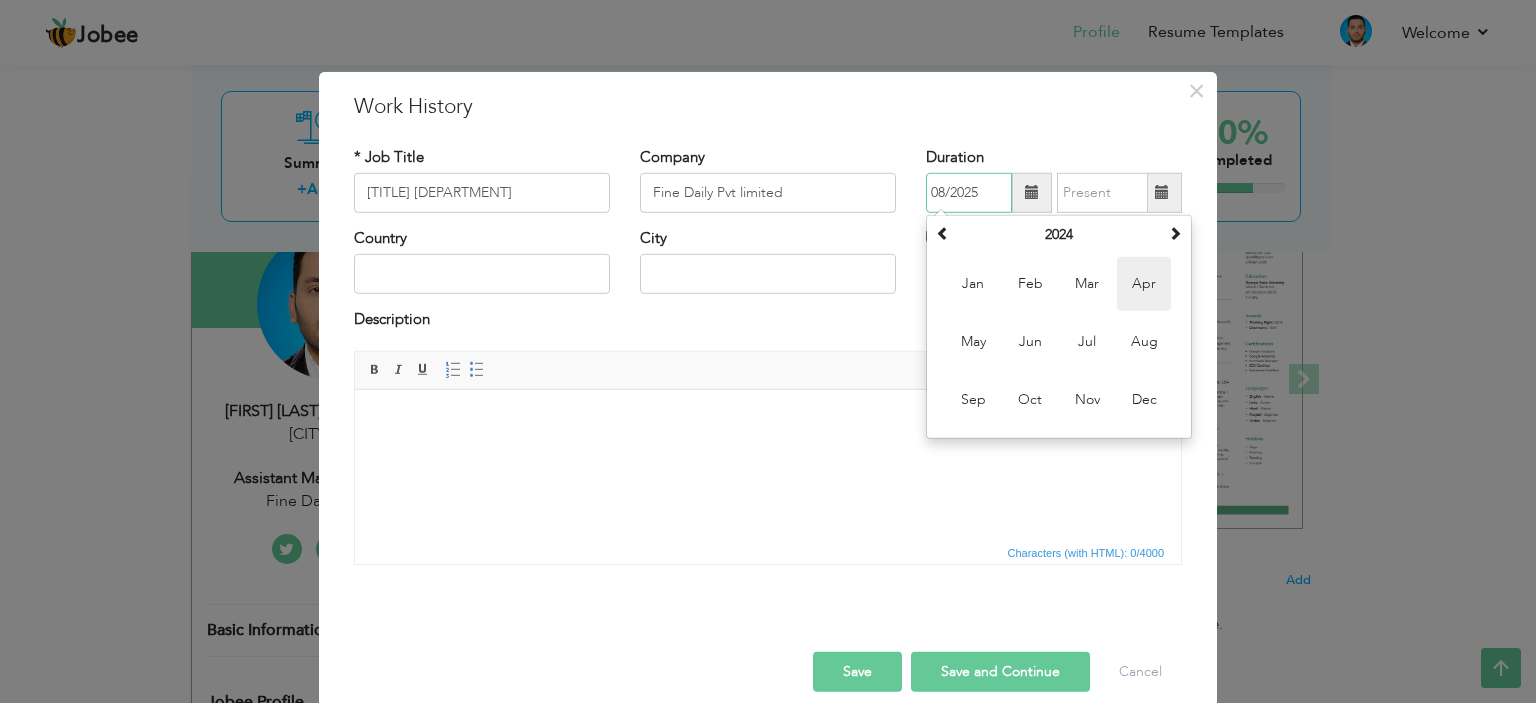 click on "Apr" at bounding box center [1144, 284] 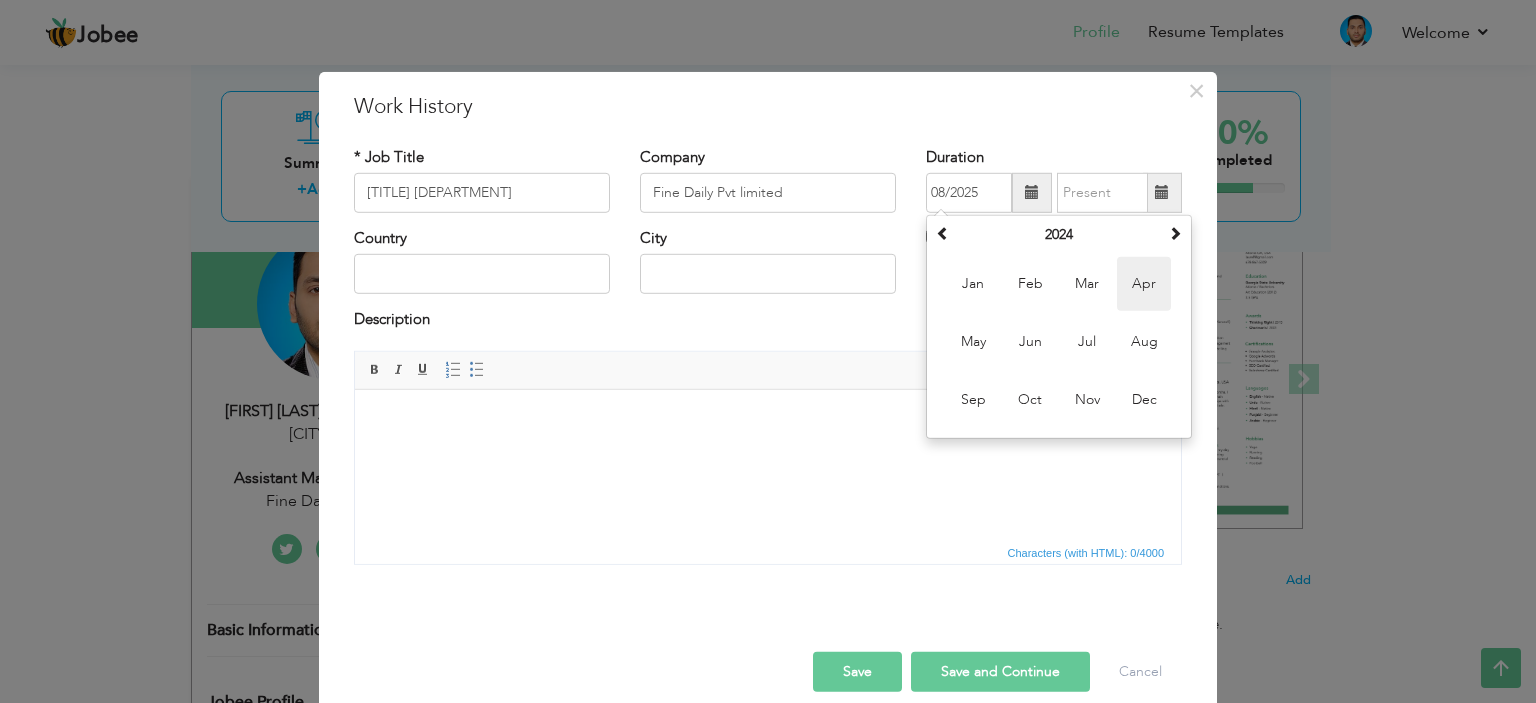 type on "04/2024" 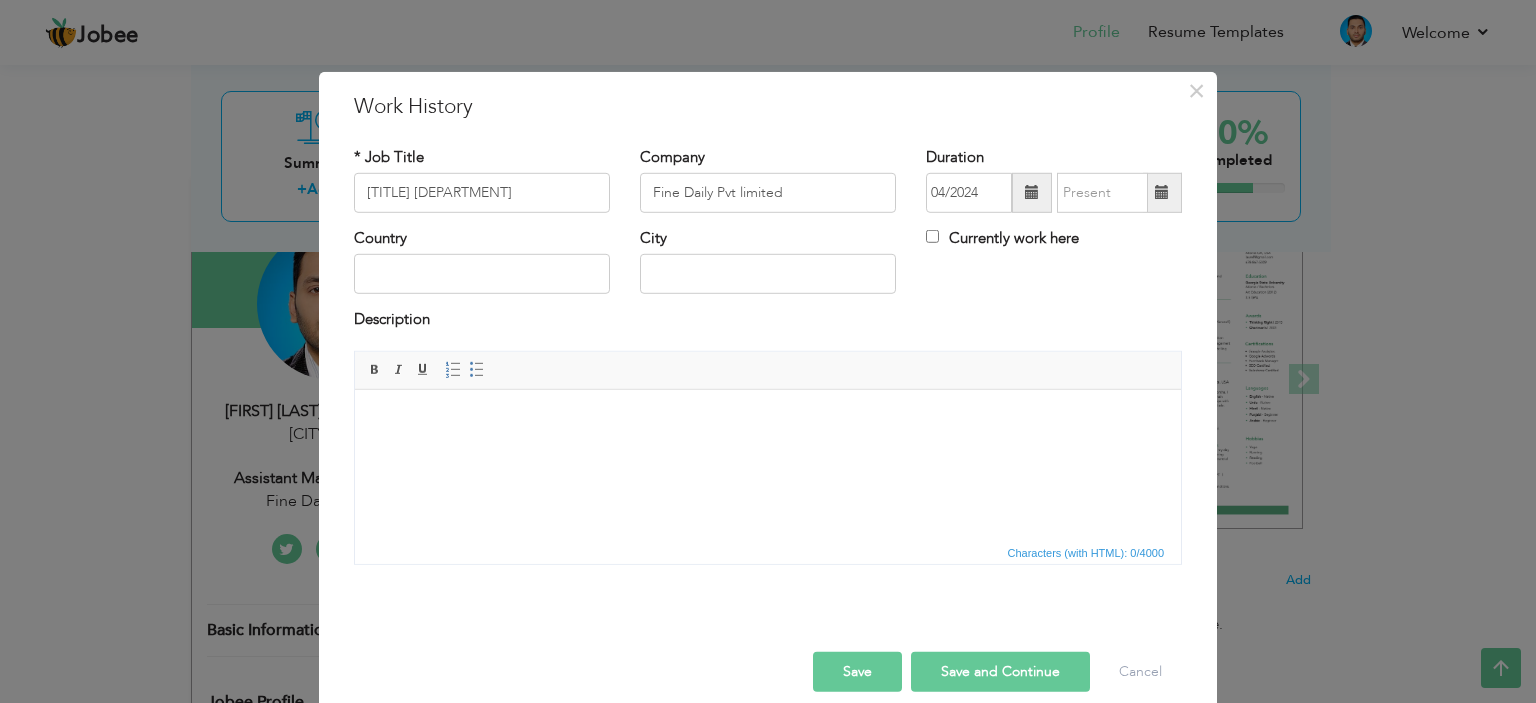 click at bounding box center [1162, 192] 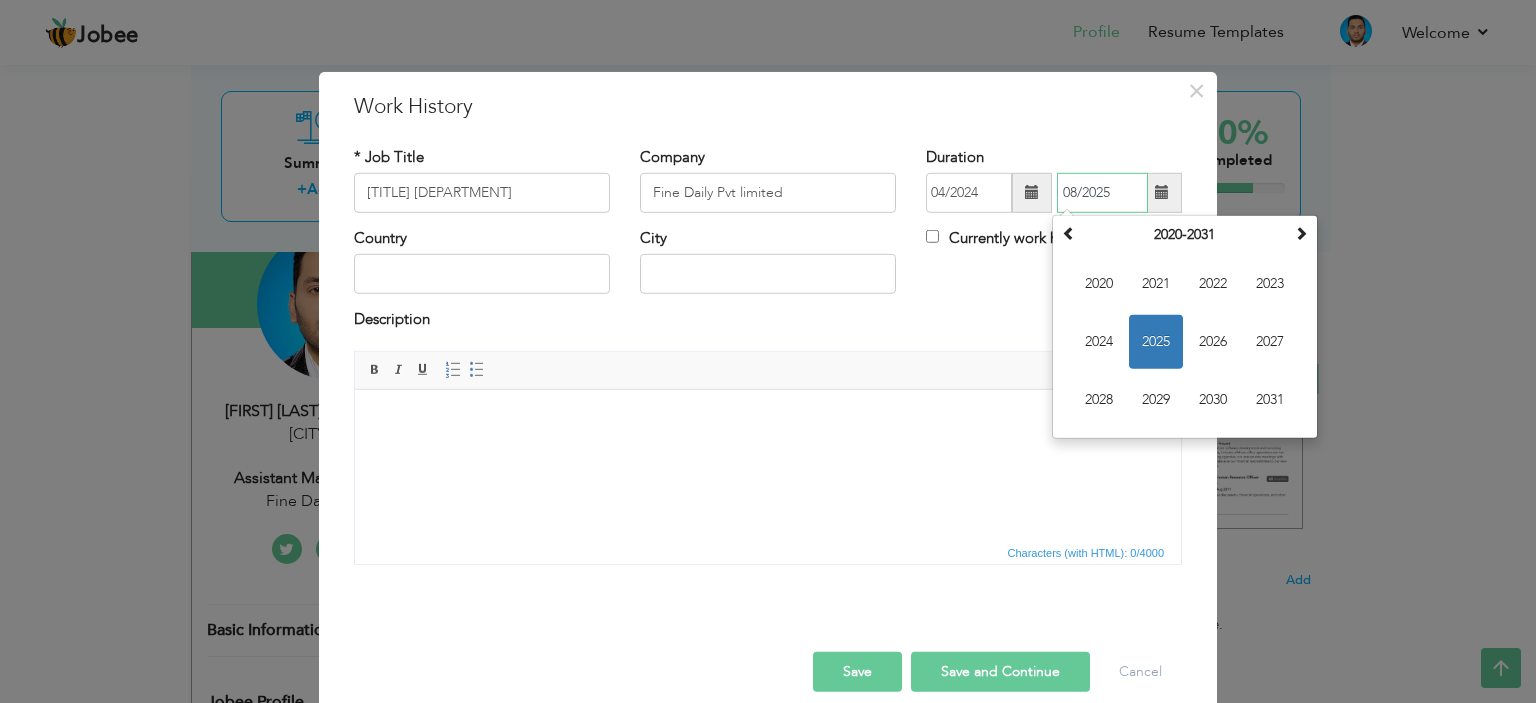 click on "2025" at bounding box center [1156, 342] 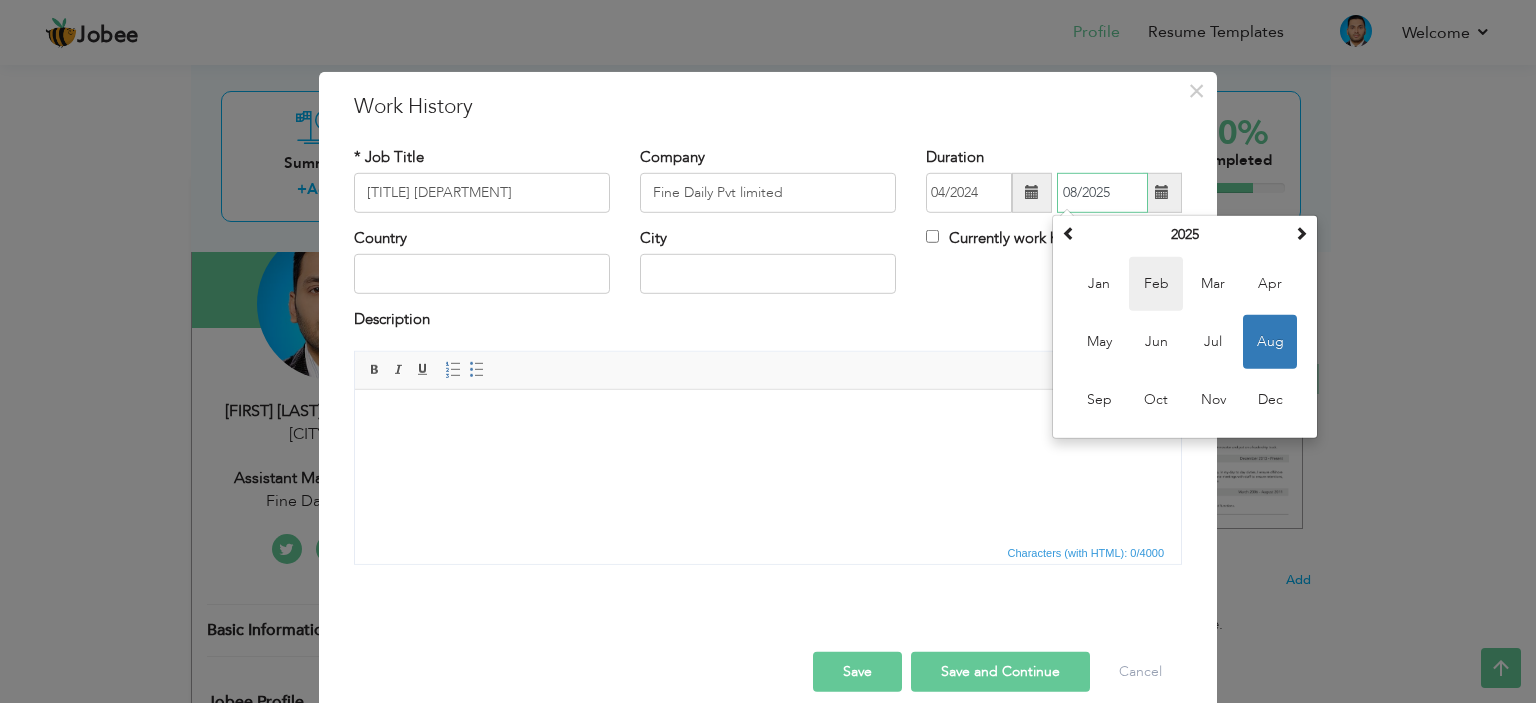 click on "Feb" at bounding box center [1156, 284] 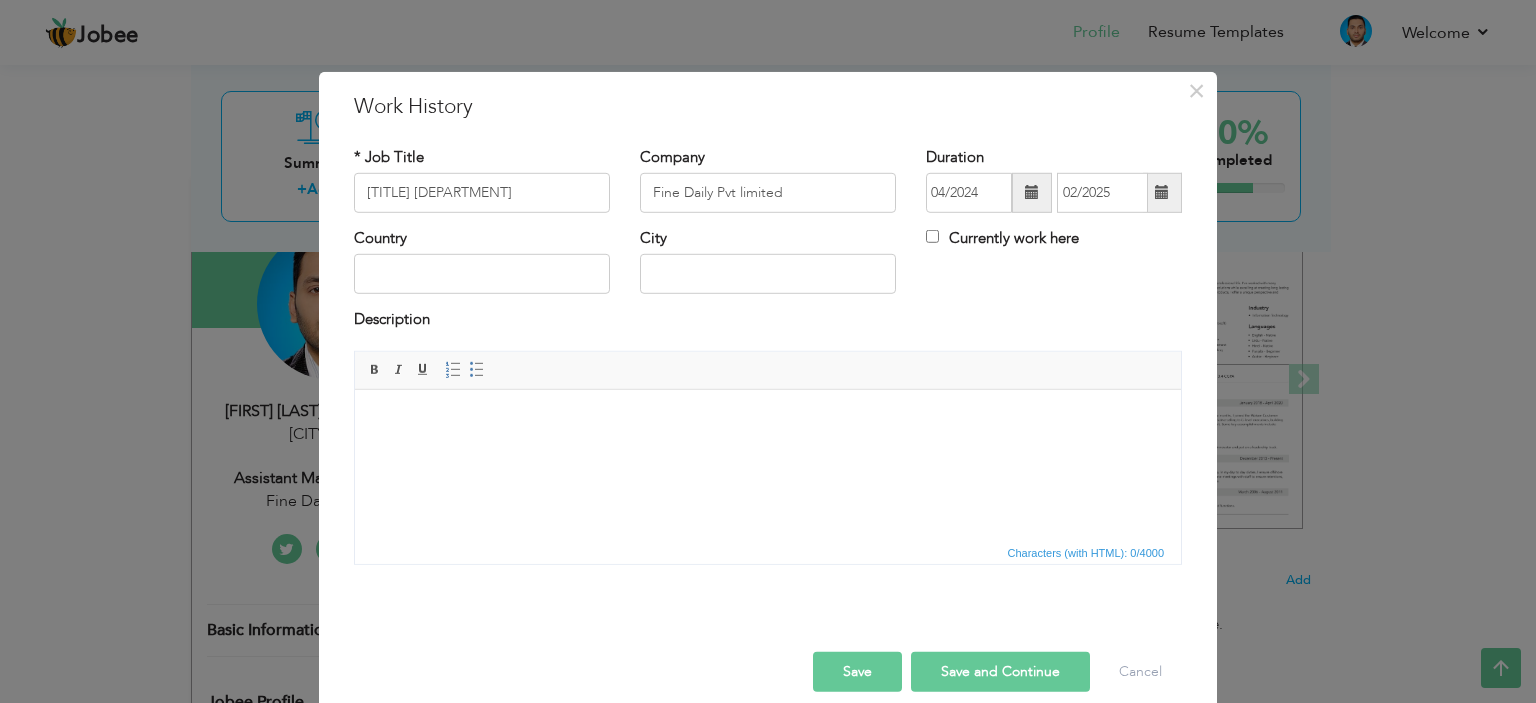 click at bounding box center [1162, 193] 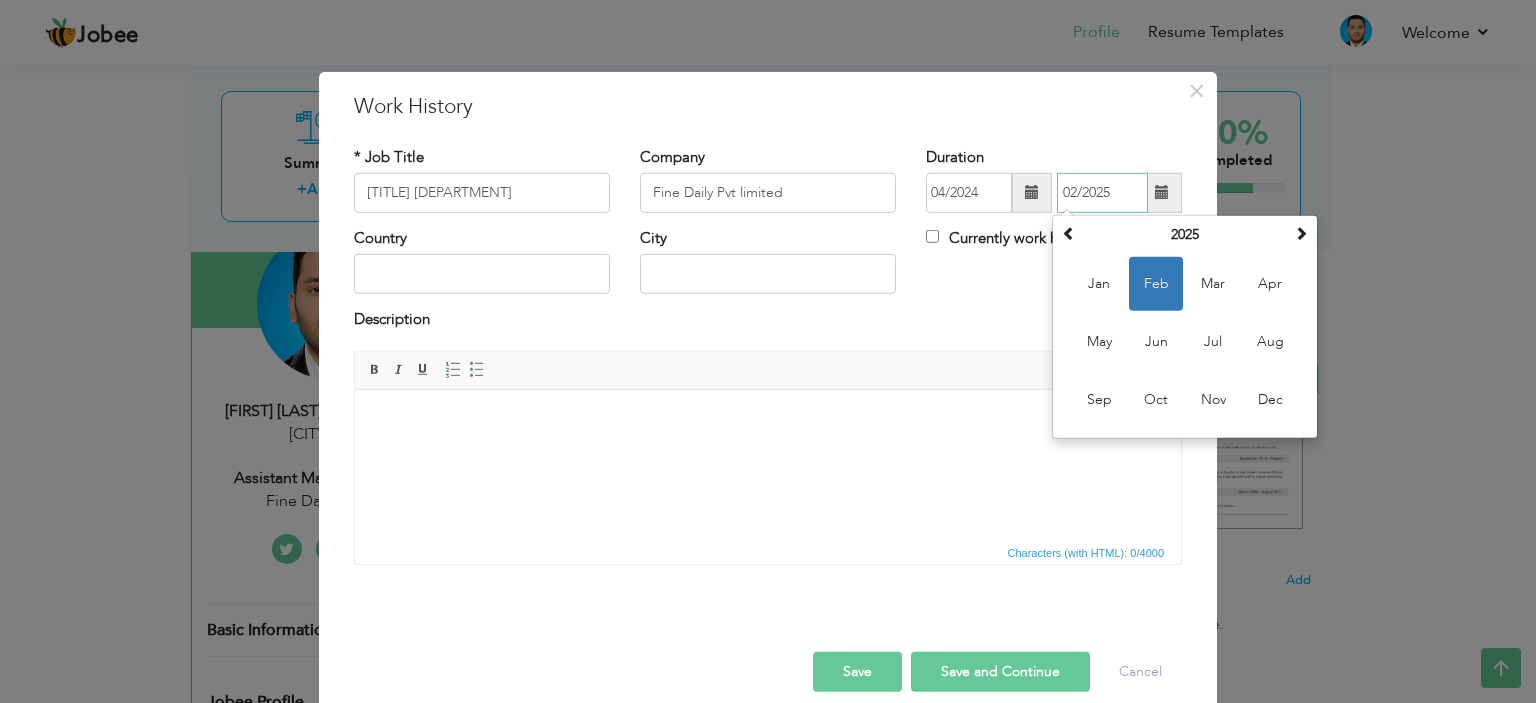 click on "Jan" at bounding box center (1099, 284) 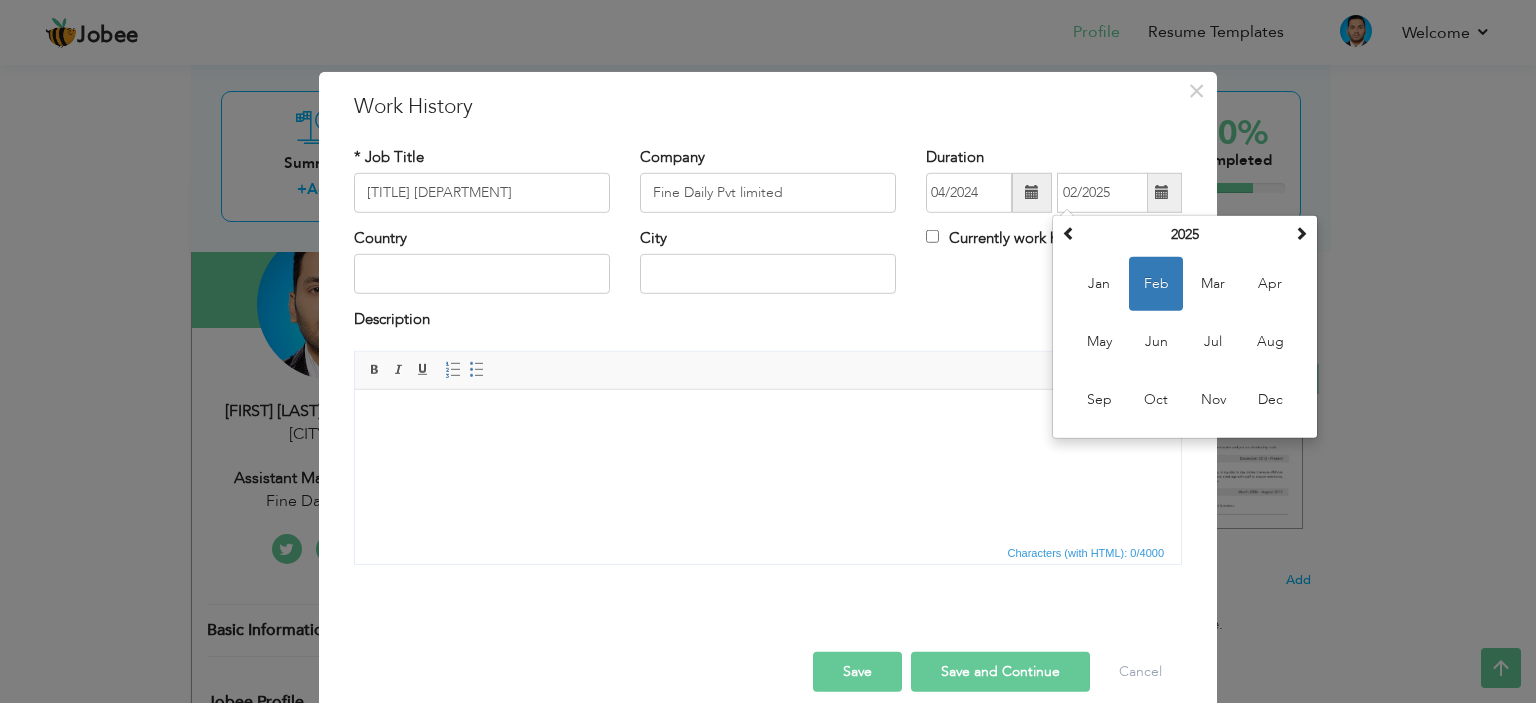 type on "01/2025" 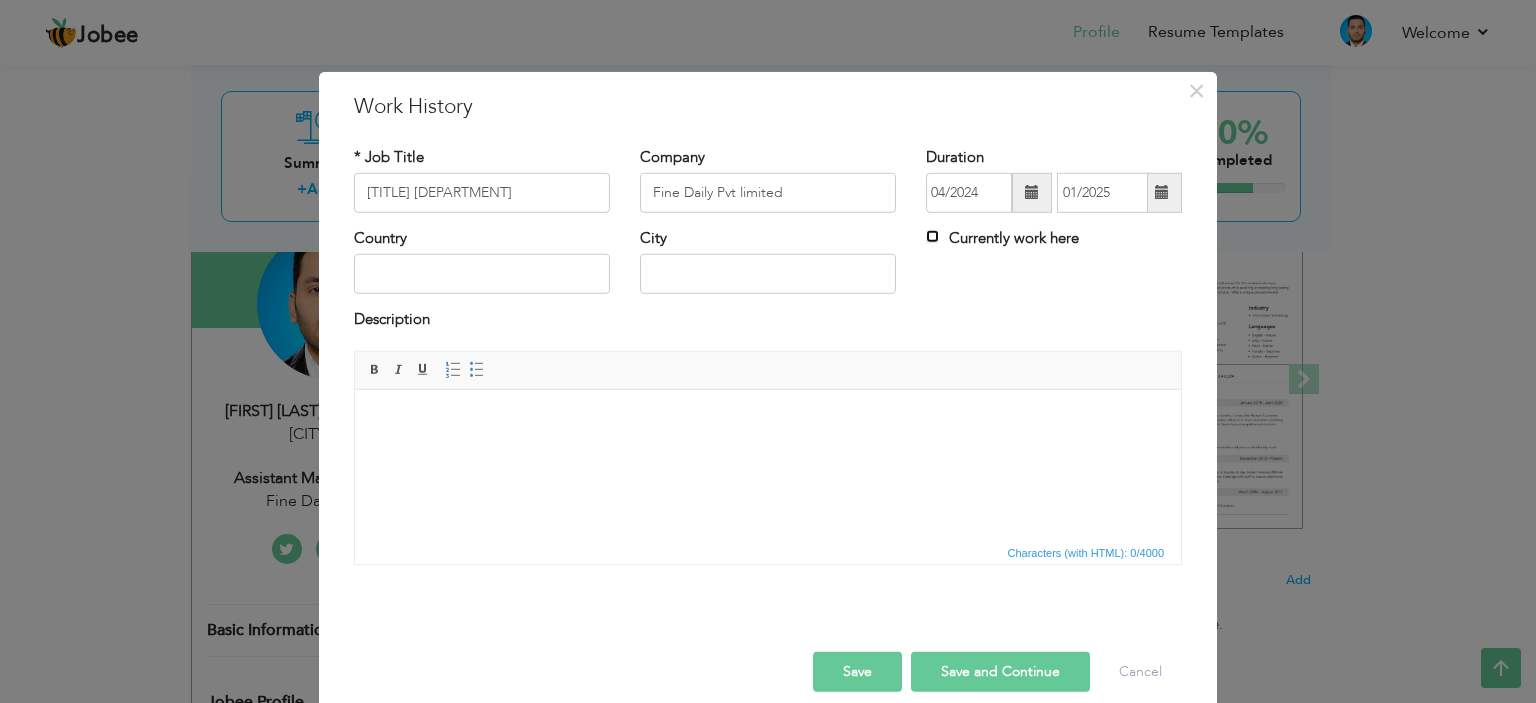 click on "Currently work here" at bounding box center (932, 236) 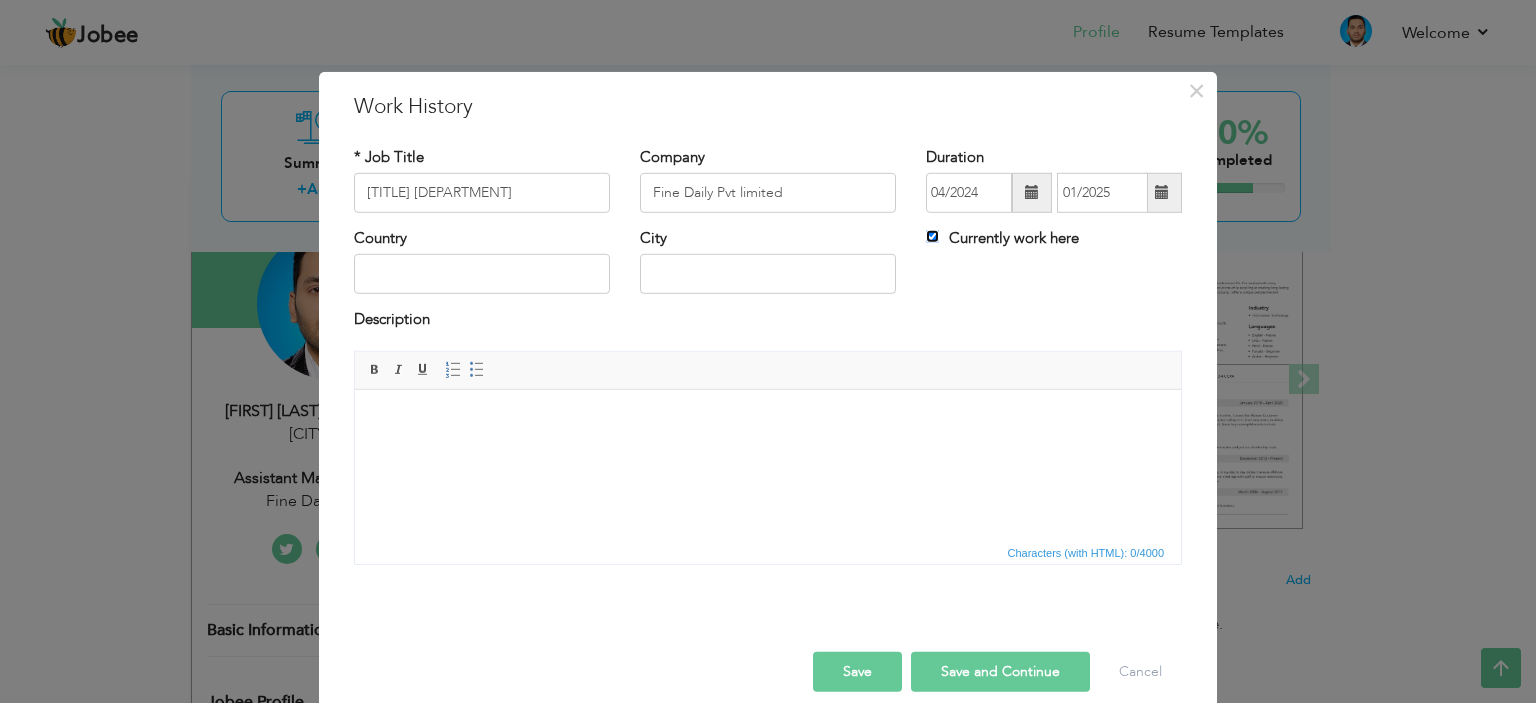 type 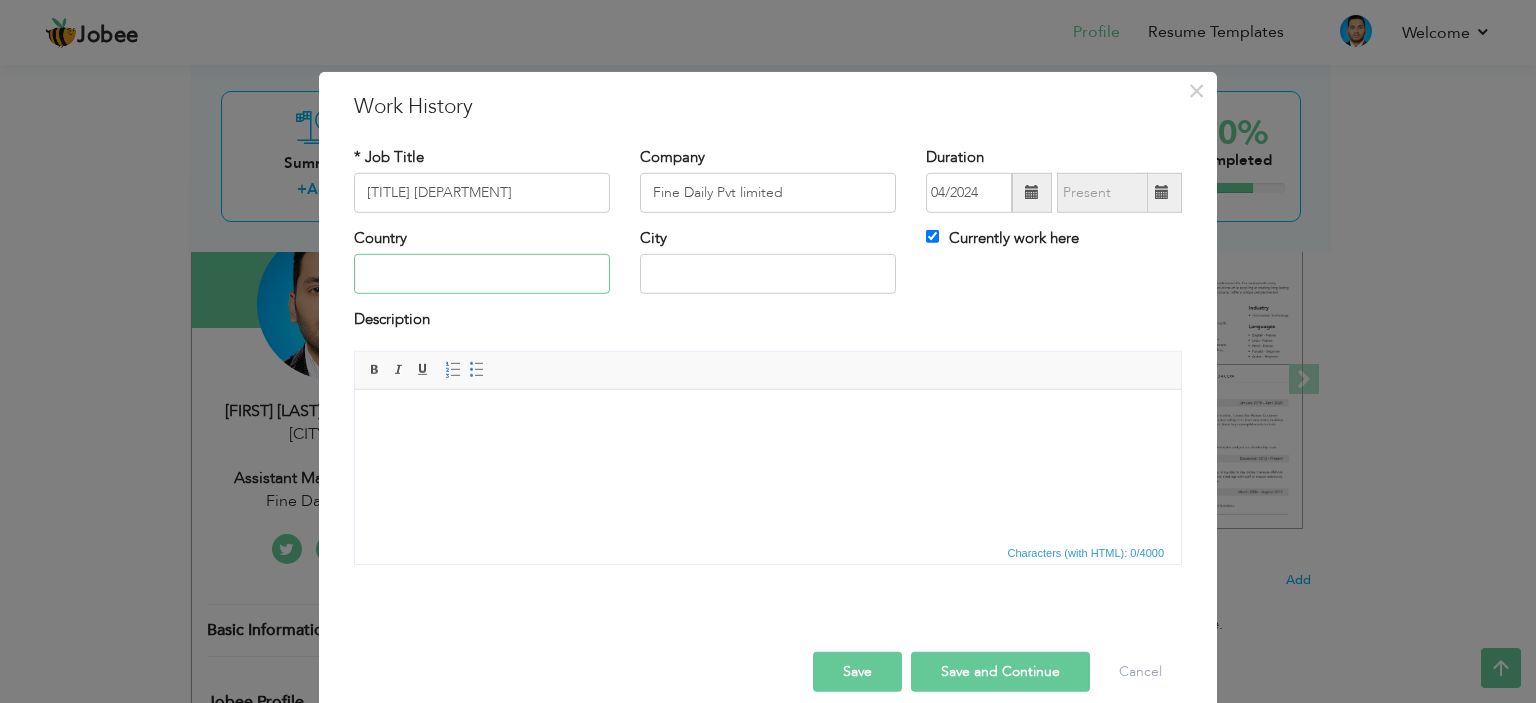 click at bounding box center (482, 274) 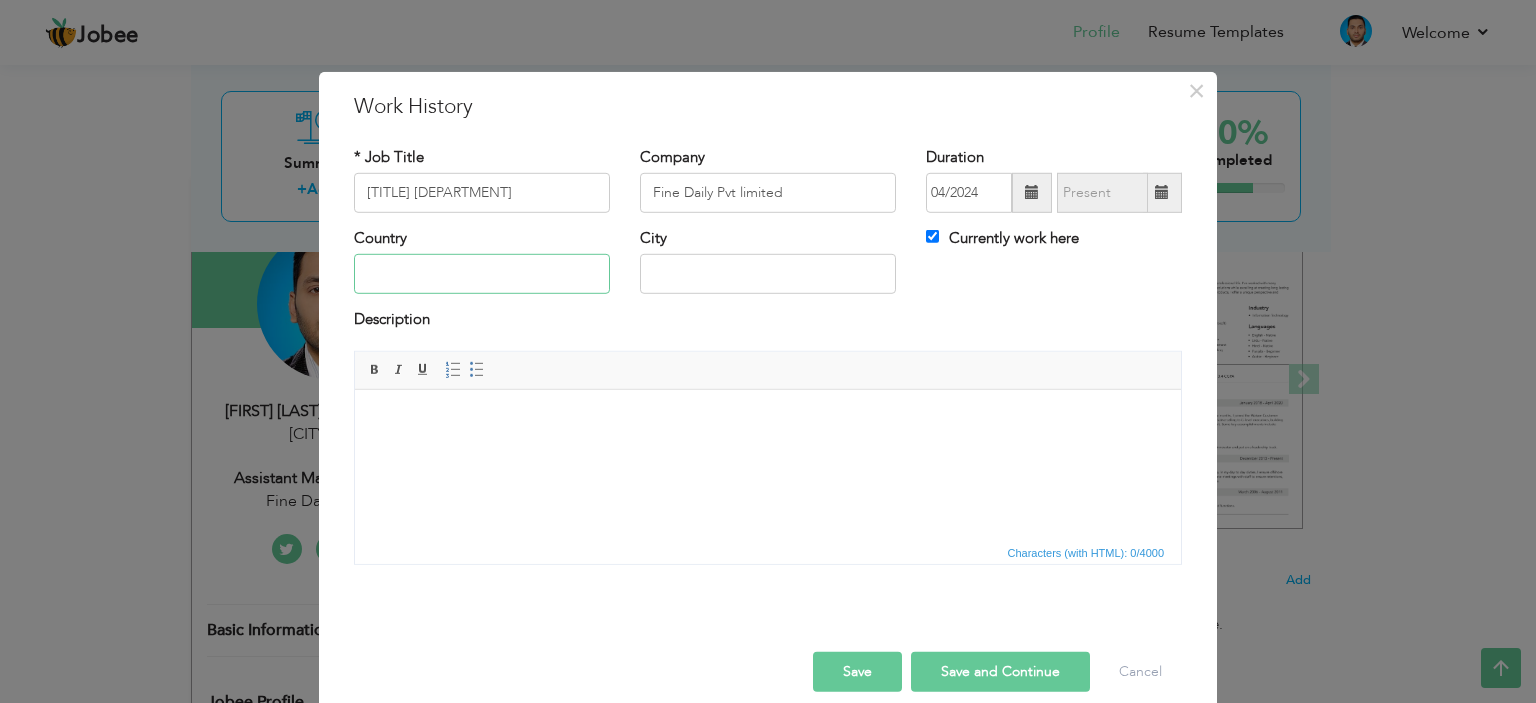 type on "Pakistan" 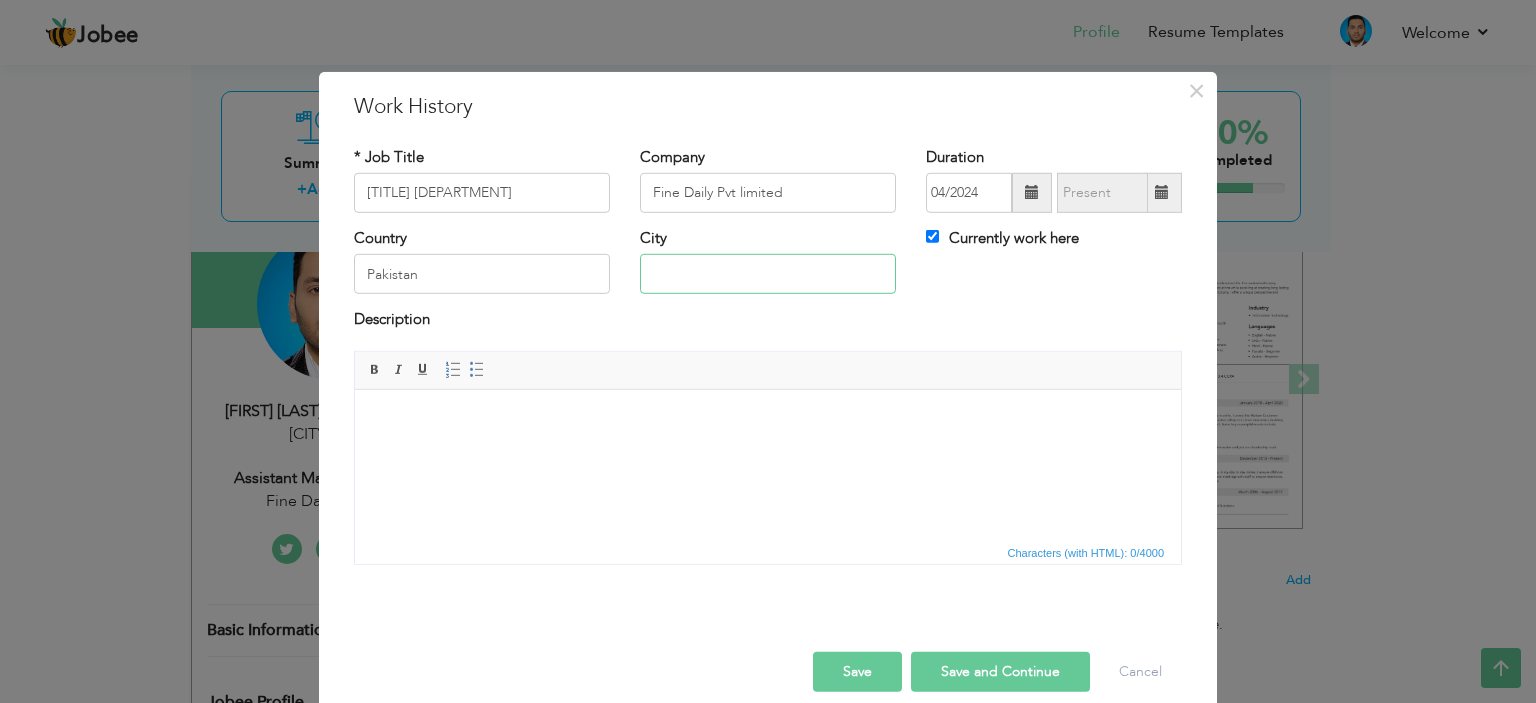 type on "[CITY]" 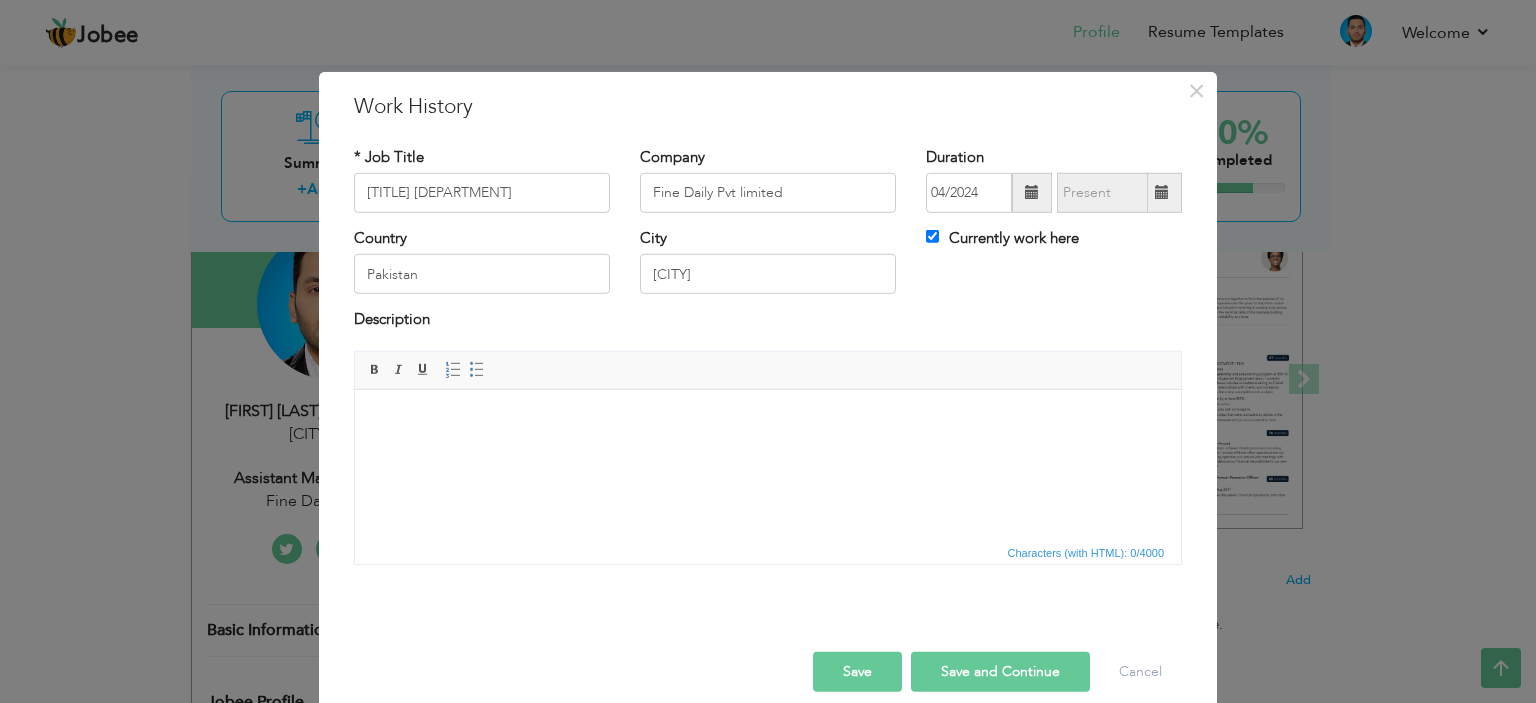 click at bounding box center [768, 419] 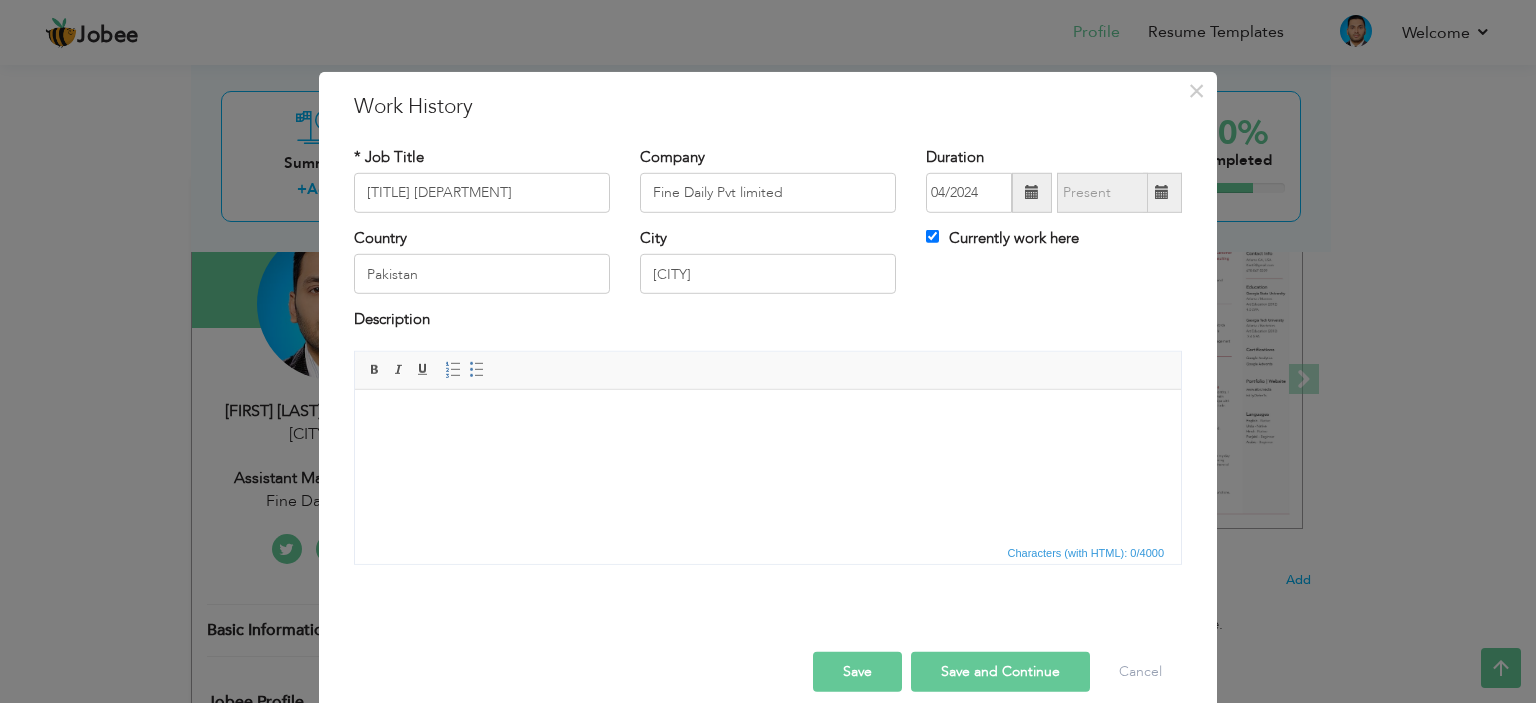 click at bounding box center [768, 419] 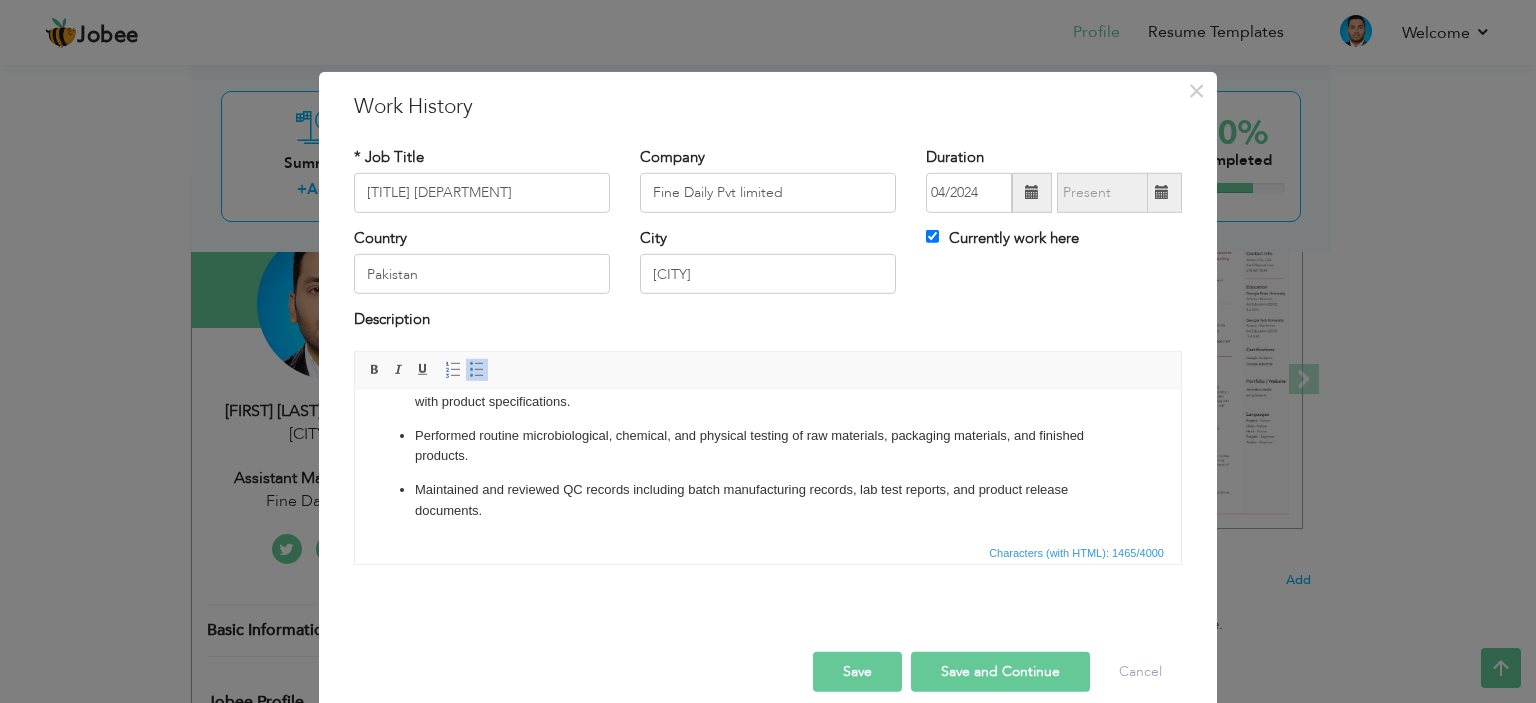 scroll, scrollTop: 0, scrollLeft: 0, axis: both 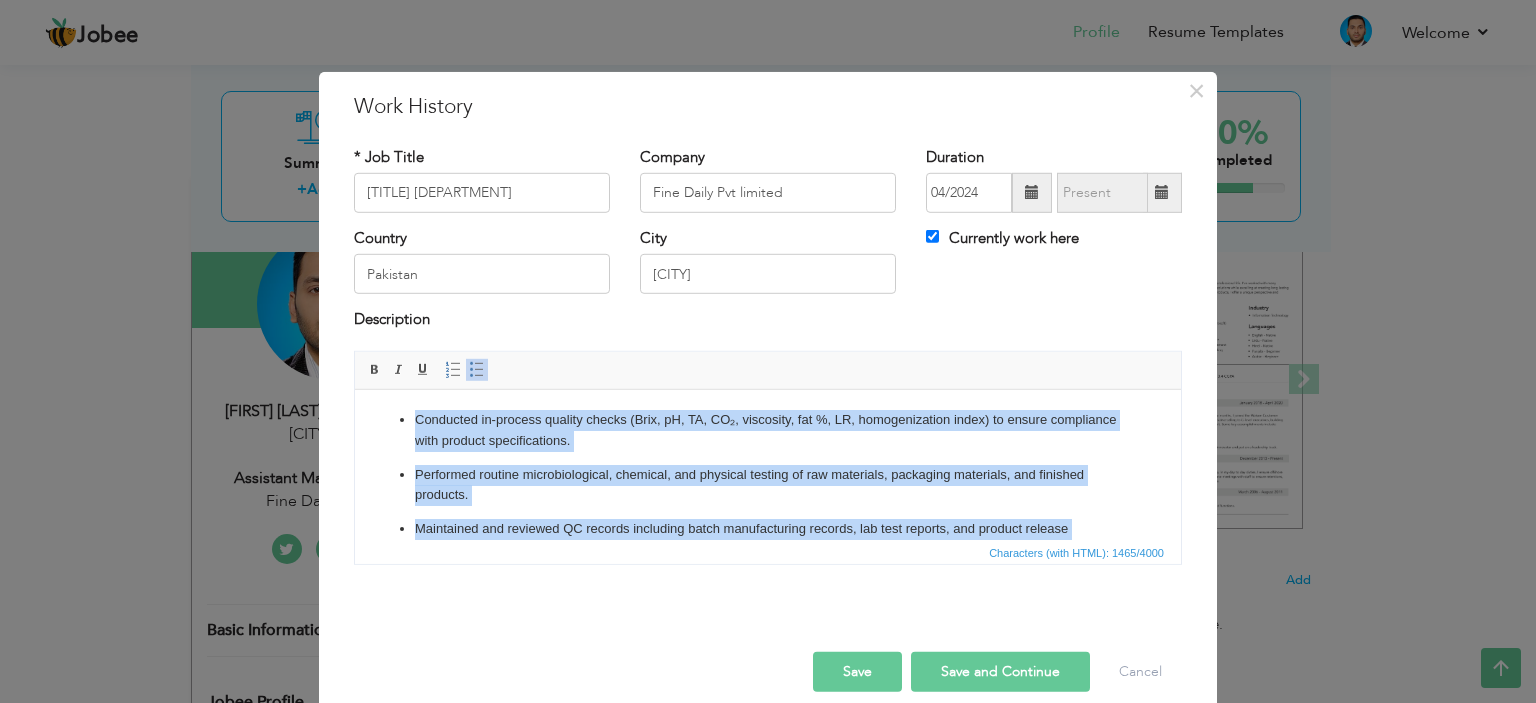 drag, startPoint x: 856, startPoint y: 518, endPoint x: 340, endPoint y: 3, distance: 729.0274 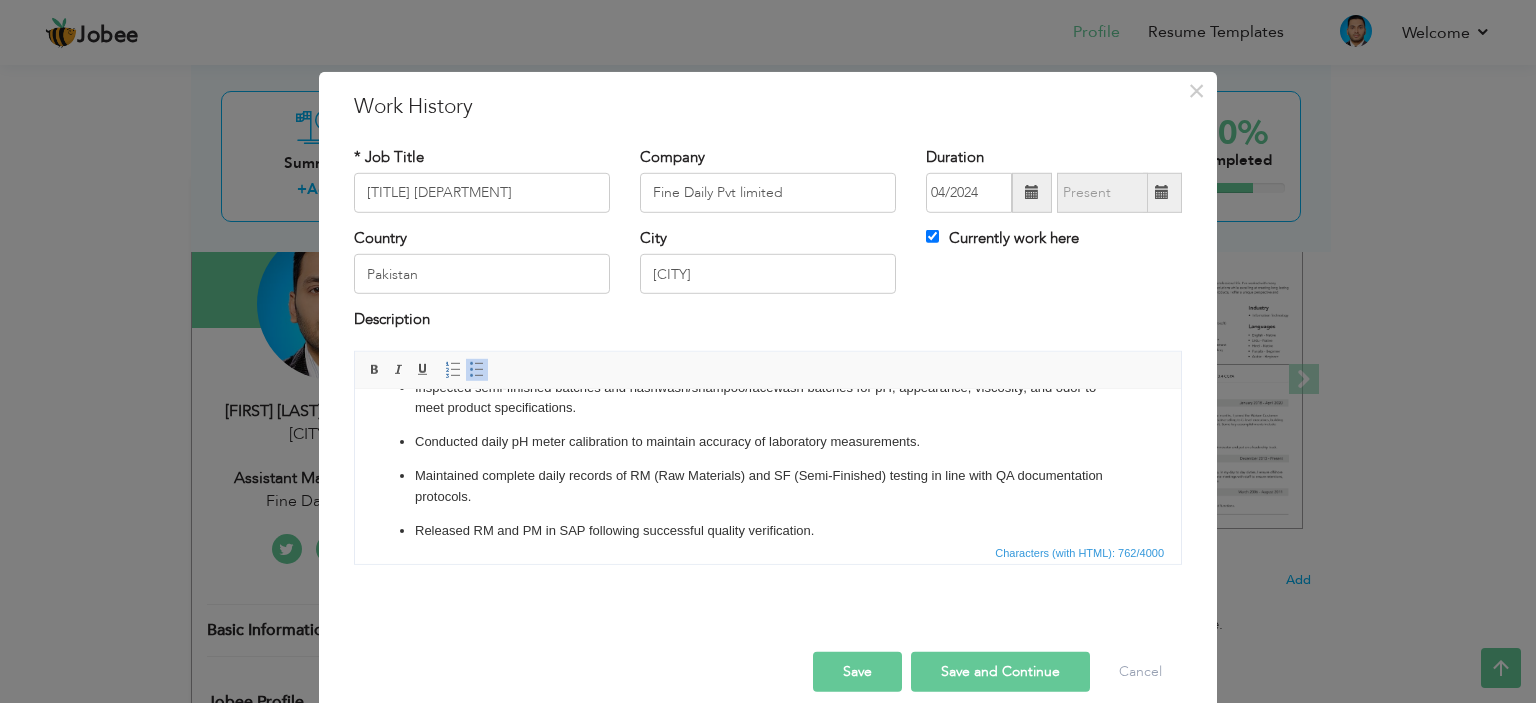 scroll, scrollTop: 141, scrollLeft: 0, axis: vertical 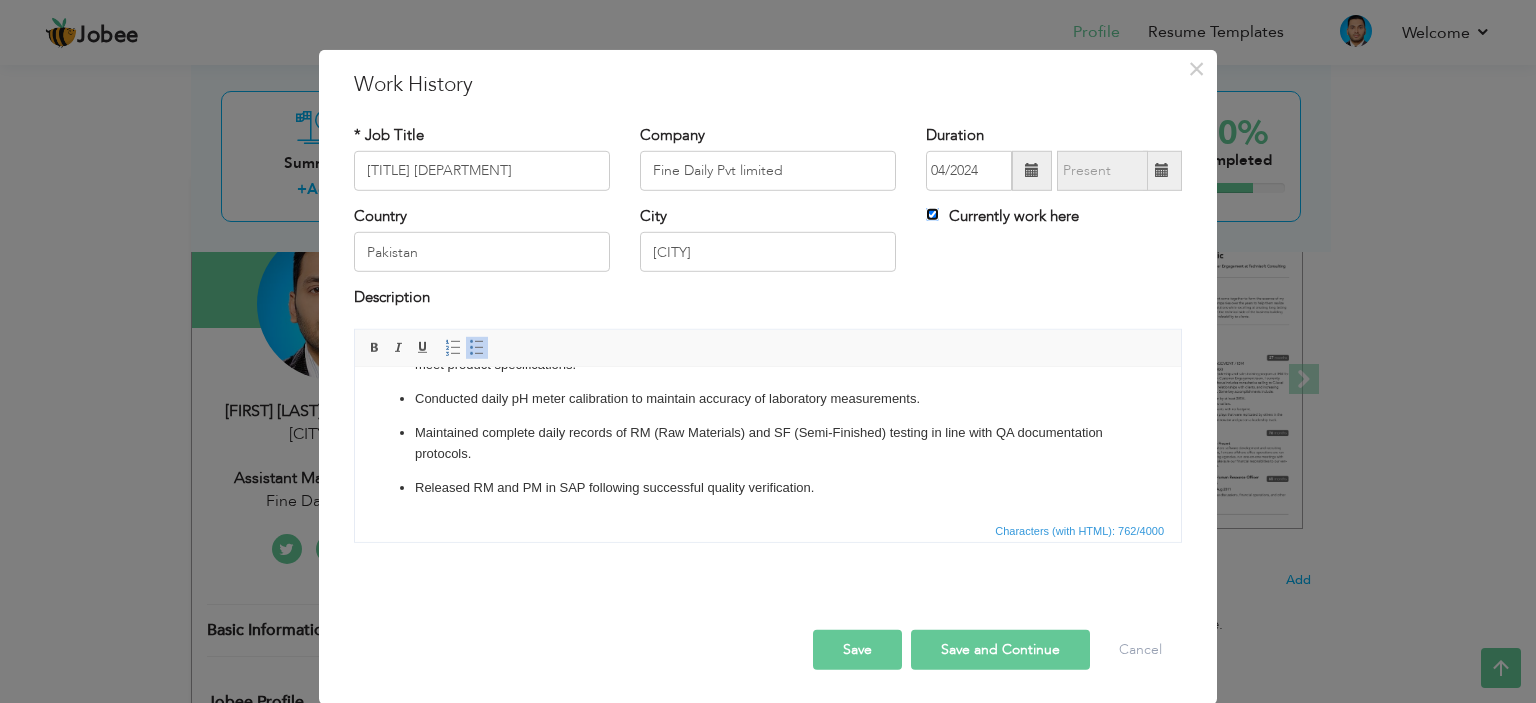 click on "Currently work here" at bounding box center [932, 214] 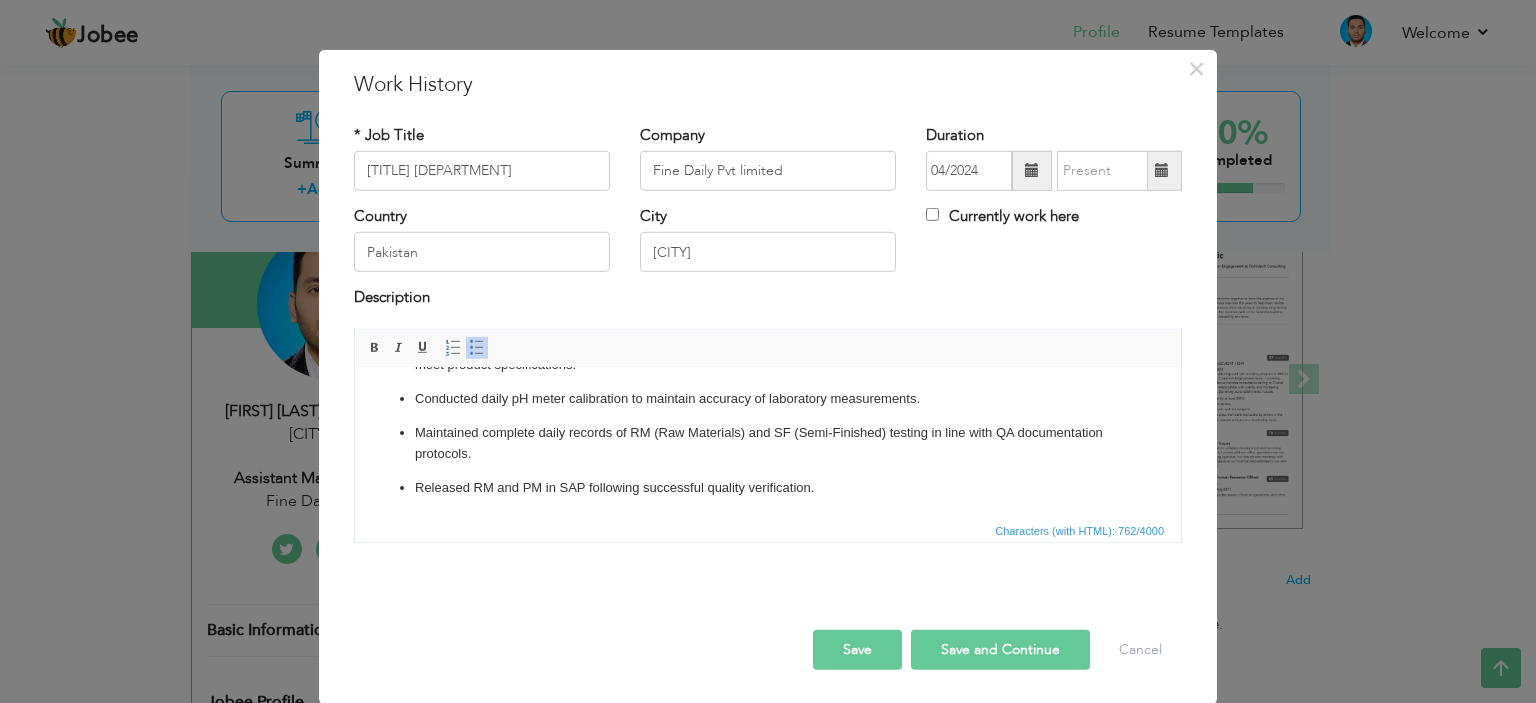 click at bounding box center [1162, 170] 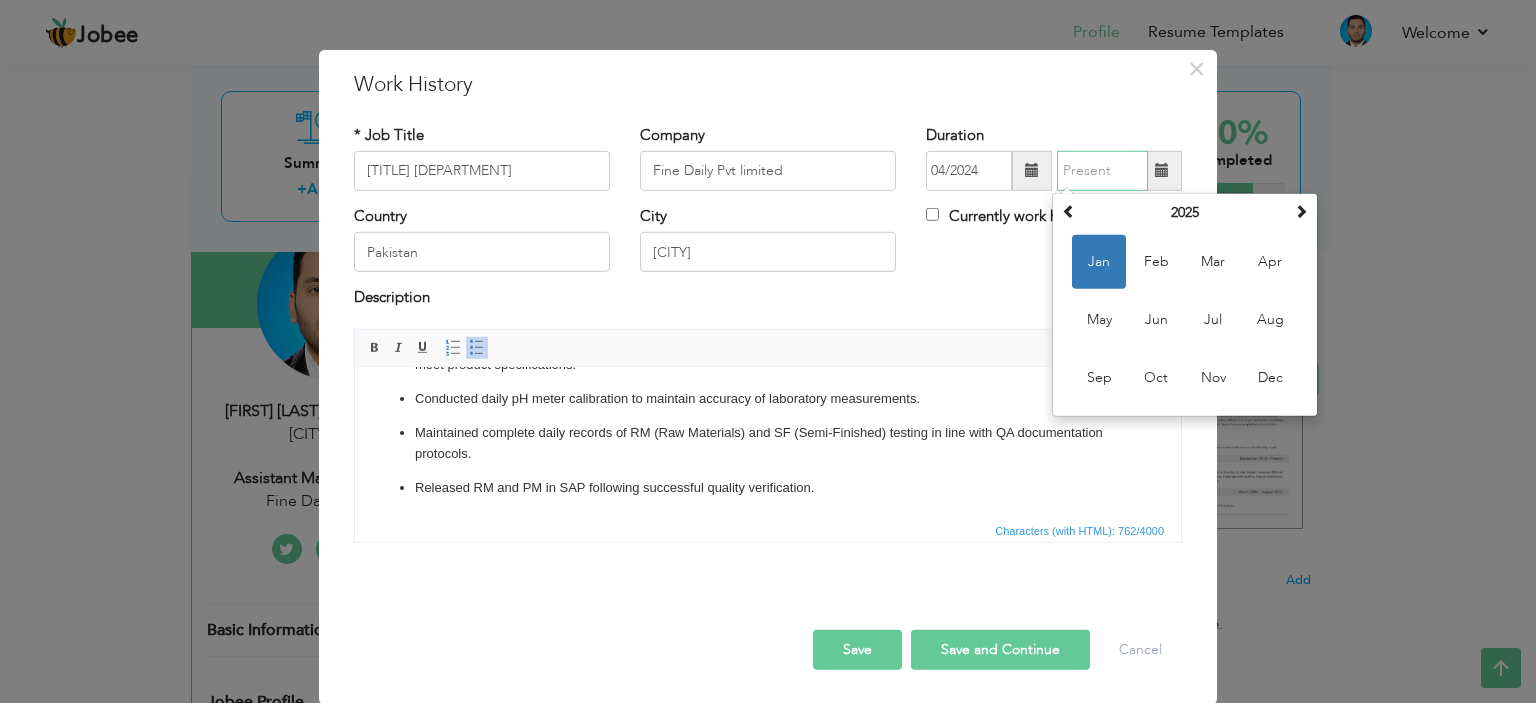 click on "Jan" at bounding box center (1099, 262) 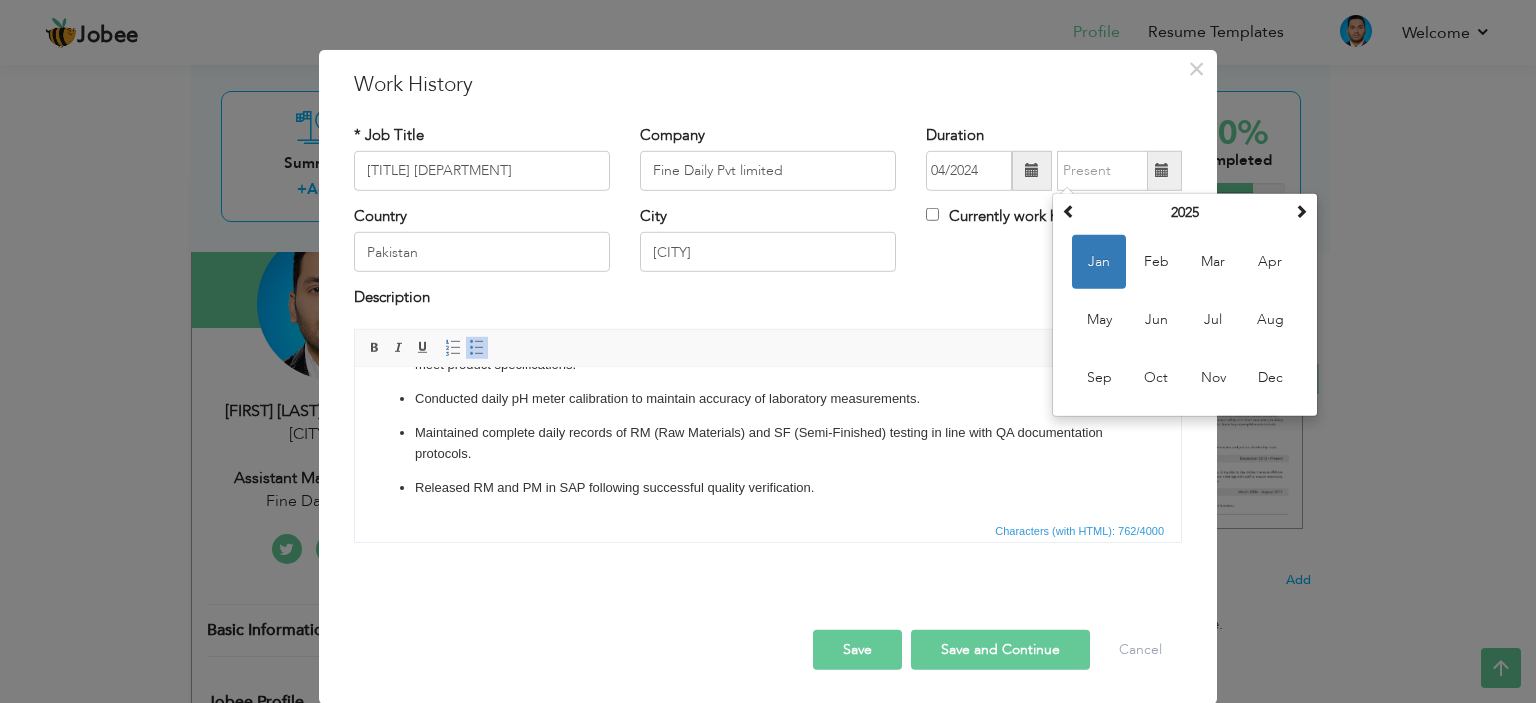 type on "01/2025" 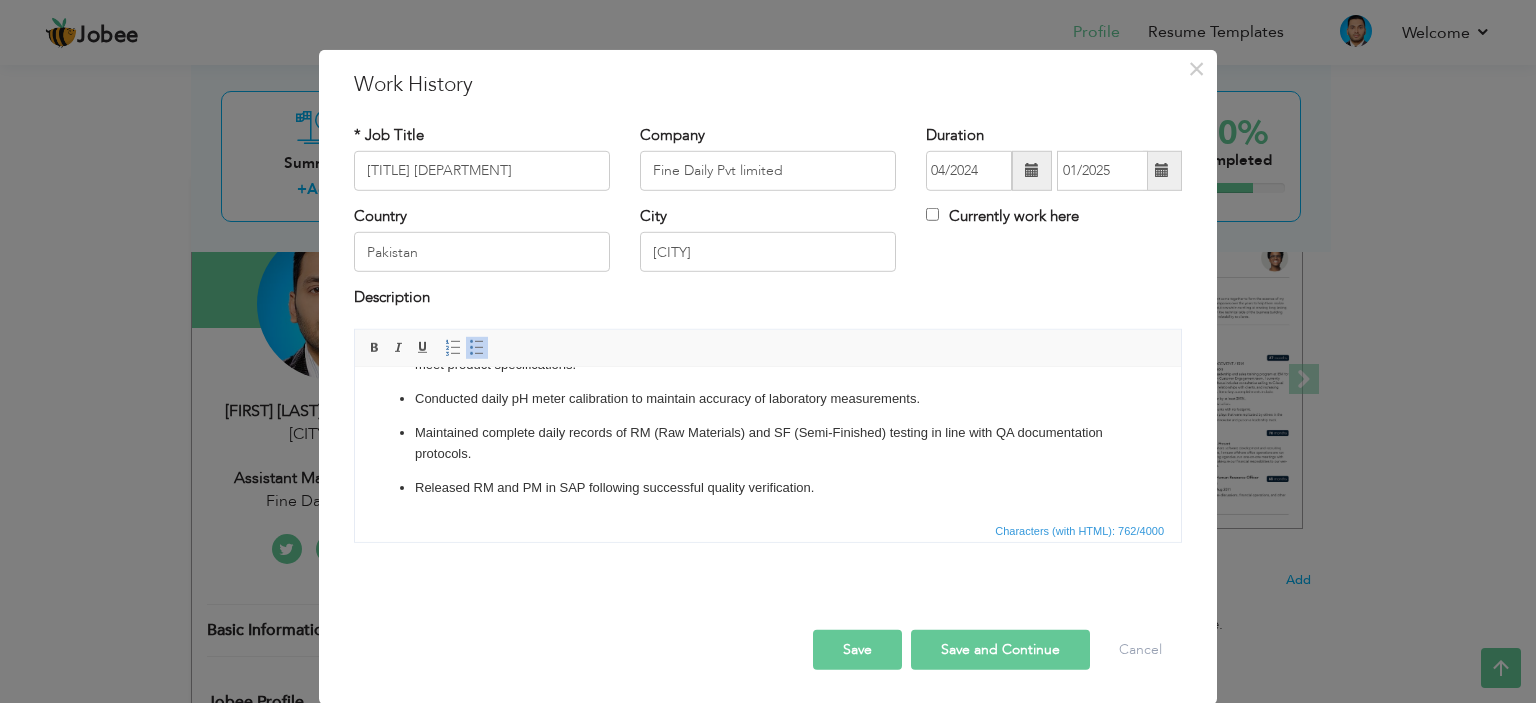 click on "Save and Continue" at bounding box center [1000, 650] 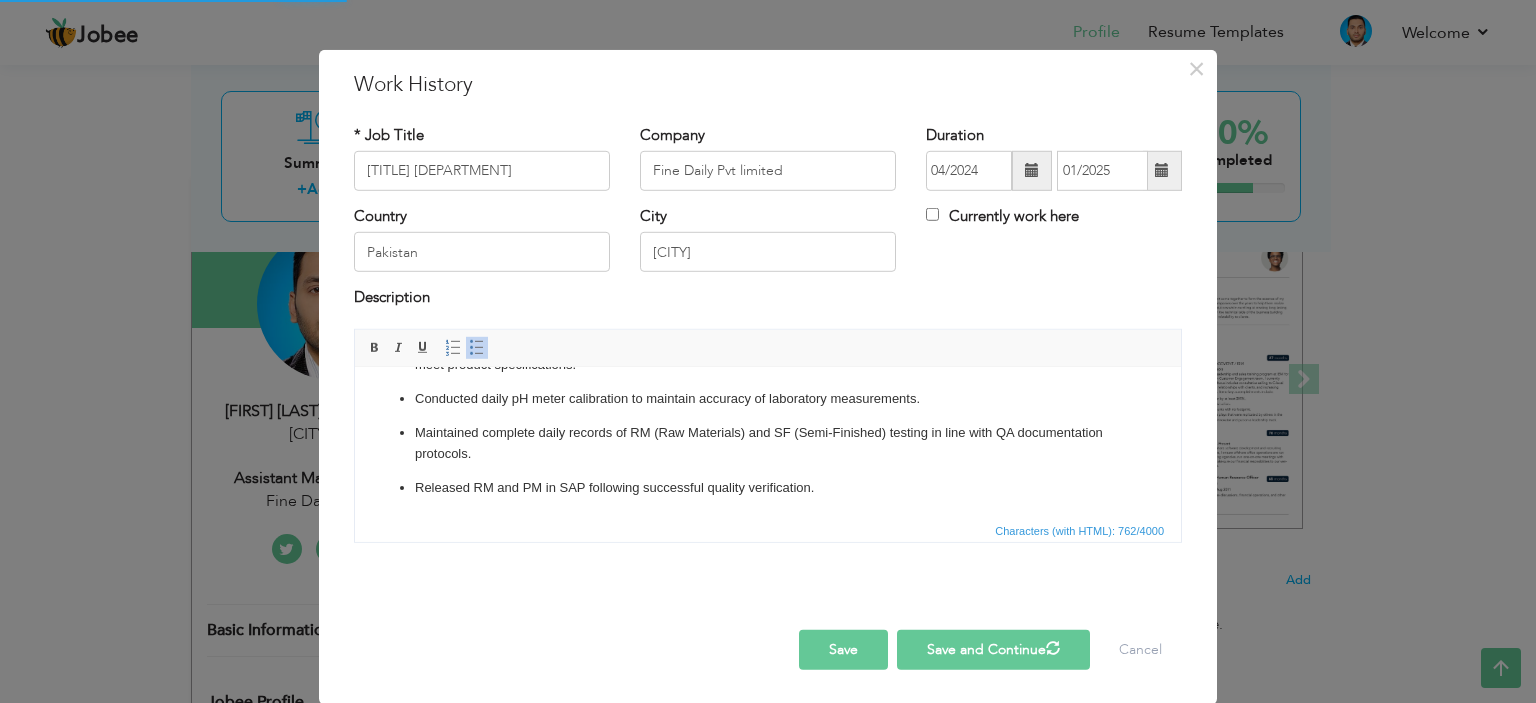 type 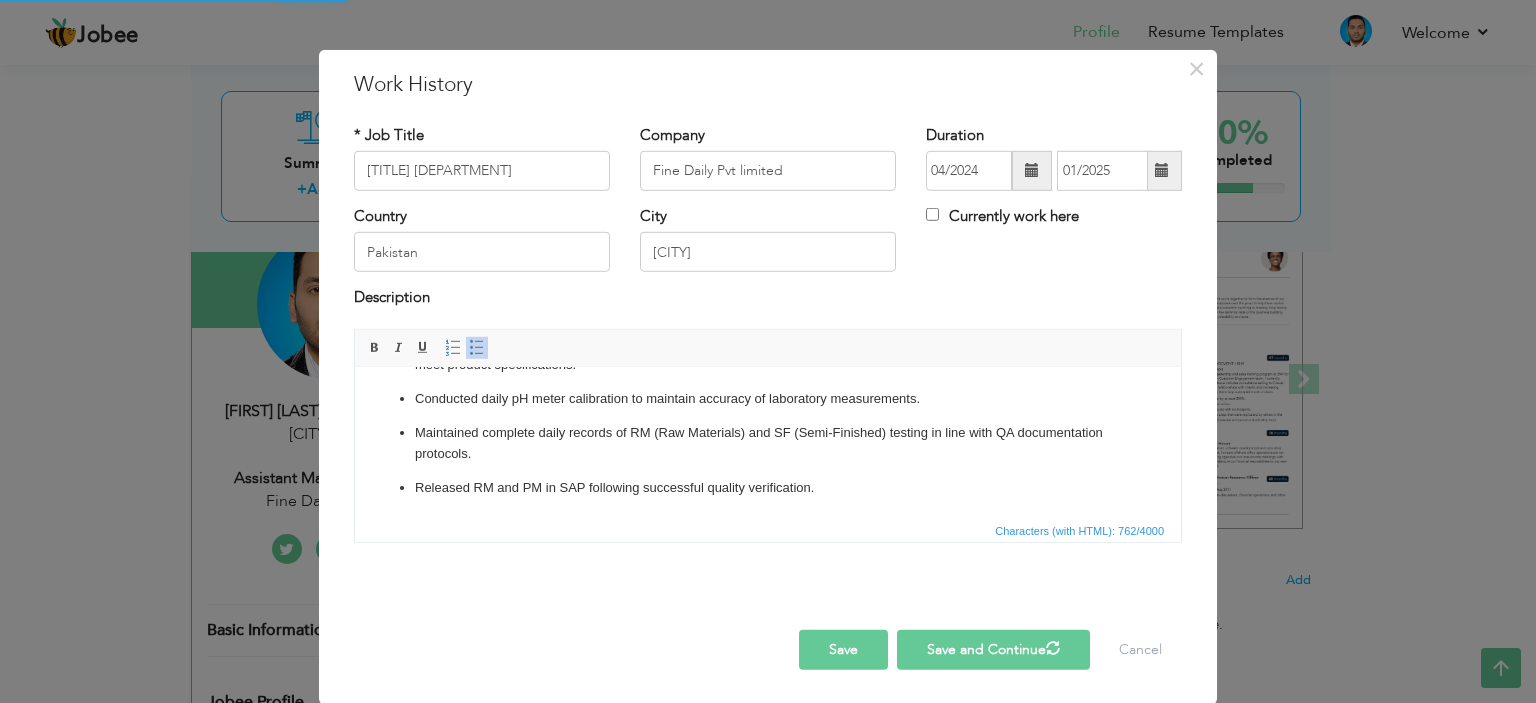 type 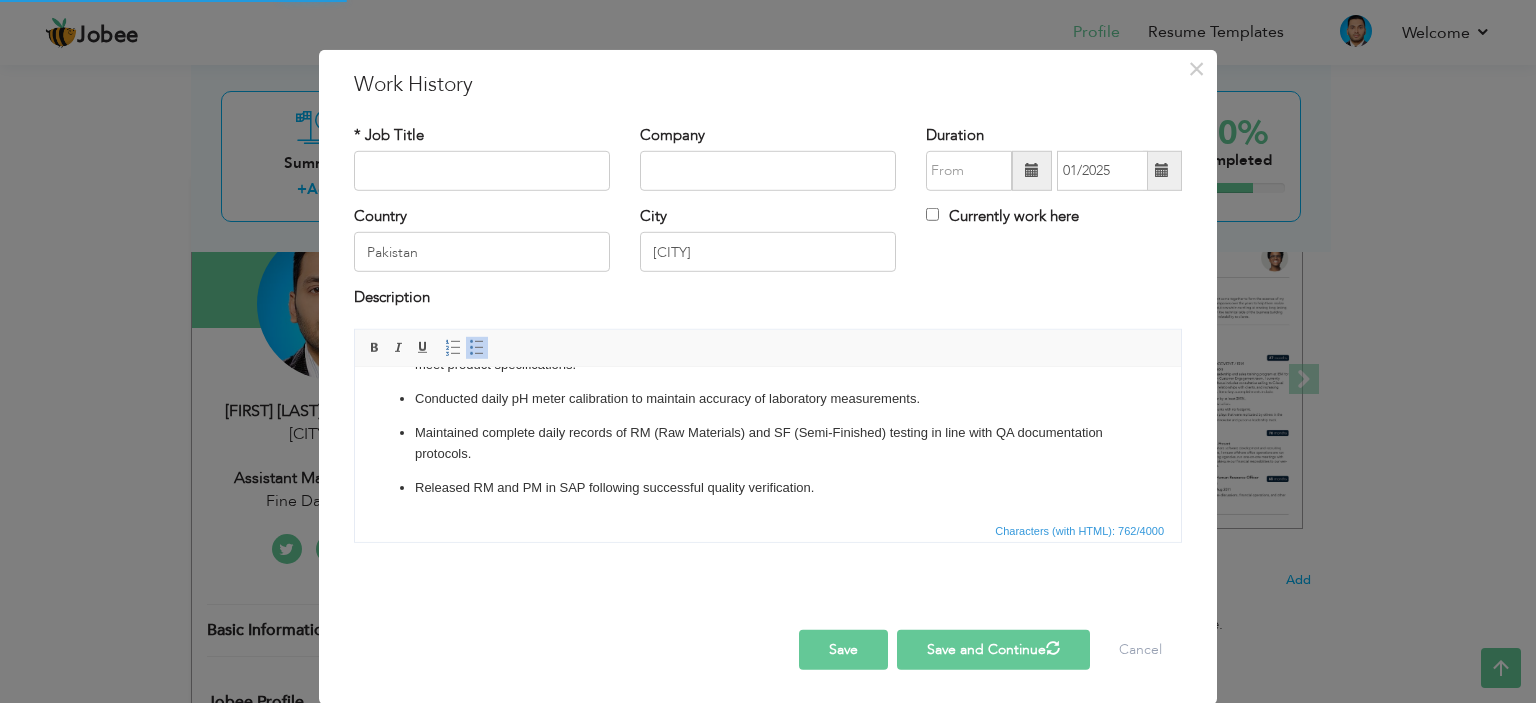 type 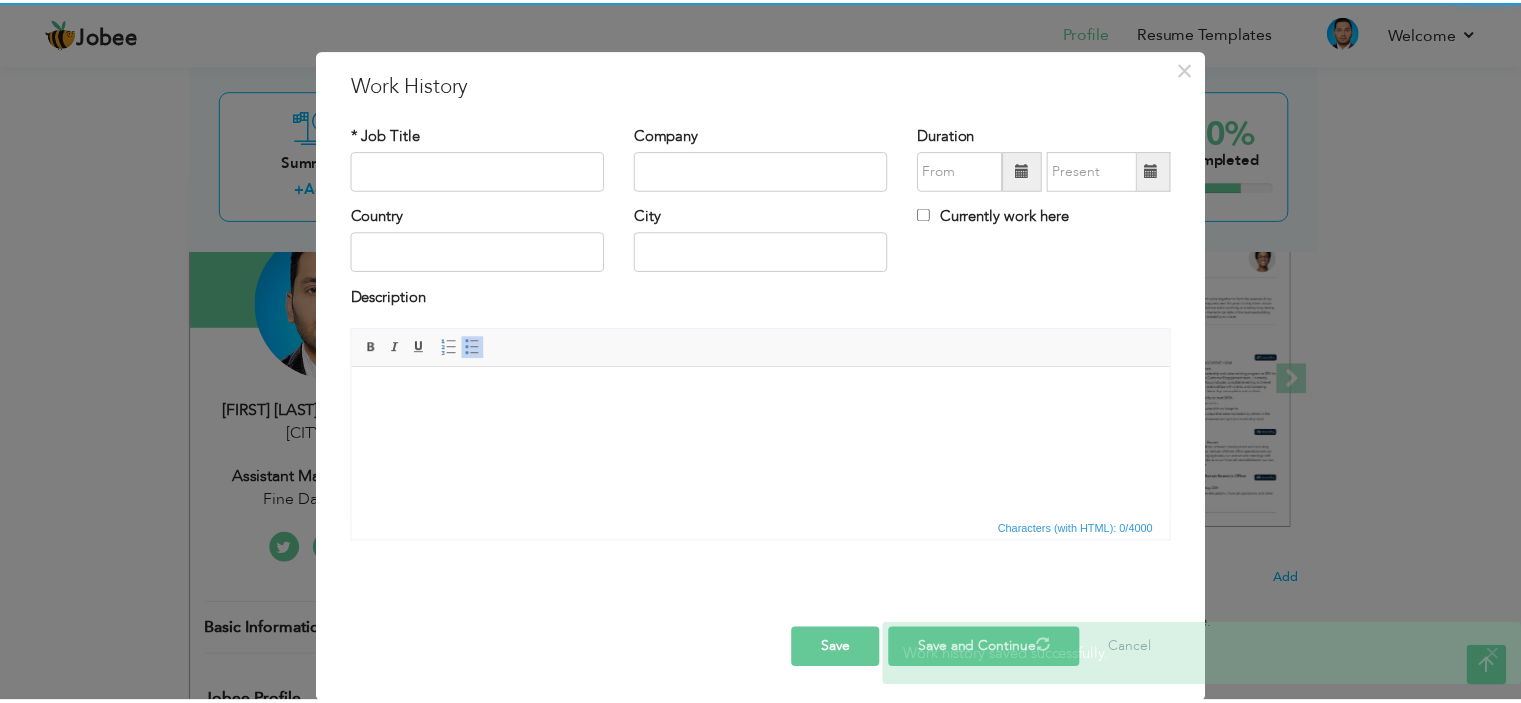 scroll, scrollTop: 0, scrollLeft: 0, axis: both 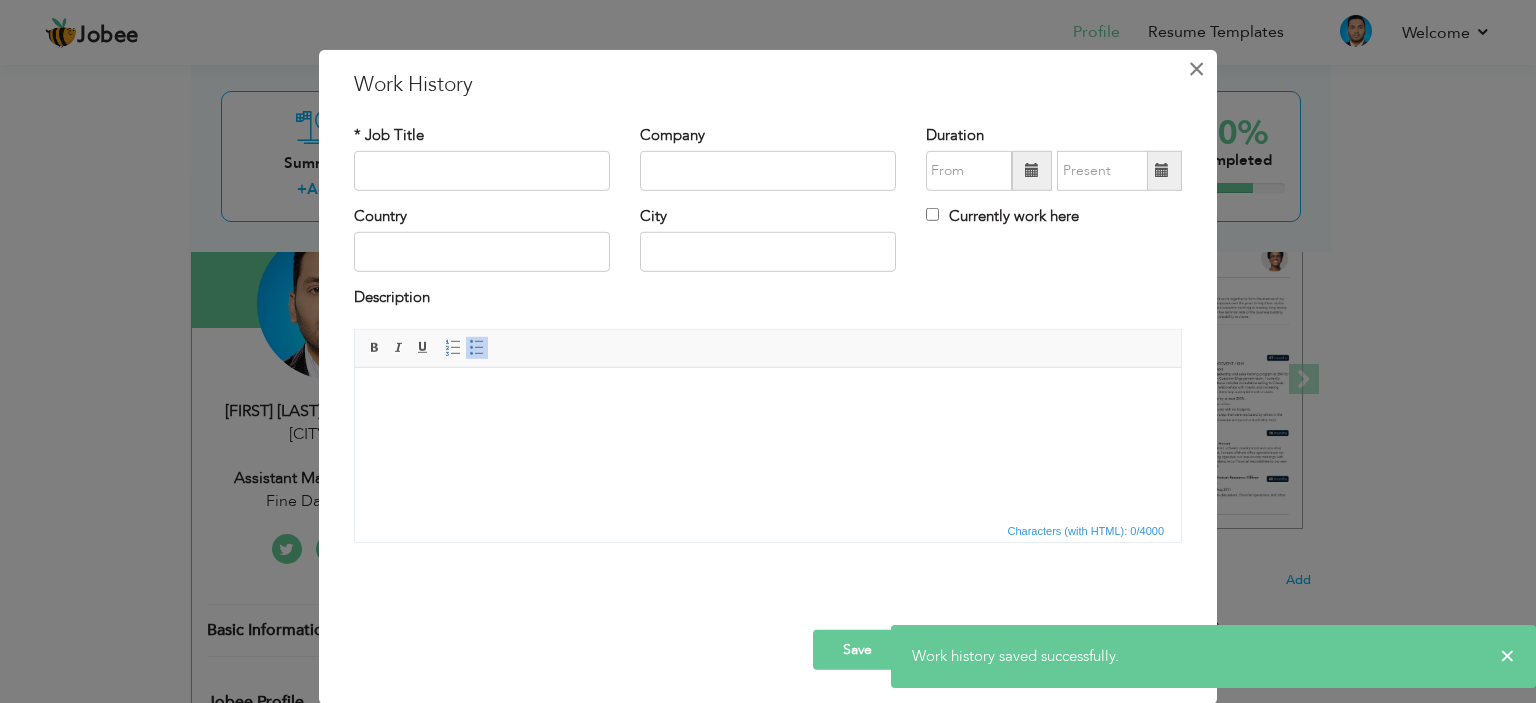 click on "×" at bounding box center (1196, 68) 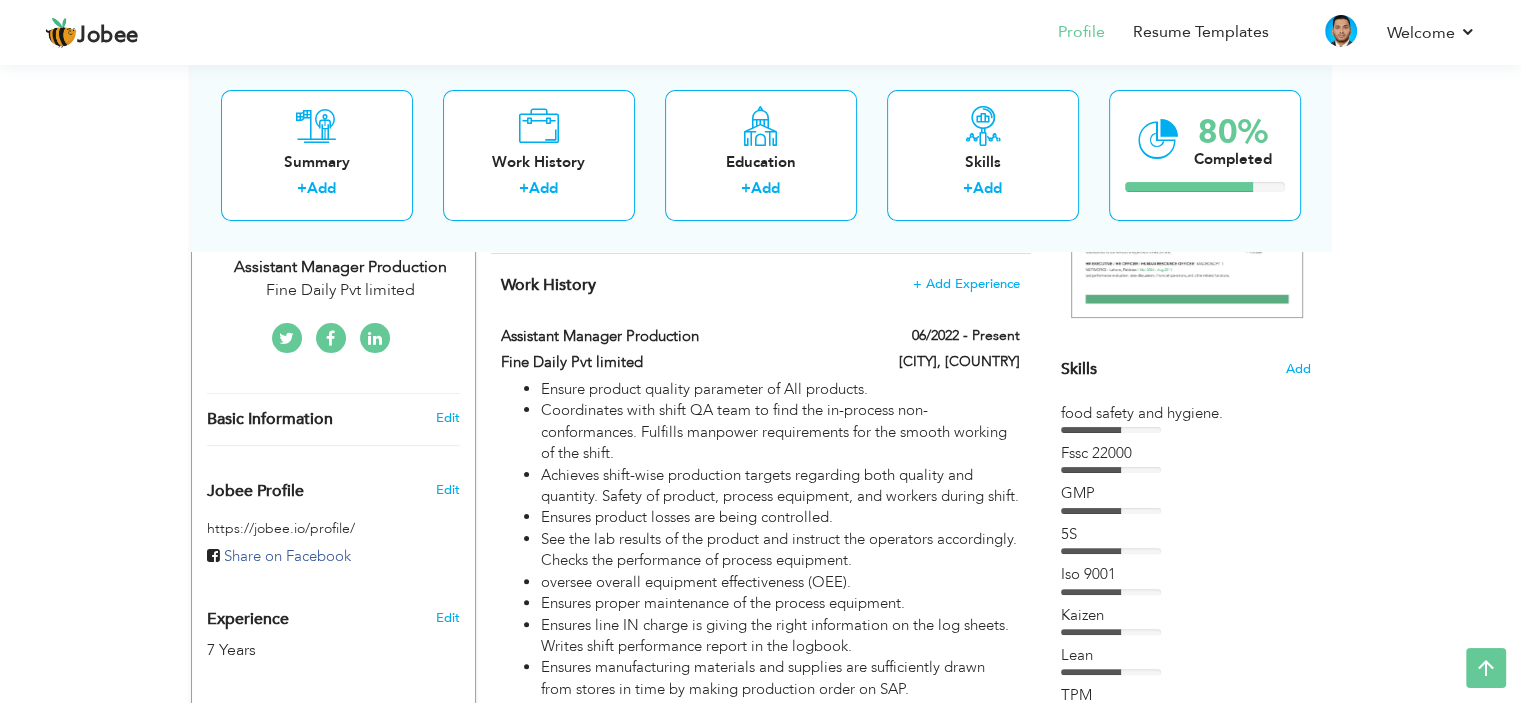 scroll, scrollTop: 400, scrollLeft: 0, axis: vertical 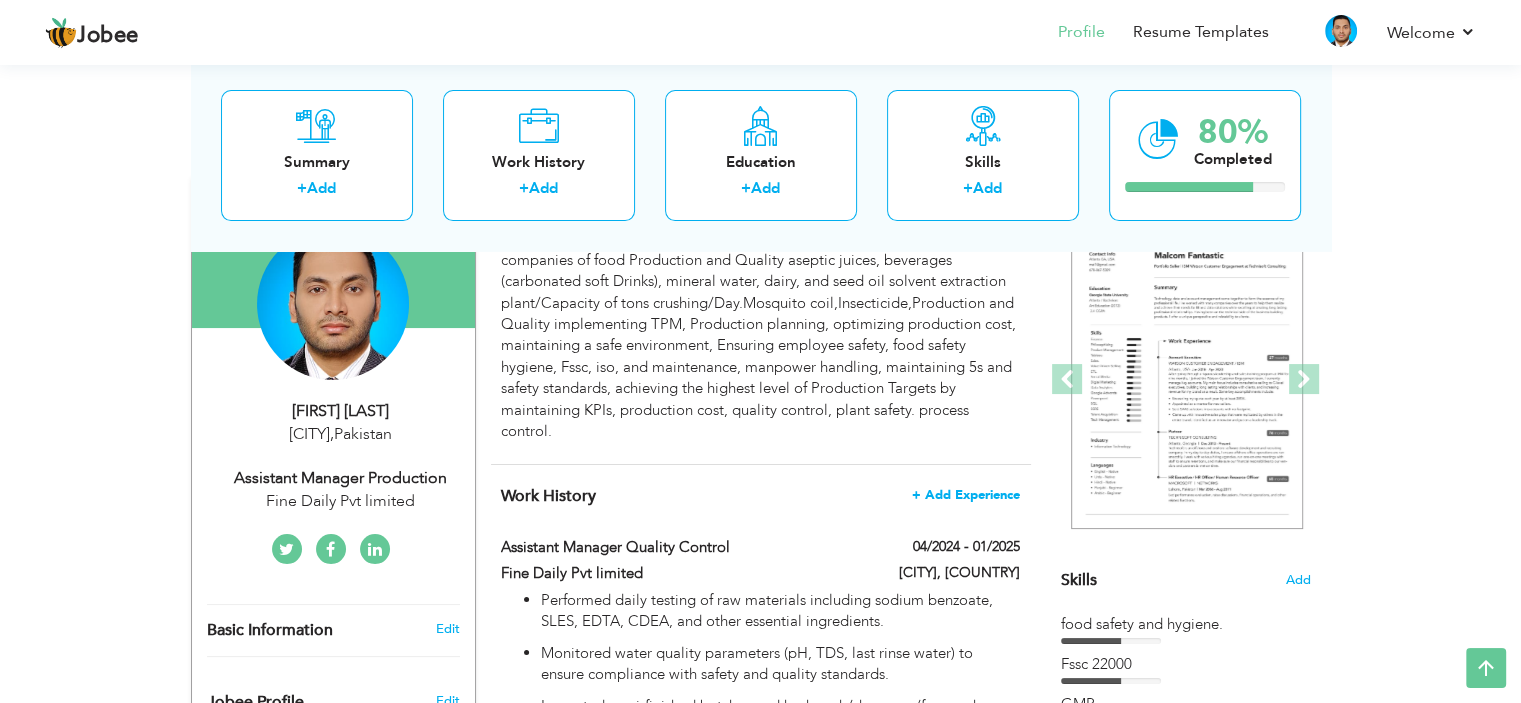 click on "+ Add Experience" at bounding box center [966, 495] 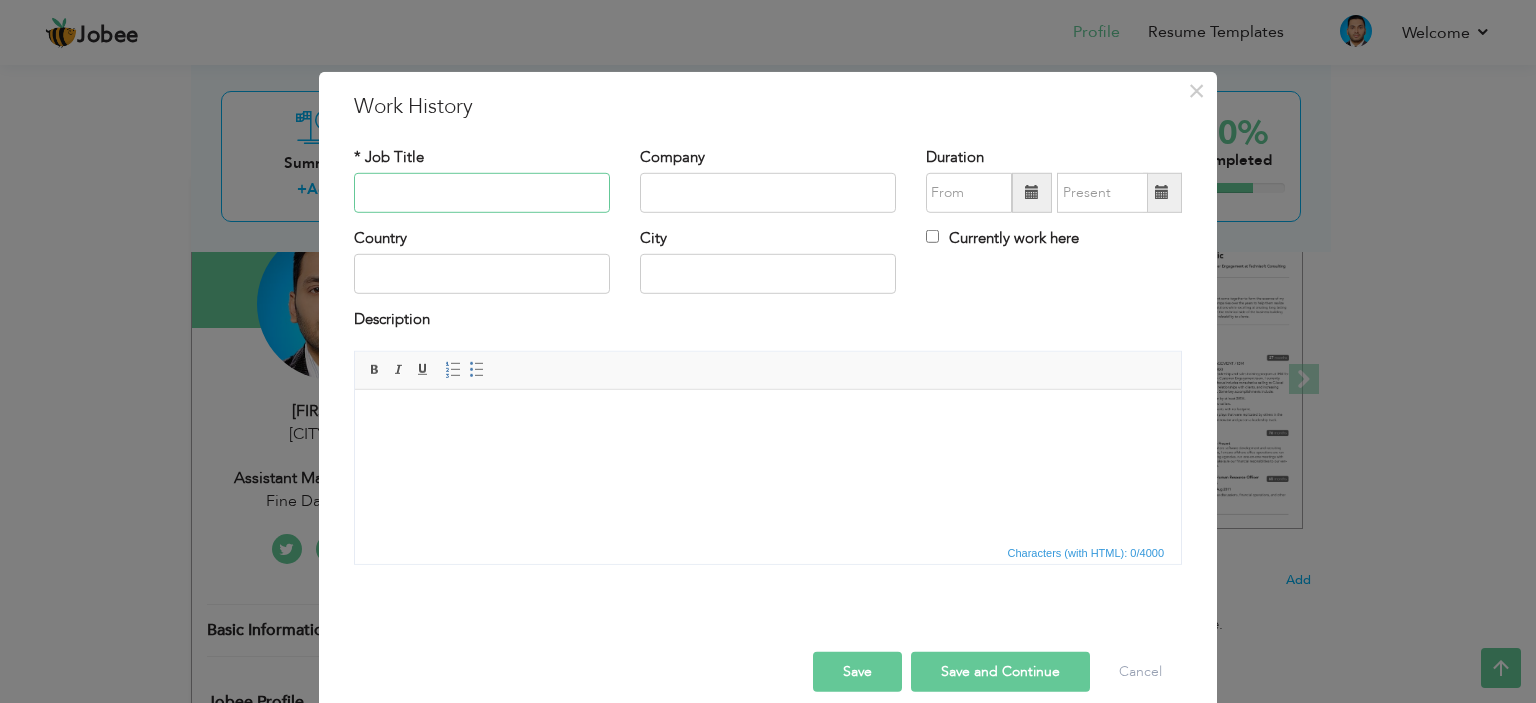 click at bounding box center [482, 193] 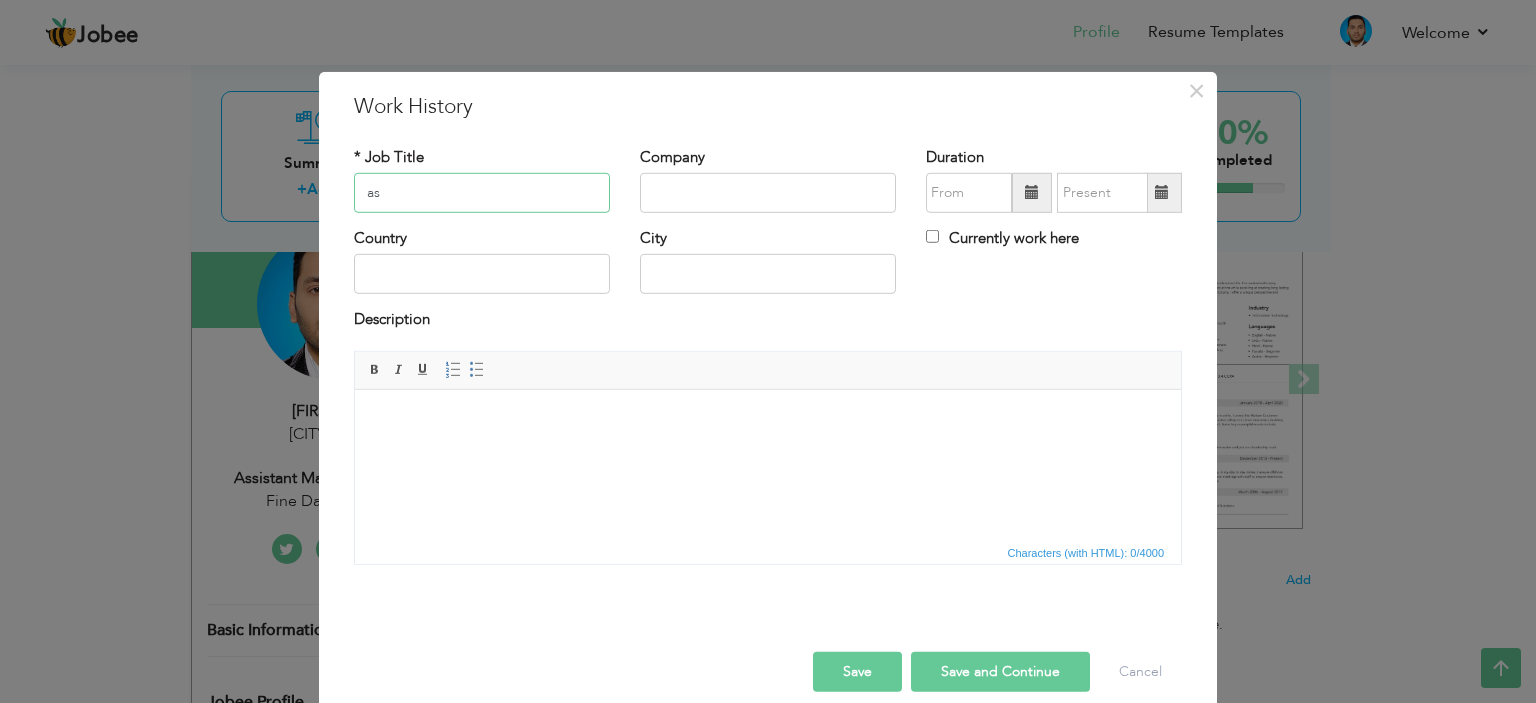 type on "a" 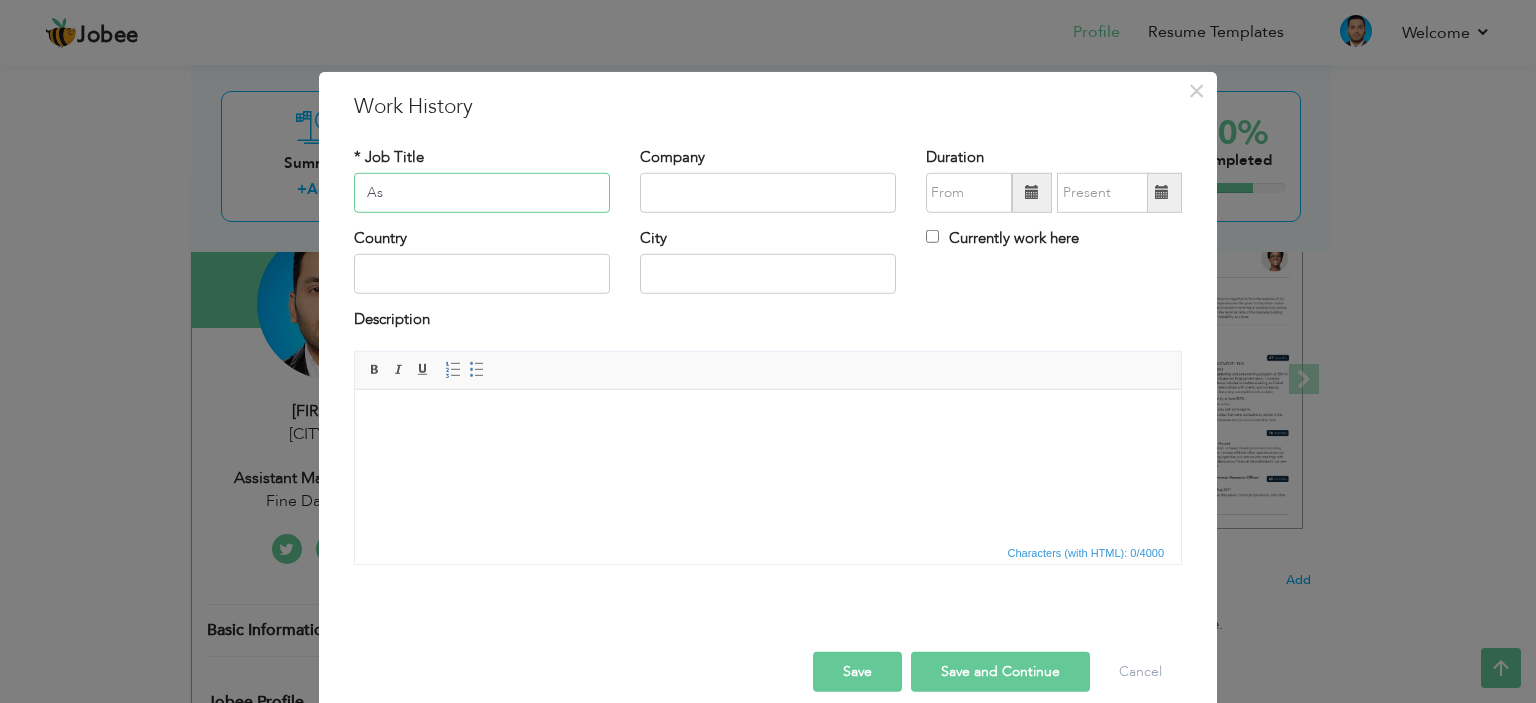 type on "A" 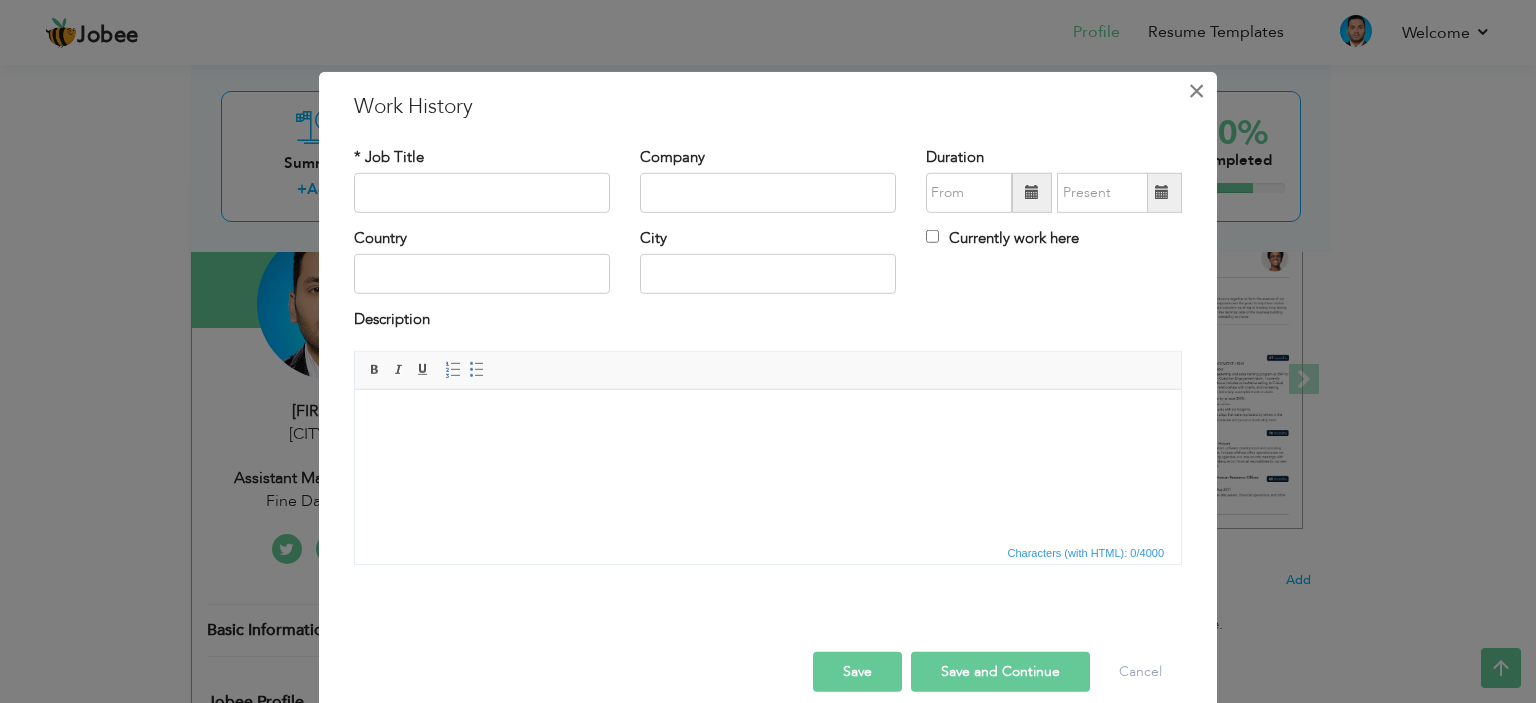 click on "×" at bounding box center [1196, 90] 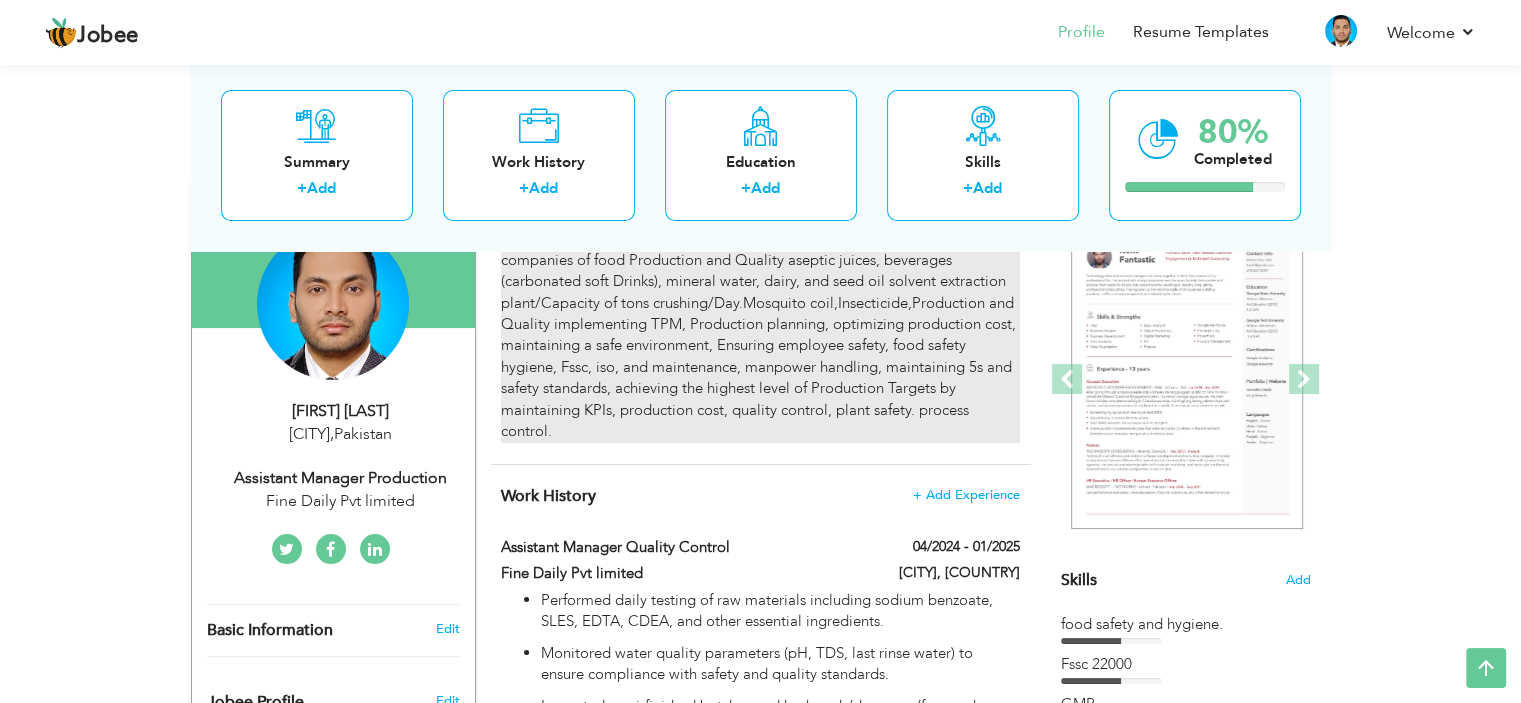 scroll, scrollTop: 300, scrollLeft: 0, axis: vertical 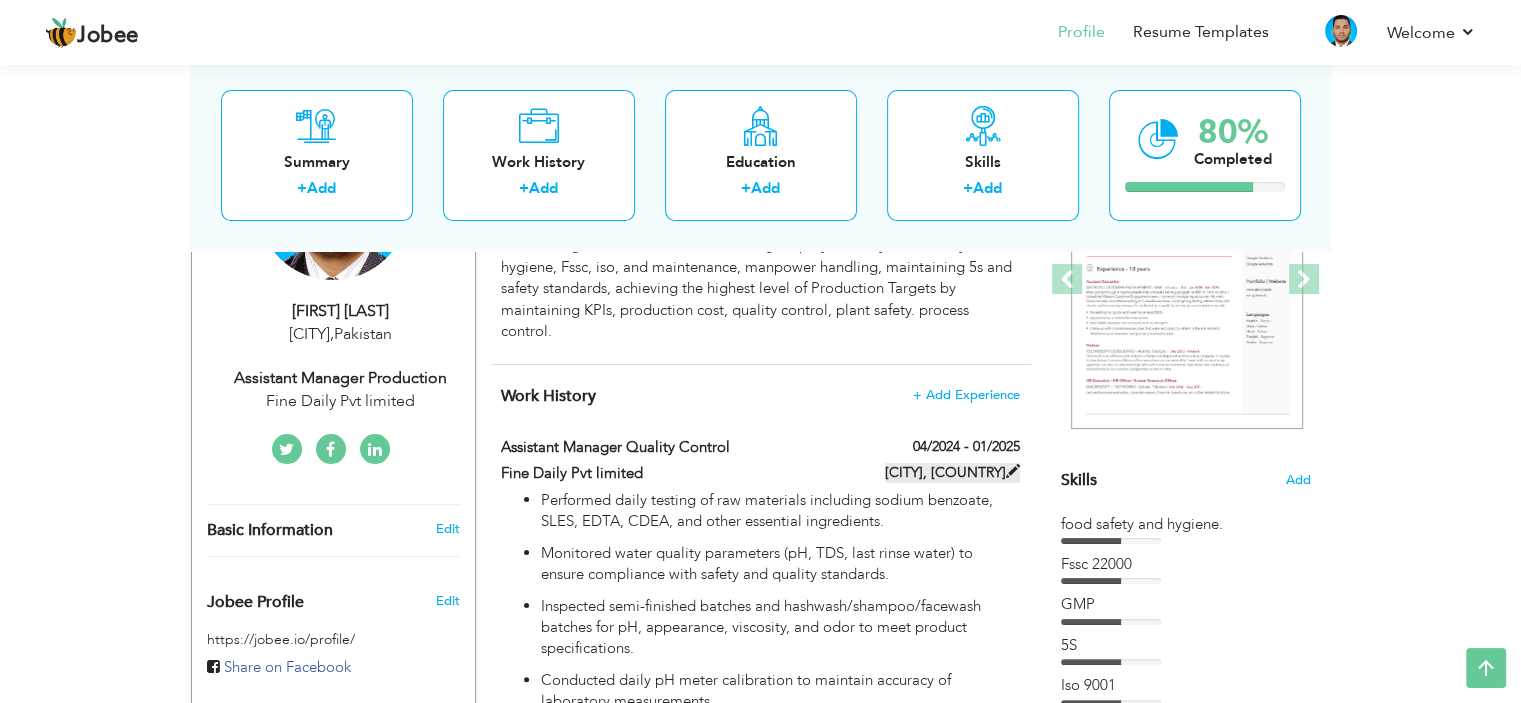 click at bounding box center (1013, 471) 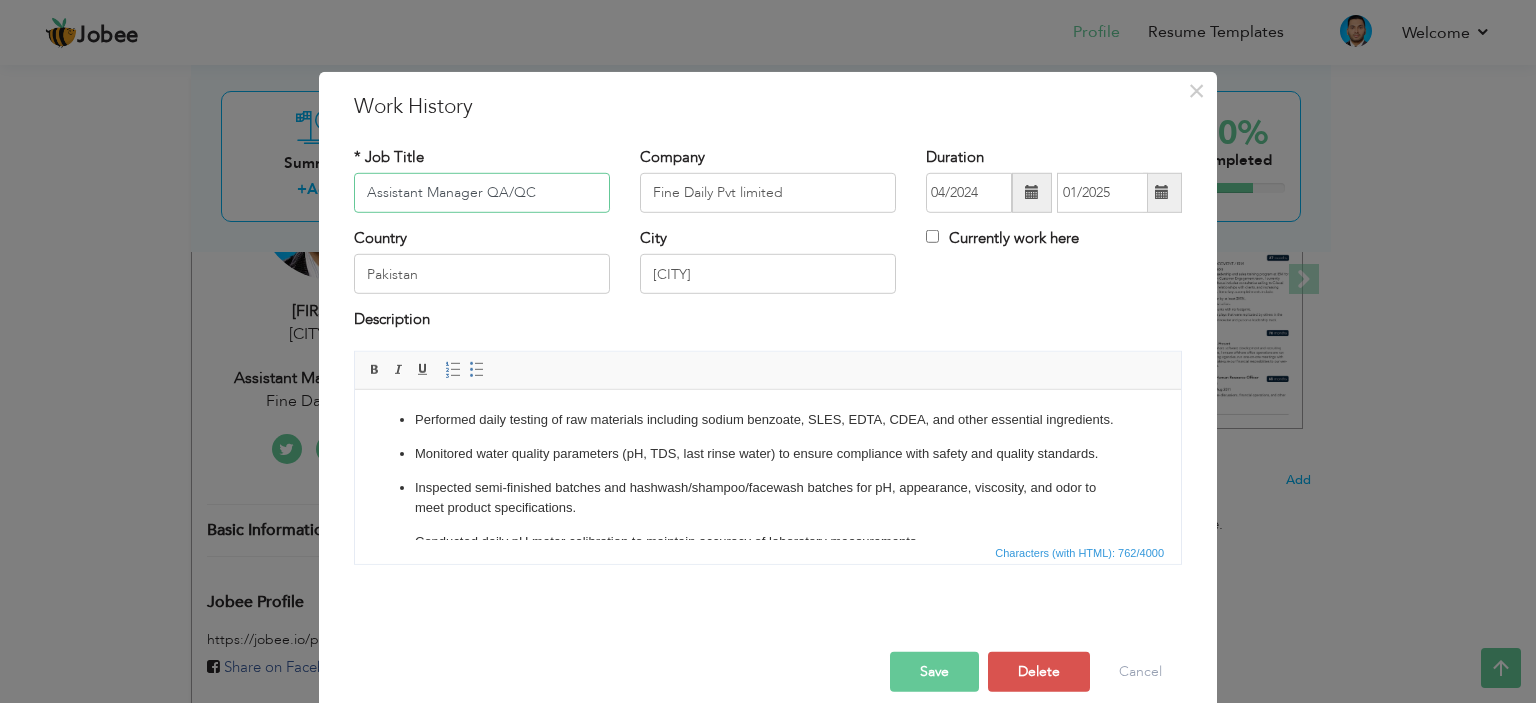 type on "Assistant Manager QA/QC" 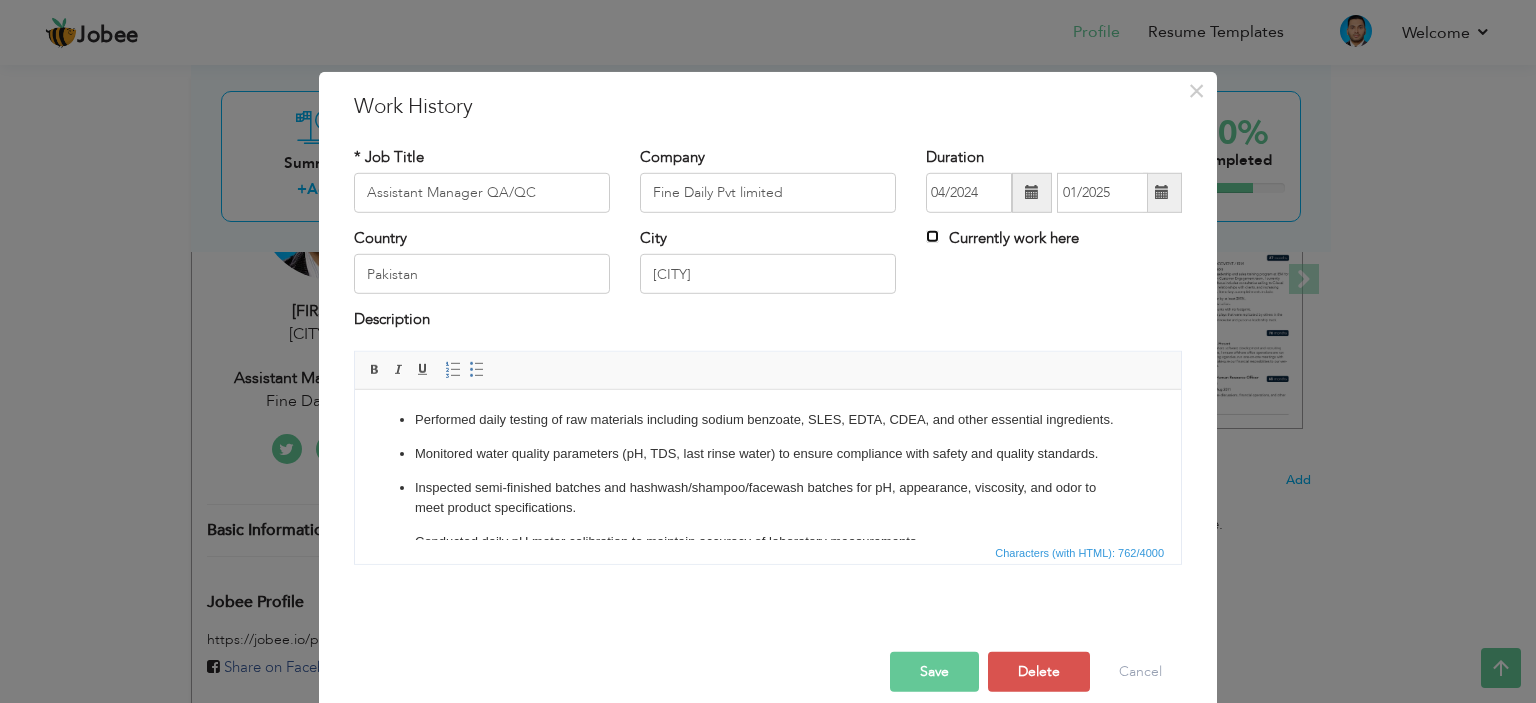 click on "Currently work here" at bounding box center (932, 236) 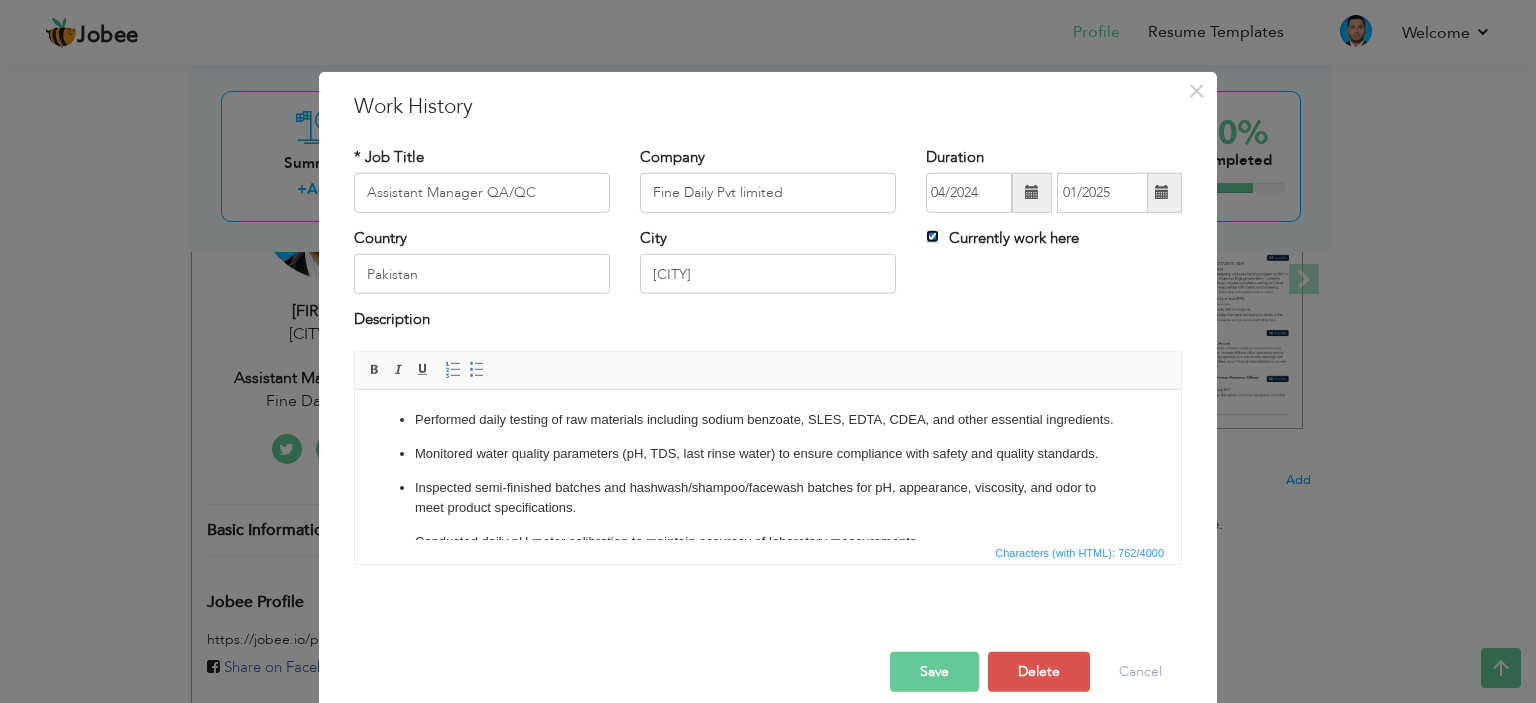 type 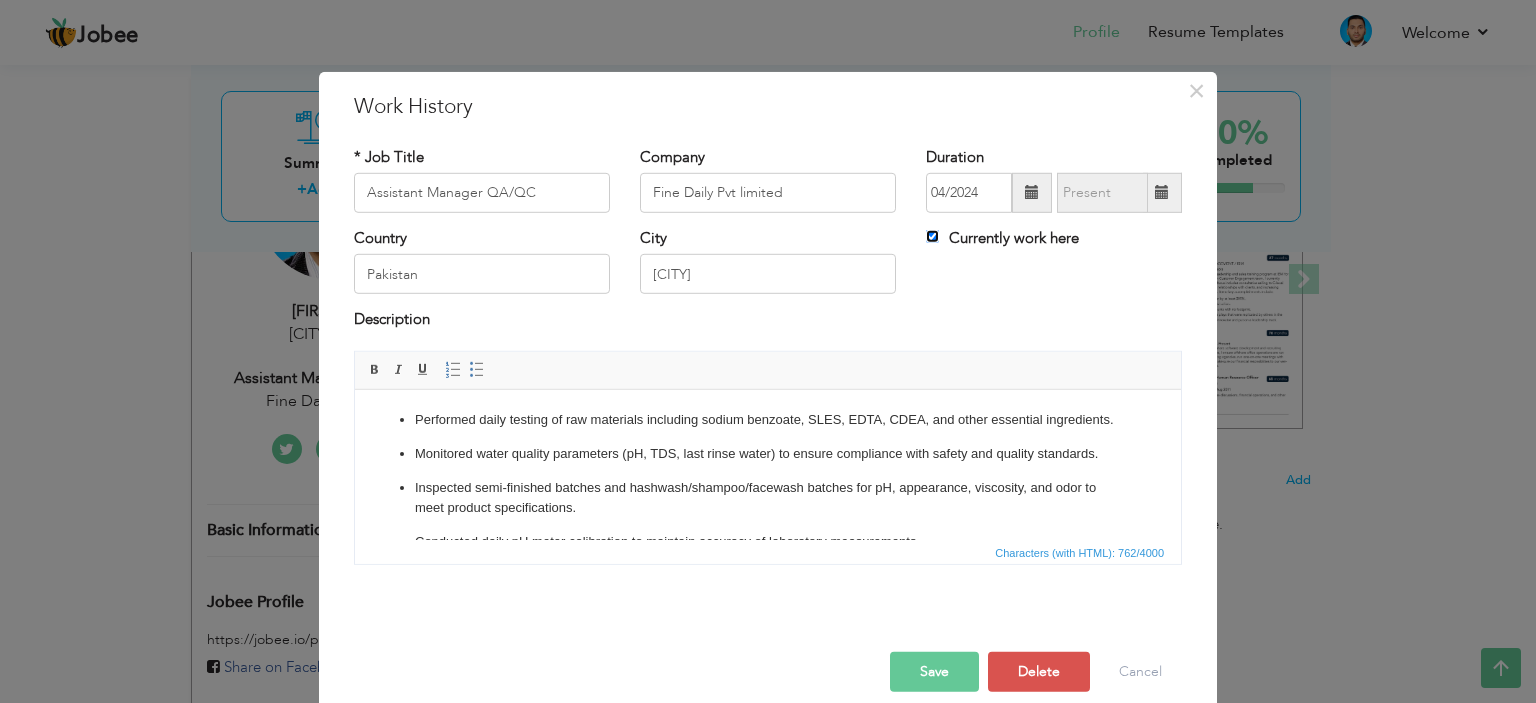 click on "Currently work here" at bounding box center [932, 236] 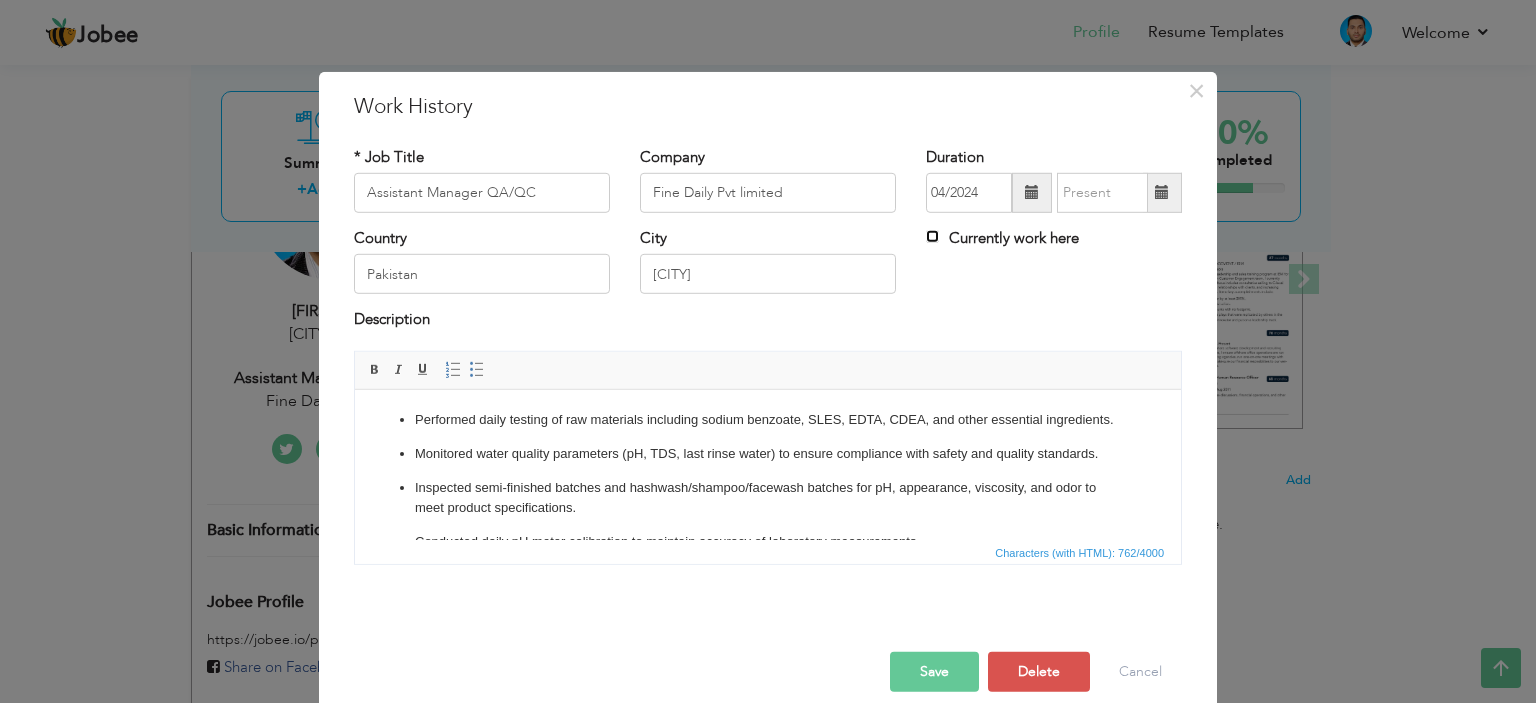 click on "Currently work here" at bounding box center [932, 236] 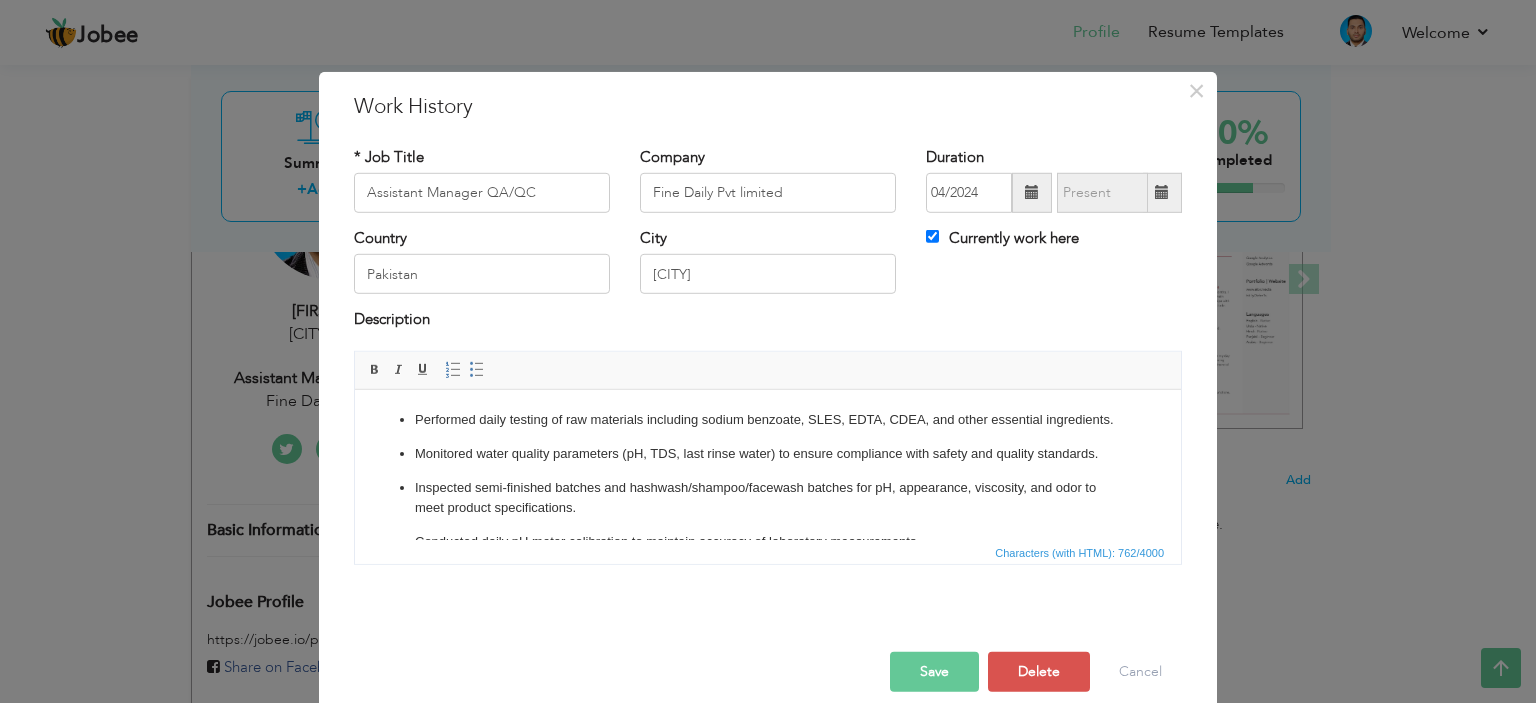 click on "Save" at bounding box center (934, 672) 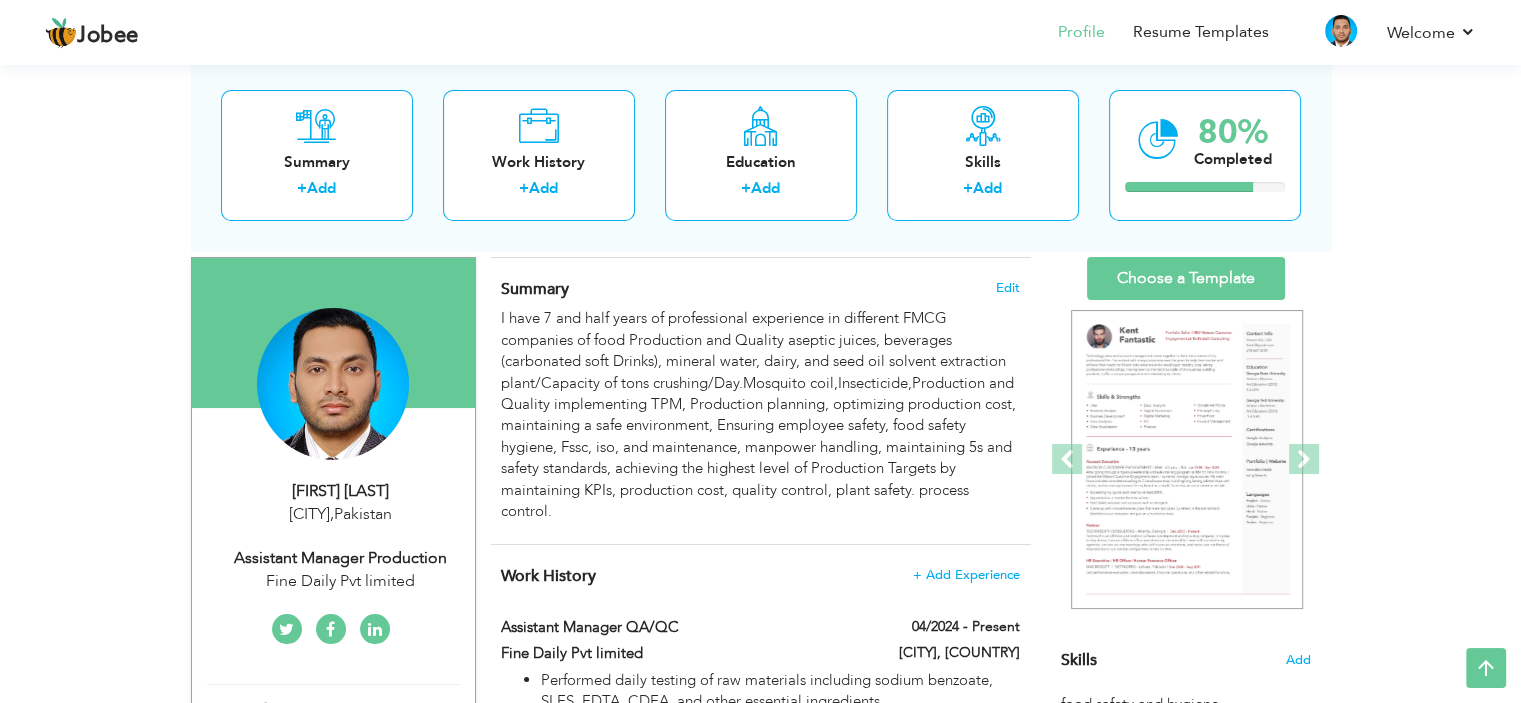 scroll, scrollTop: 0, scrollLeft: 0, axis: both 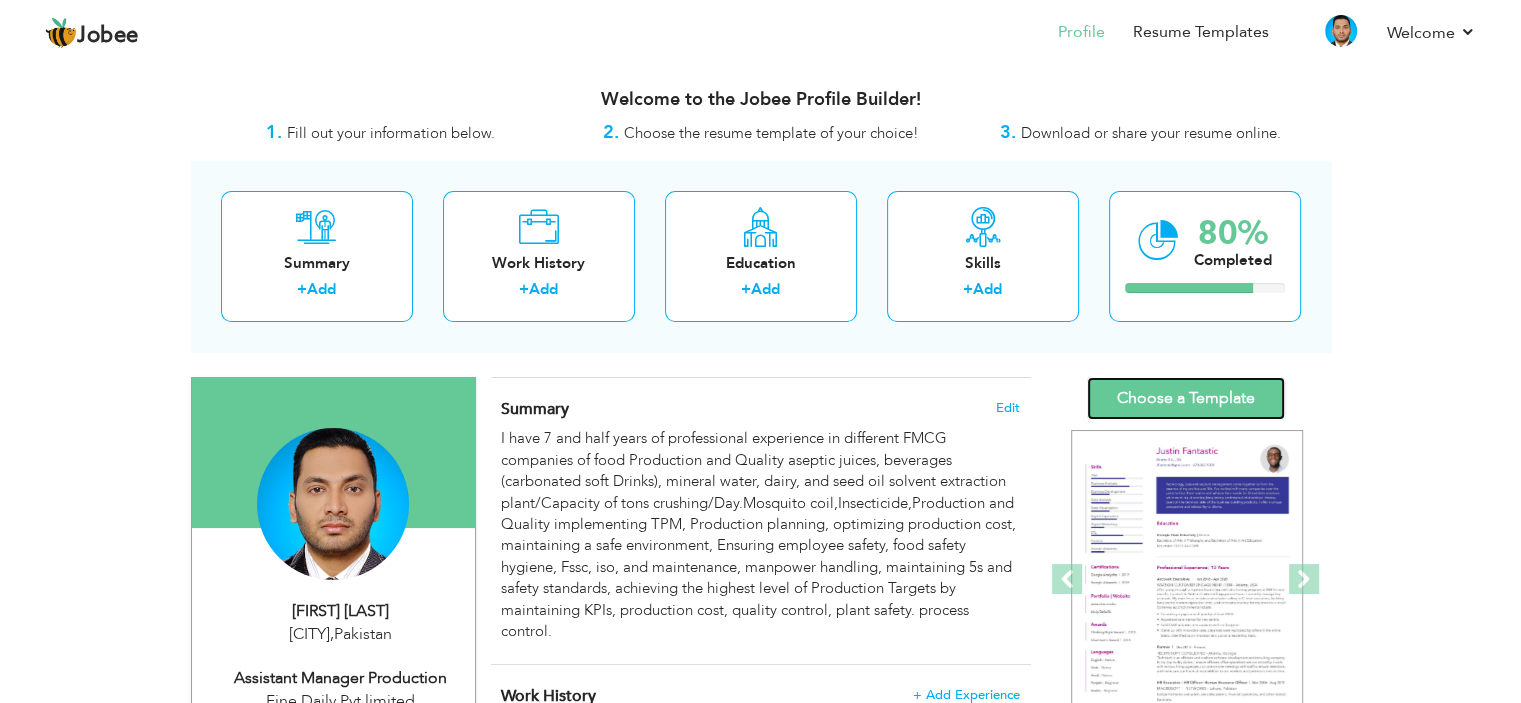 click on "Choose a Template" at bounding box center [1186, 398] 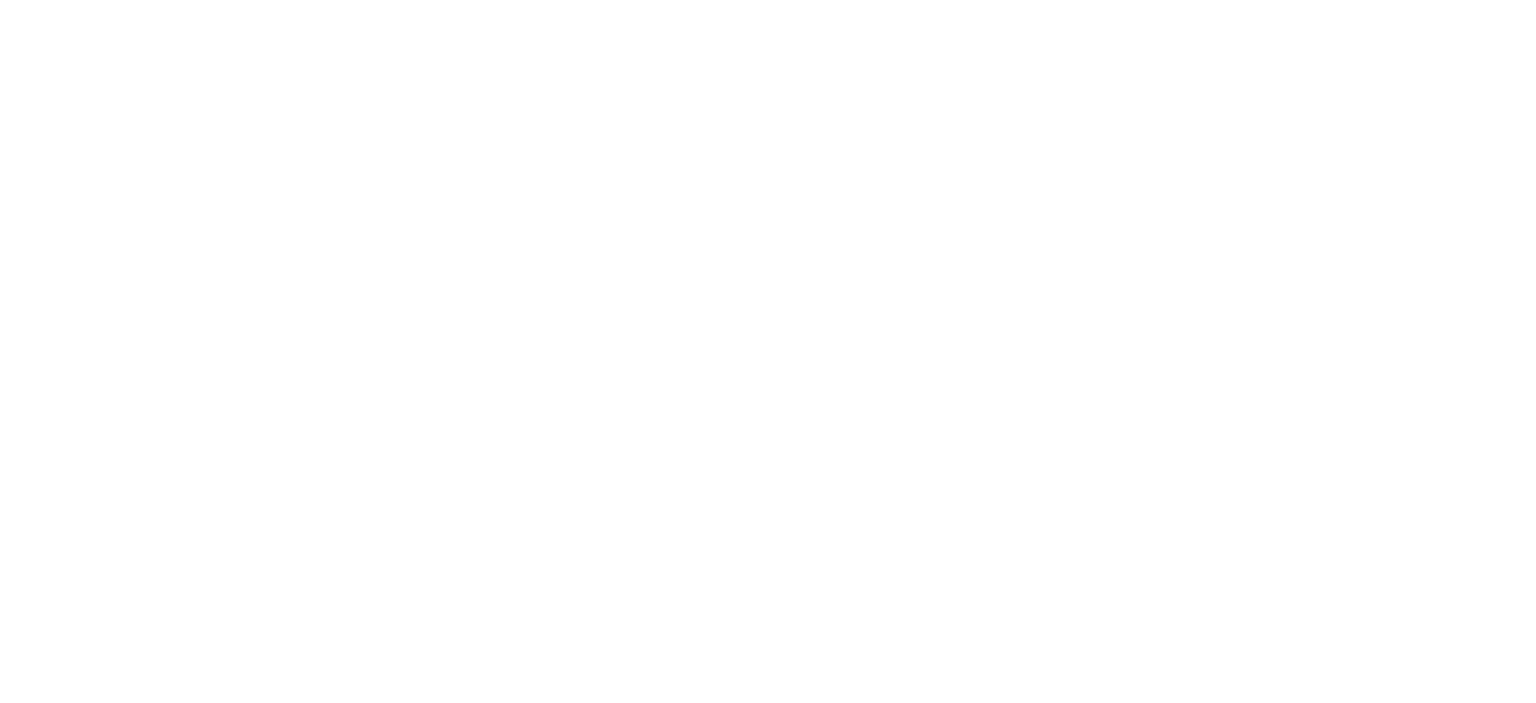 scroll, scrollTop: 0, scrollLeft: 0, axis: both 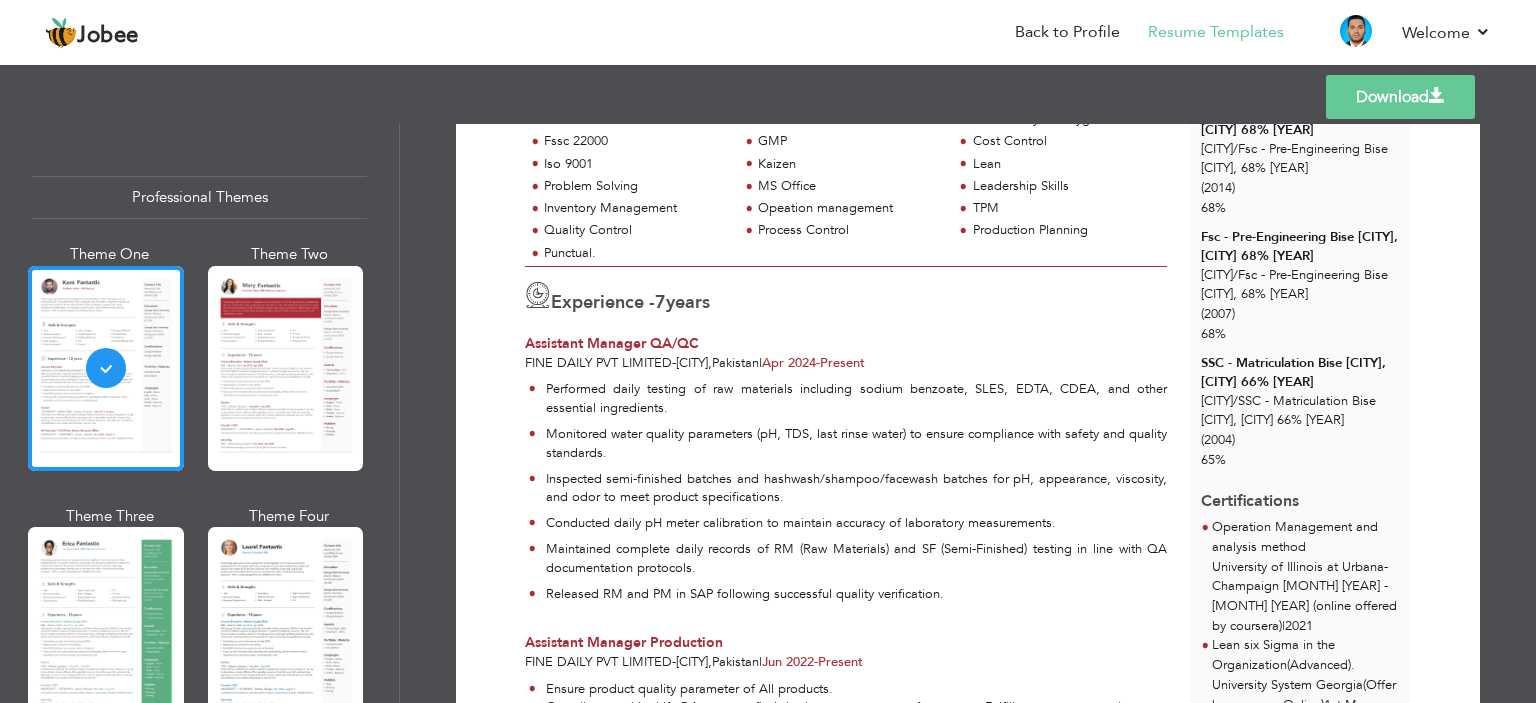 click on "Assistant Manager QA/QC" at bounding box center [846, 344] 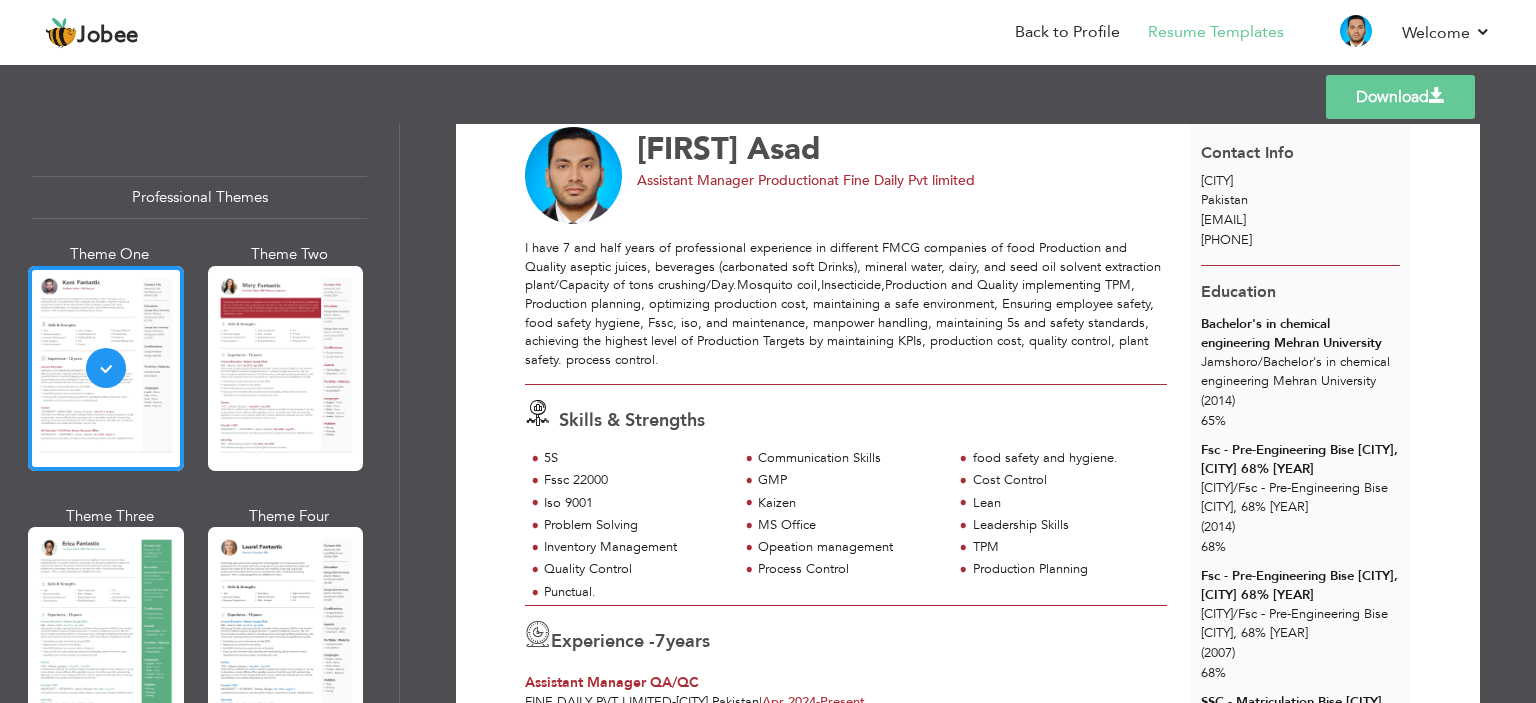 scroll, scrollTop: 0, scrollLeft: 0, axis: both 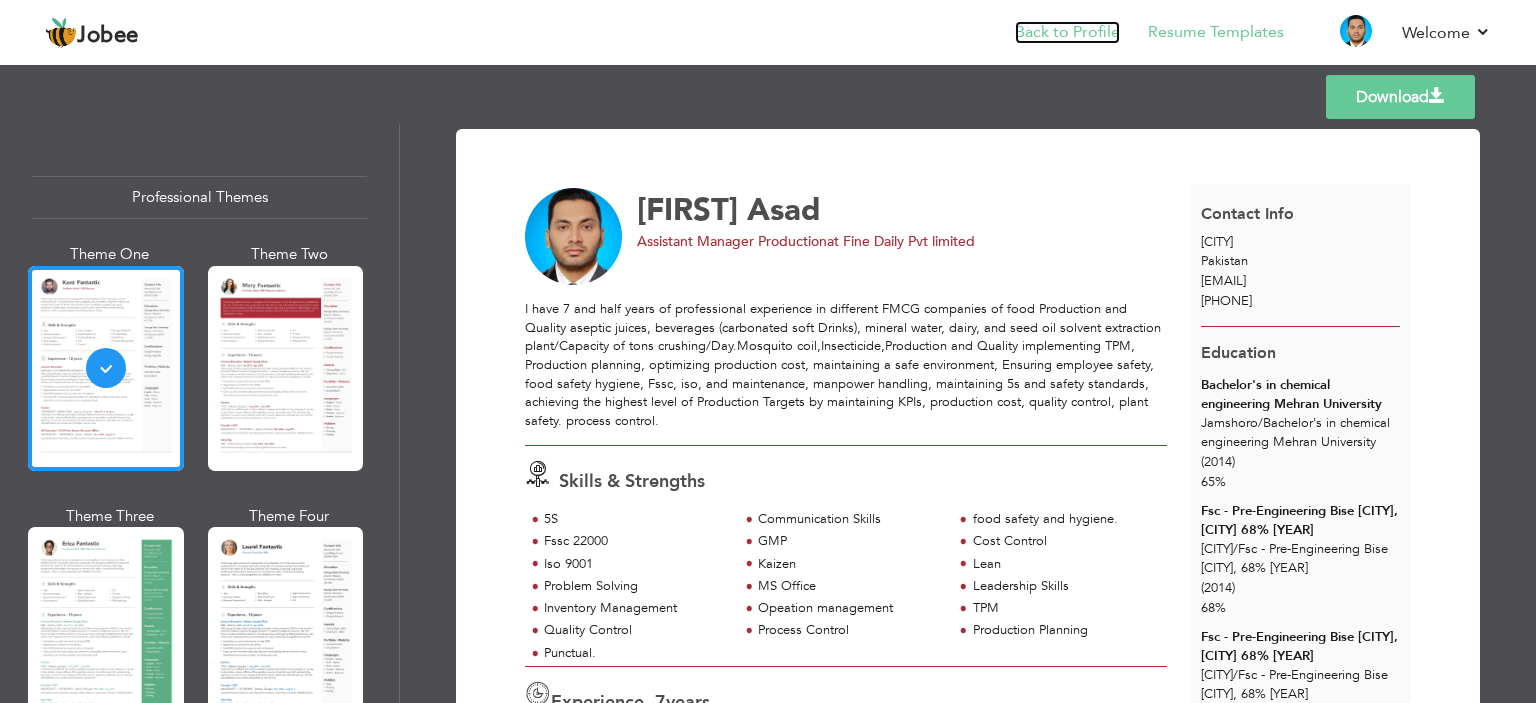 click on "Back to Profile" at bounding box center (1067, 32) 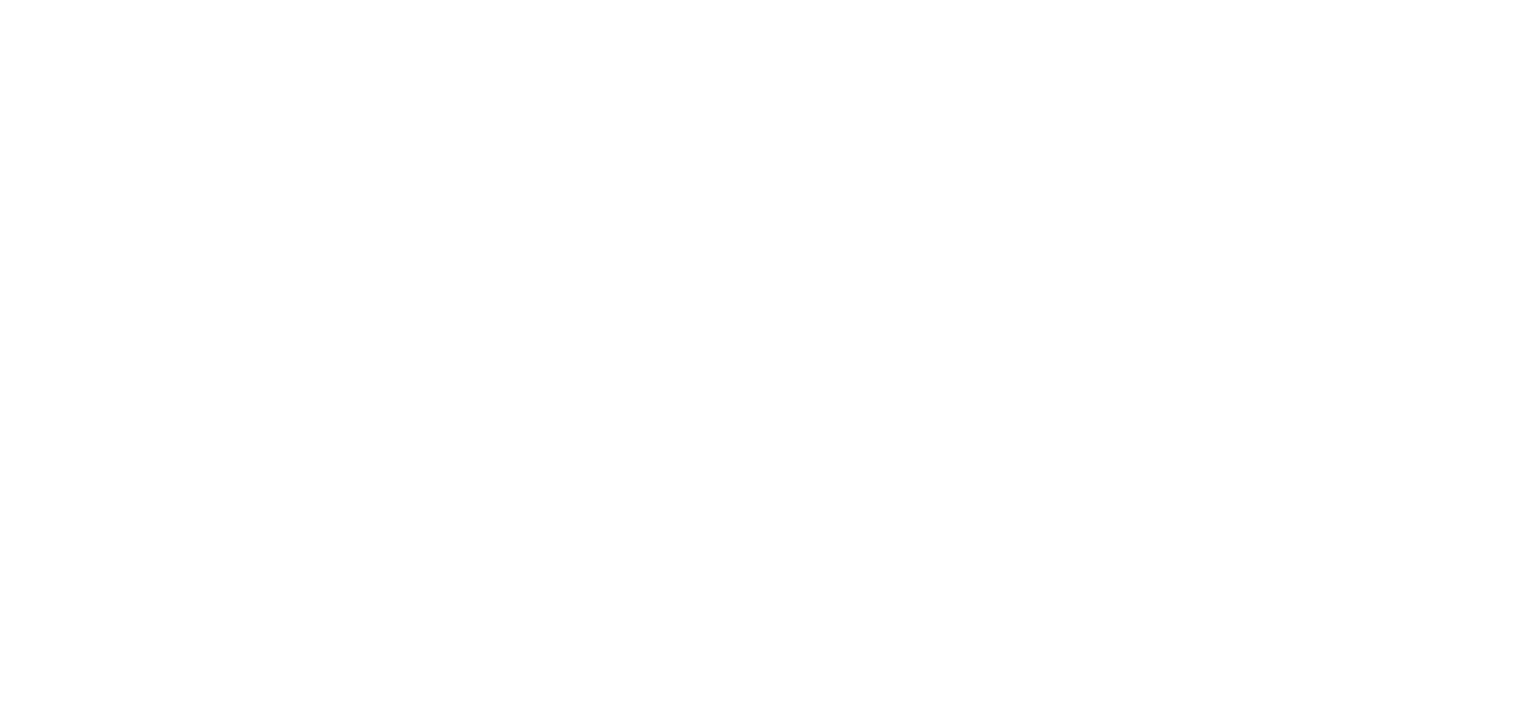 scroll, scrollTop: 0, scrollLeft: 0, axis: both 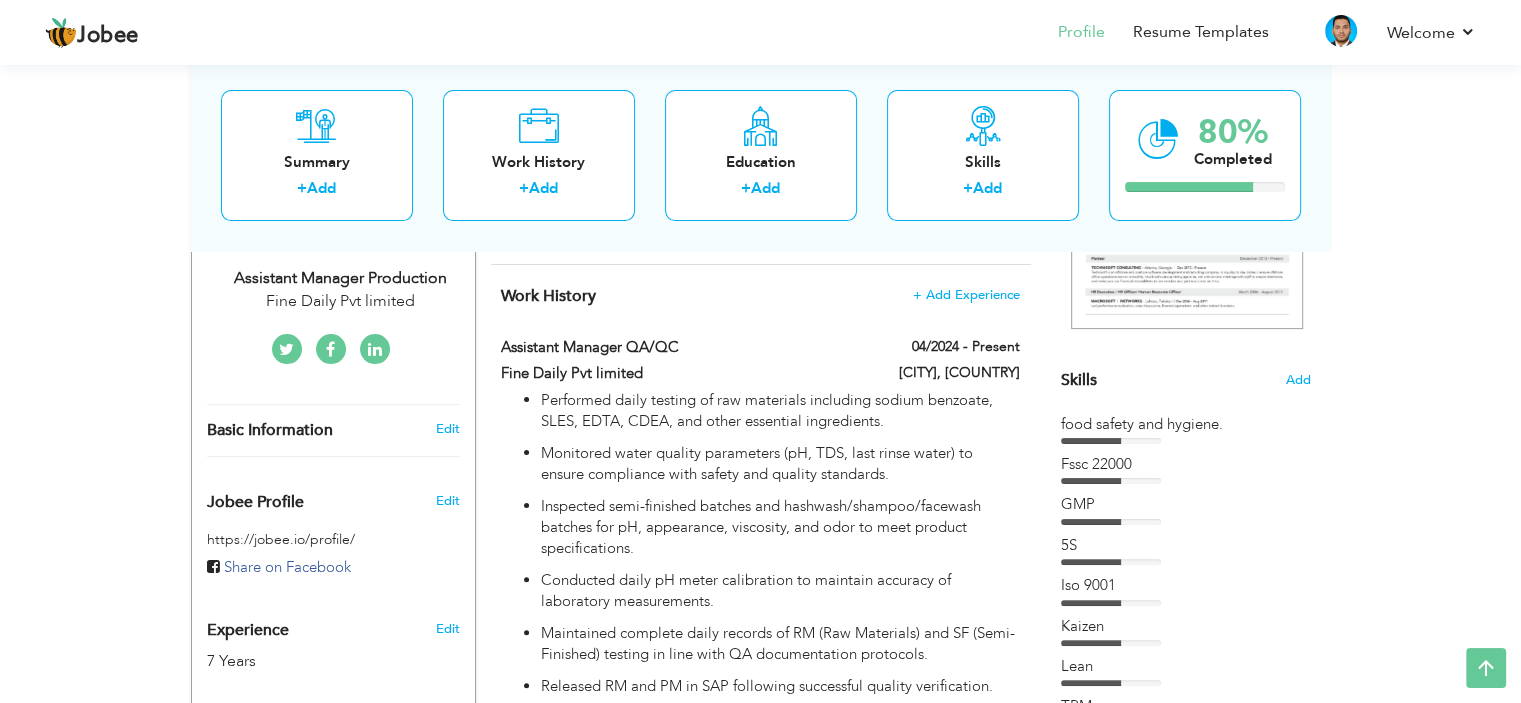 click on "[CITY], [COUNTRY]" at bounding box center [943, 375] 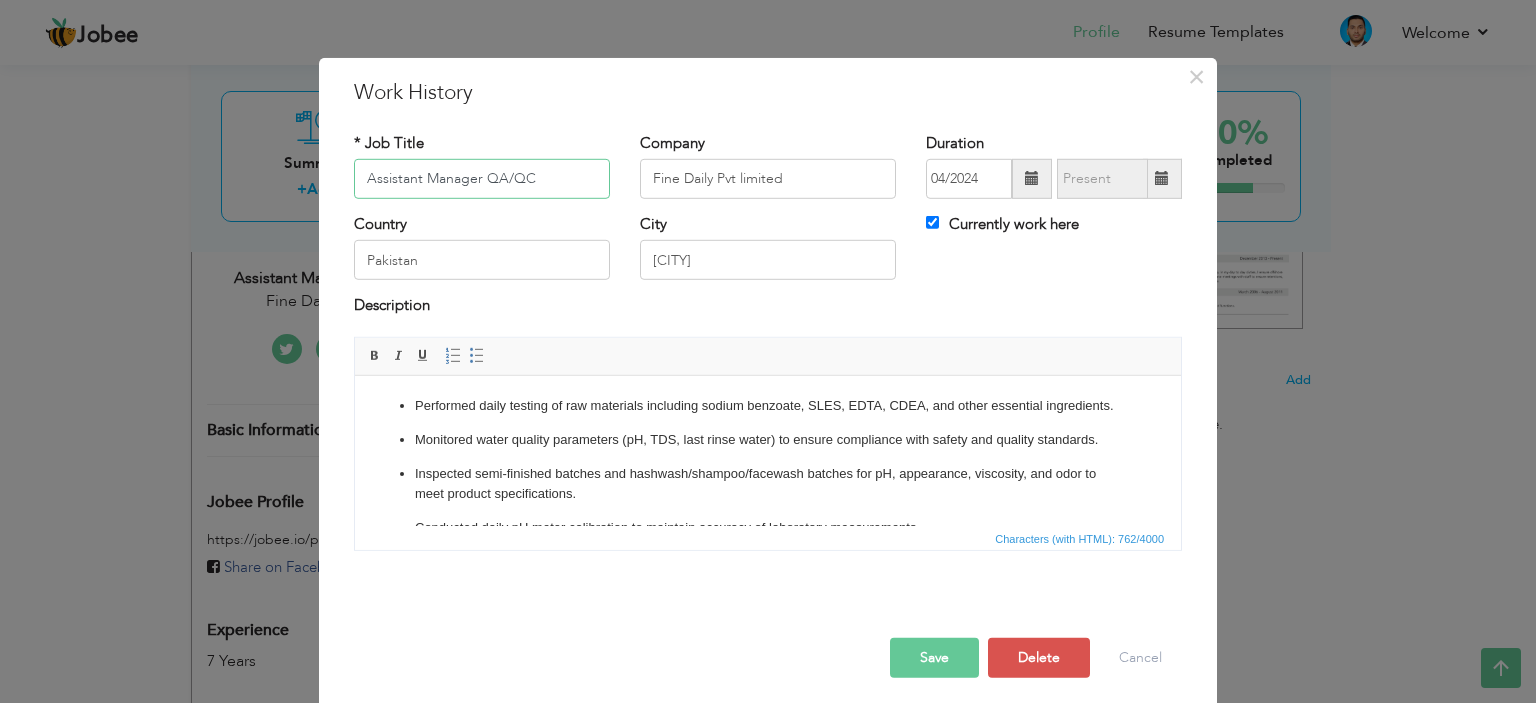 scroll, scrollTop: 22, scrollLeft: 0, axis: vertical 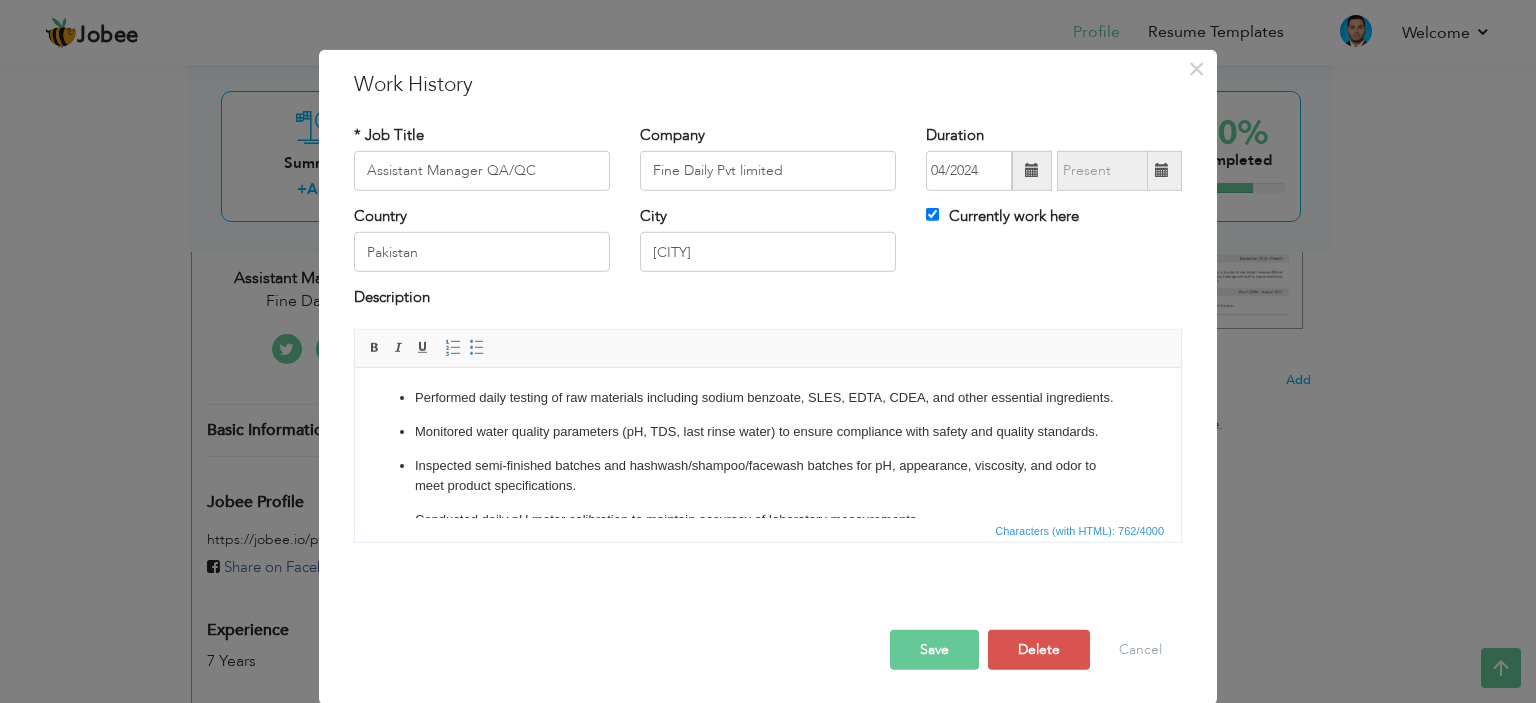 click on "Inspected semi-finished batches and hashwash/shampoo/facewash batches for pH, appearance, viscosity, and odor to meet product specifications." at bounding box center (768, 476) 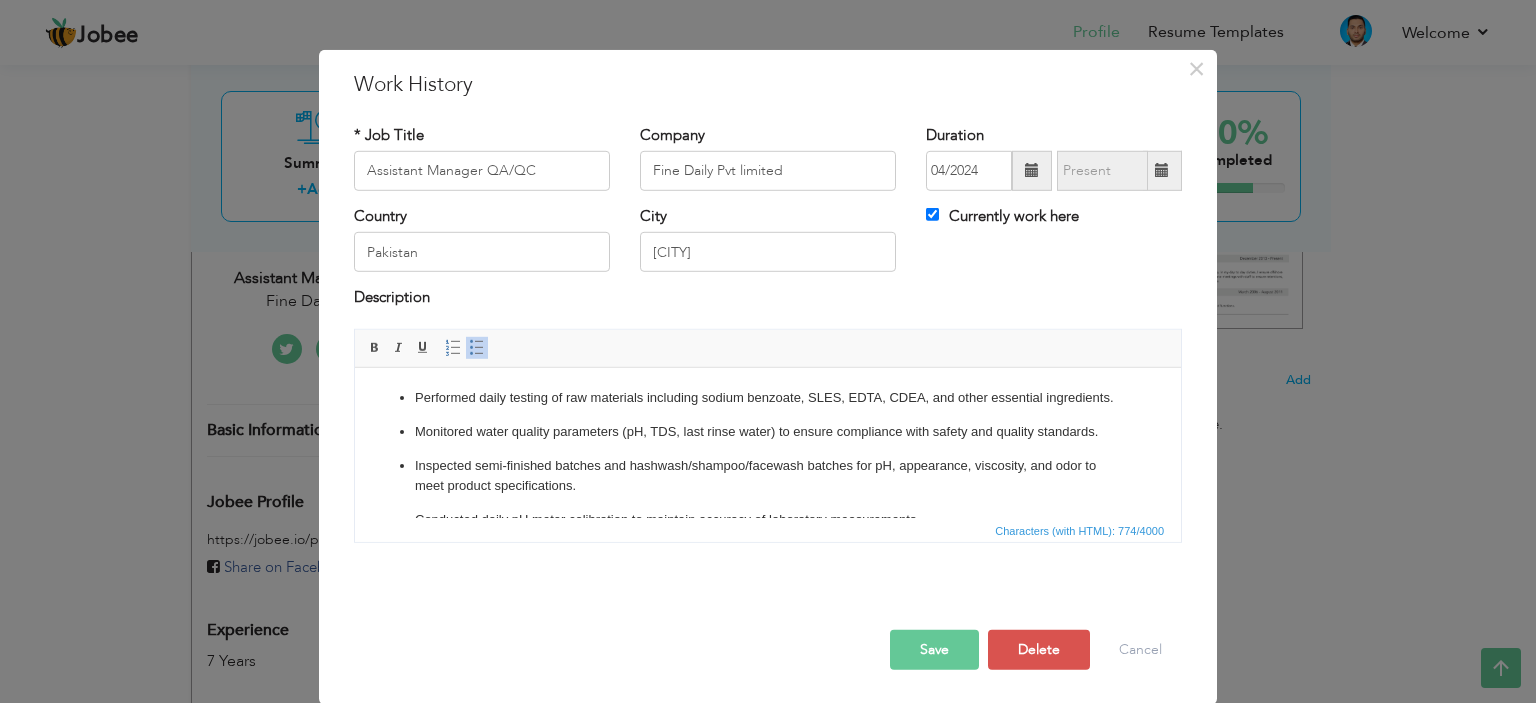scroll, scrollTop: 16, scrollLeft: 0, axis: vertical 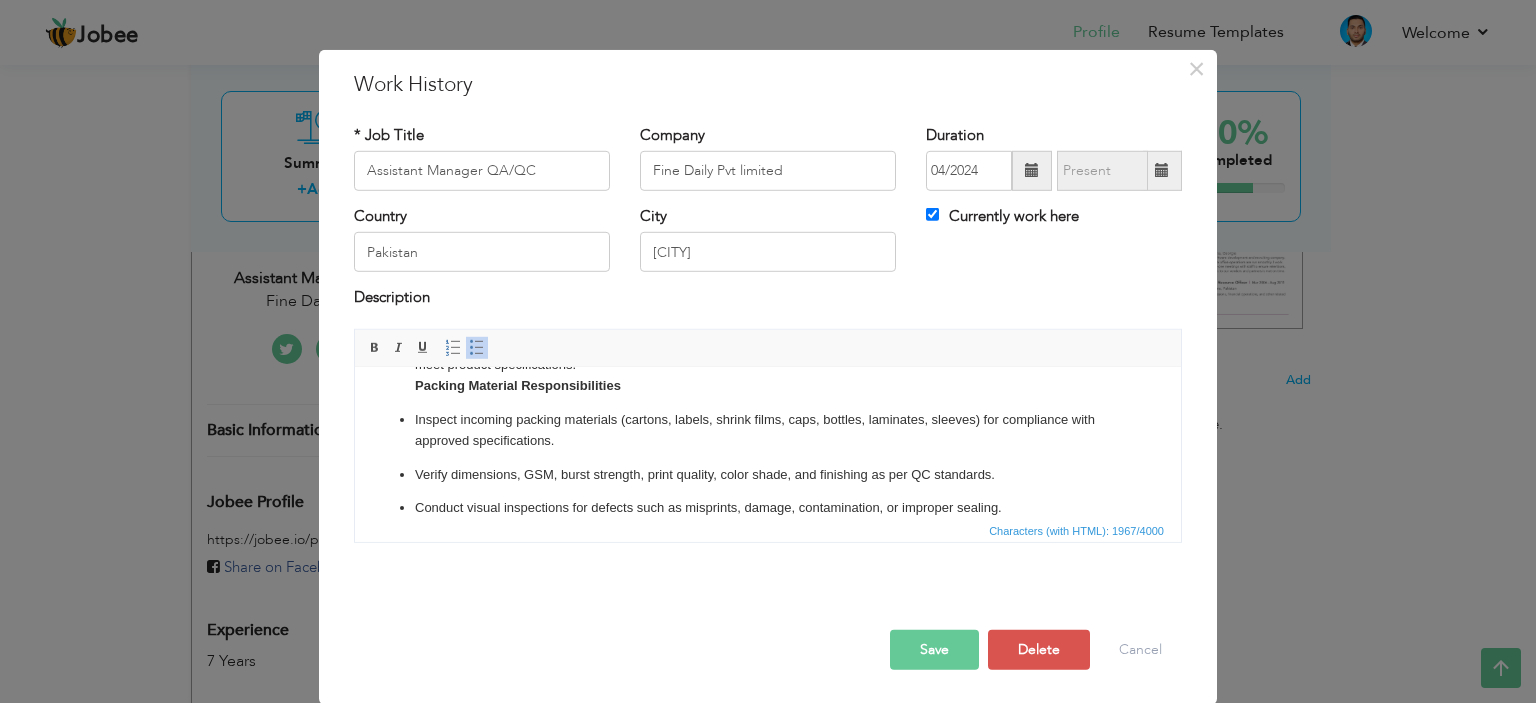 click on "Save" at bounding box center [934, 650] 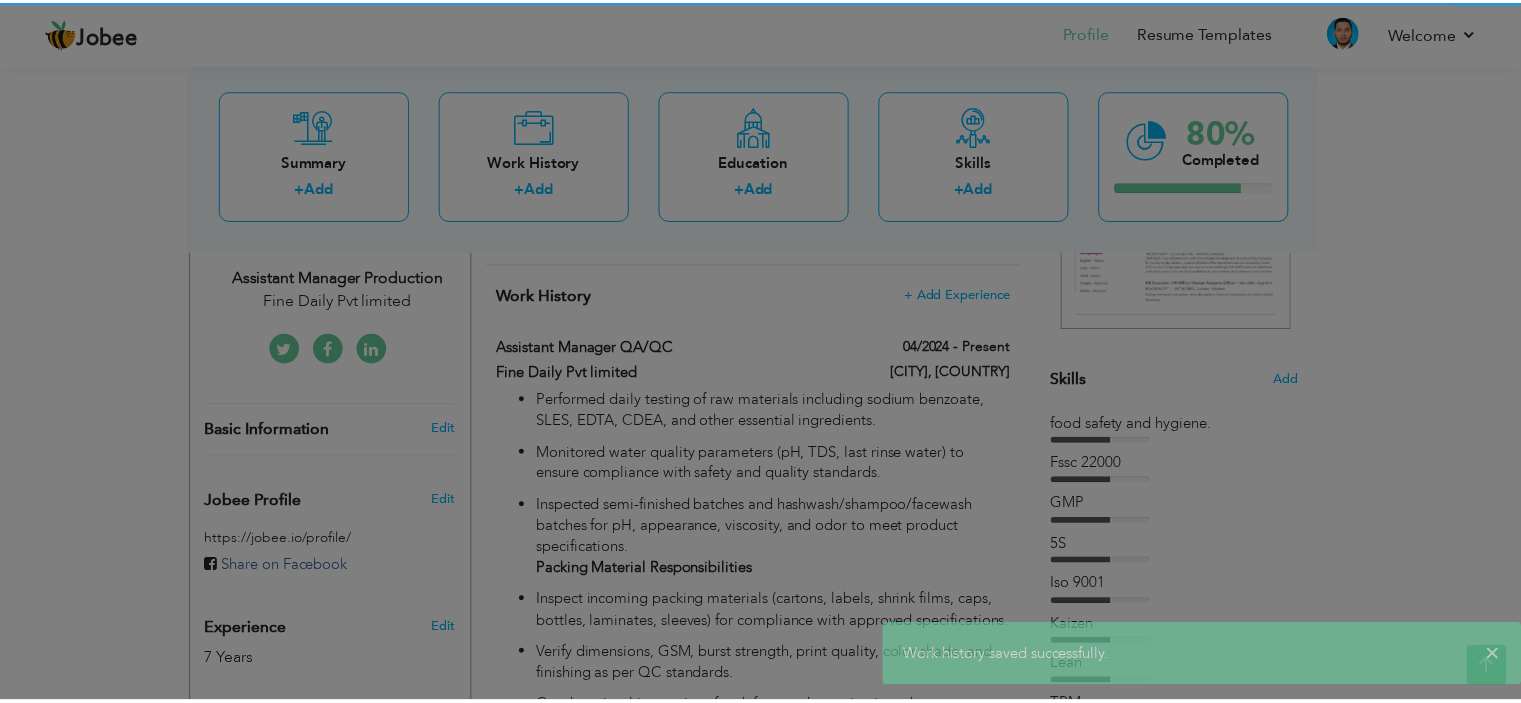scroll, scrollTop: 0, scrollLeft: 0, axis: both 